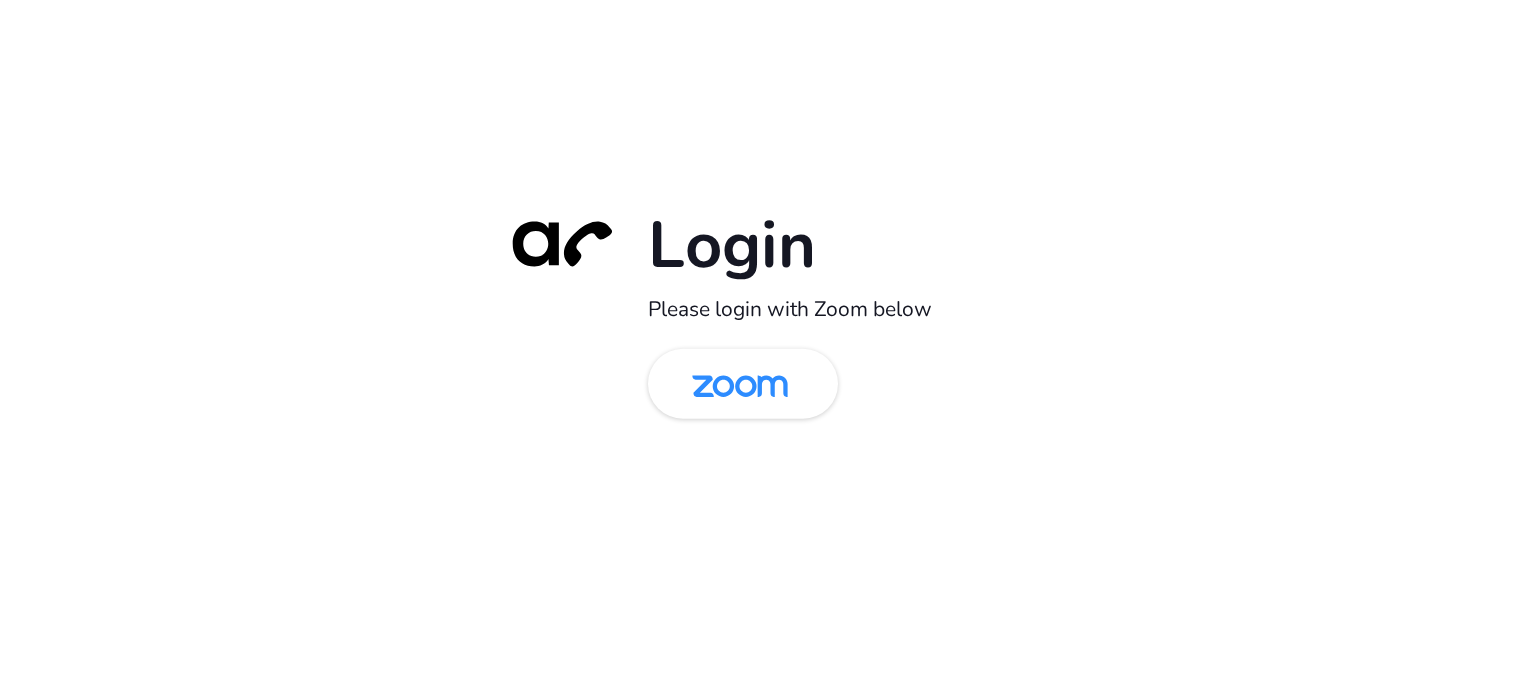 scroll, scrollTop: 0, scrollLeft: 0, axis: both 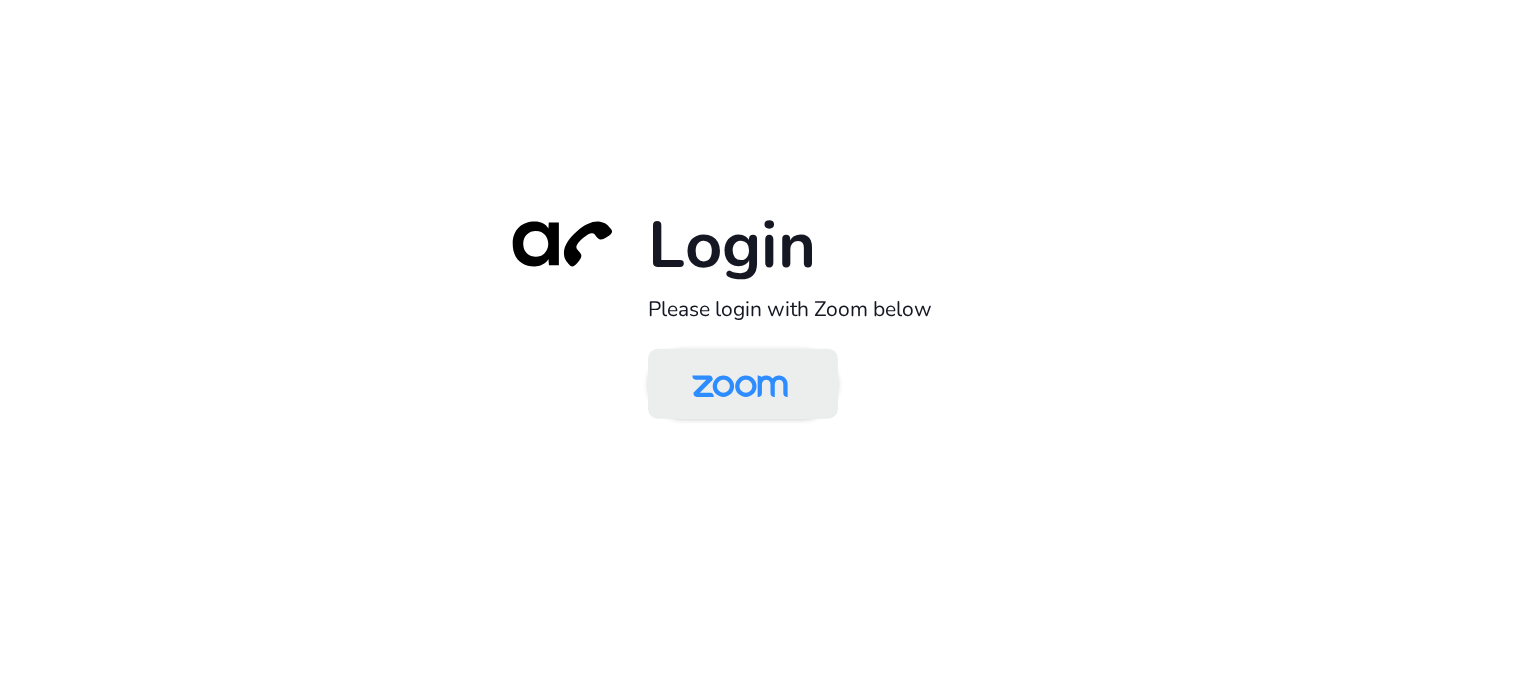 click at bounding box center [740, 385] 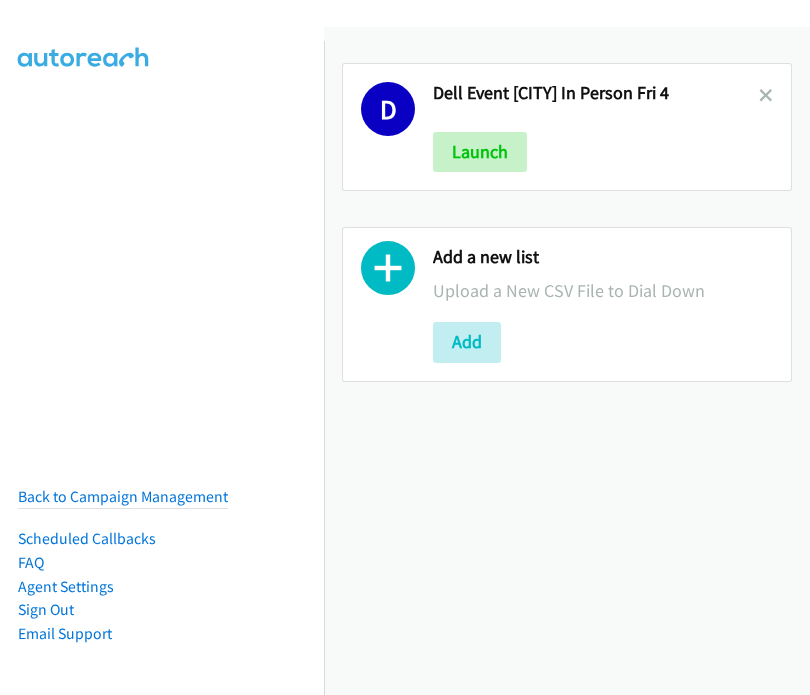 scroll, scrollTop: 0, scrollLeft: 0, axis: both 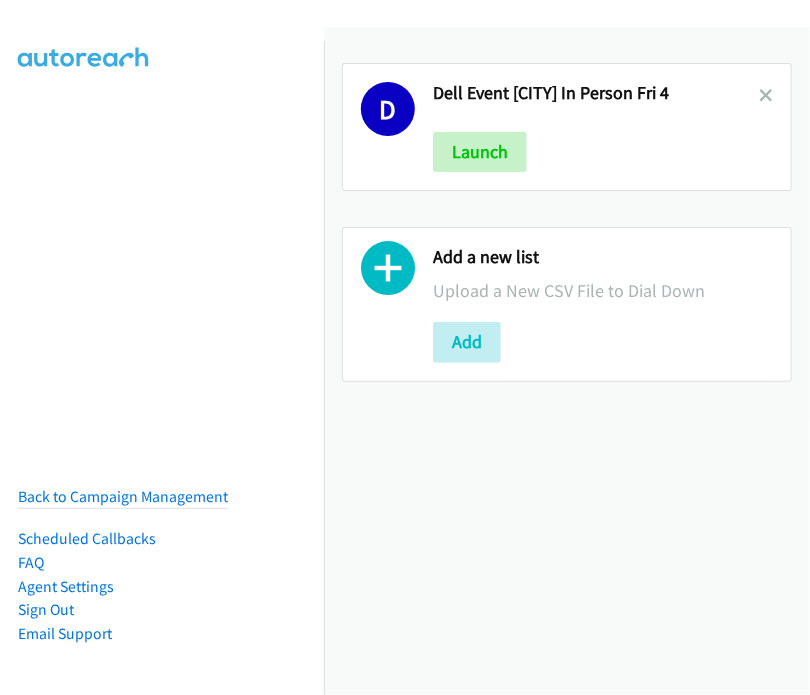 click on "Dell Event [CITY] In Person Fri 4" at bounding box center (596, 93) 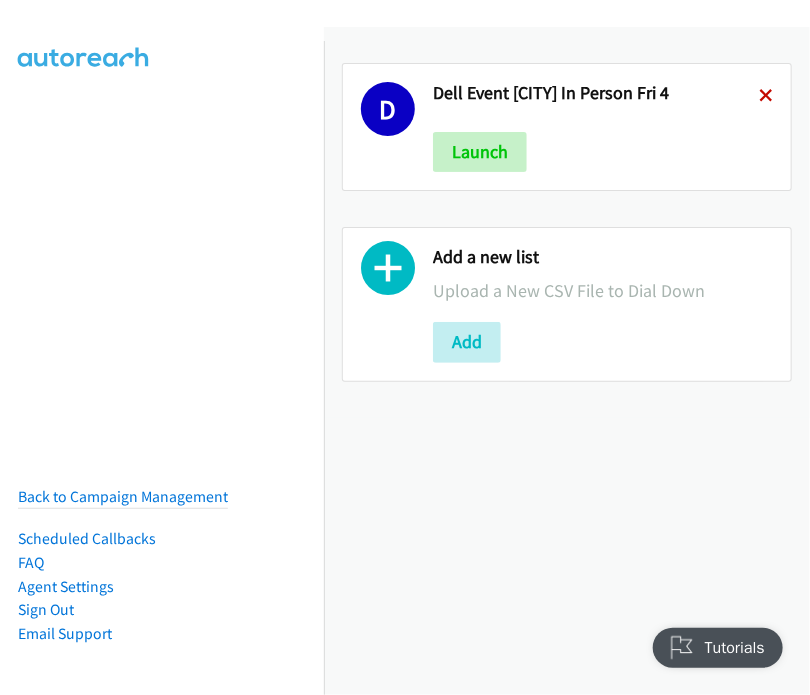 scroll, scrollTop: 0, scrollLeft: 0, axis: both 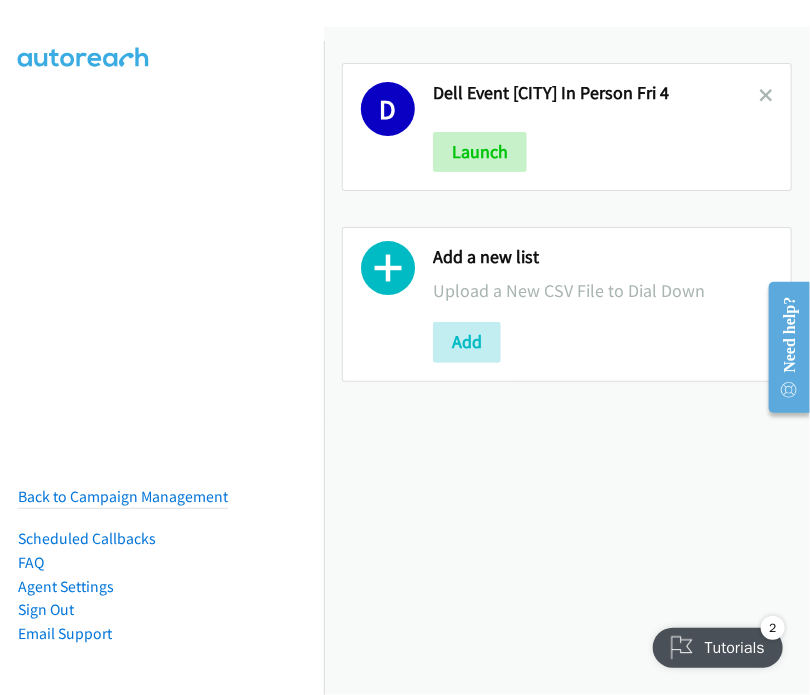 click at bounding box center (766, 95) 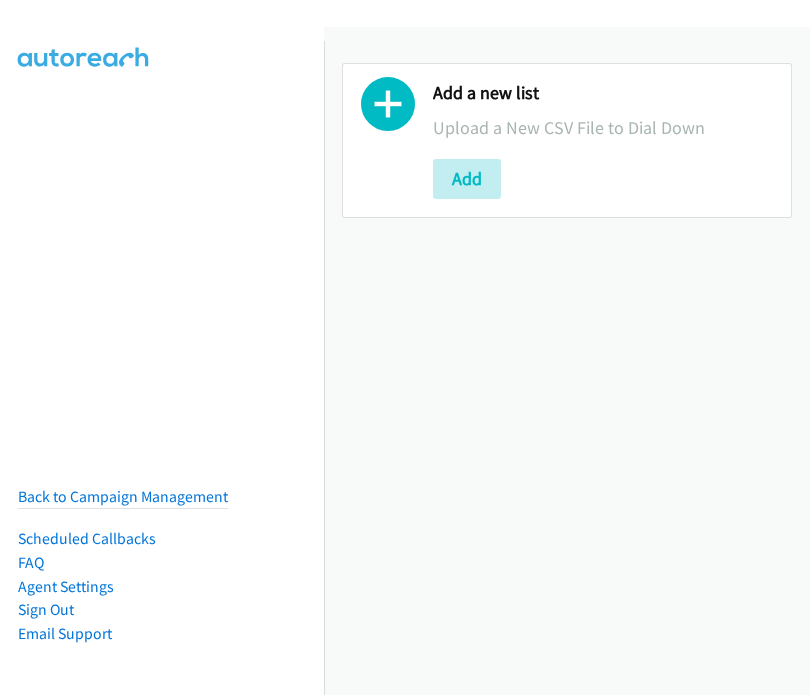scroll, scrollTop: 0, scrollLeft: 0, axis: both 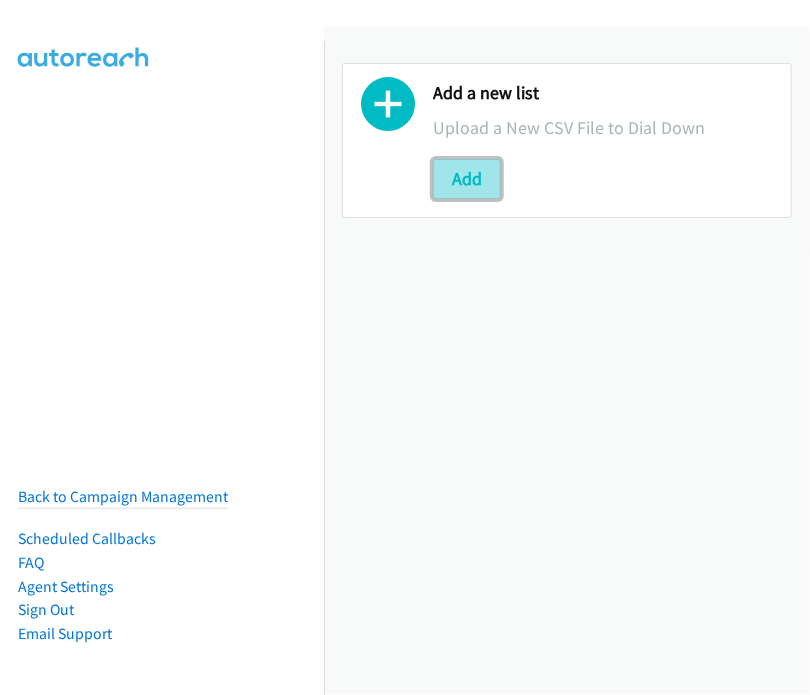 click on "Add" at bounding box center (467, 179) 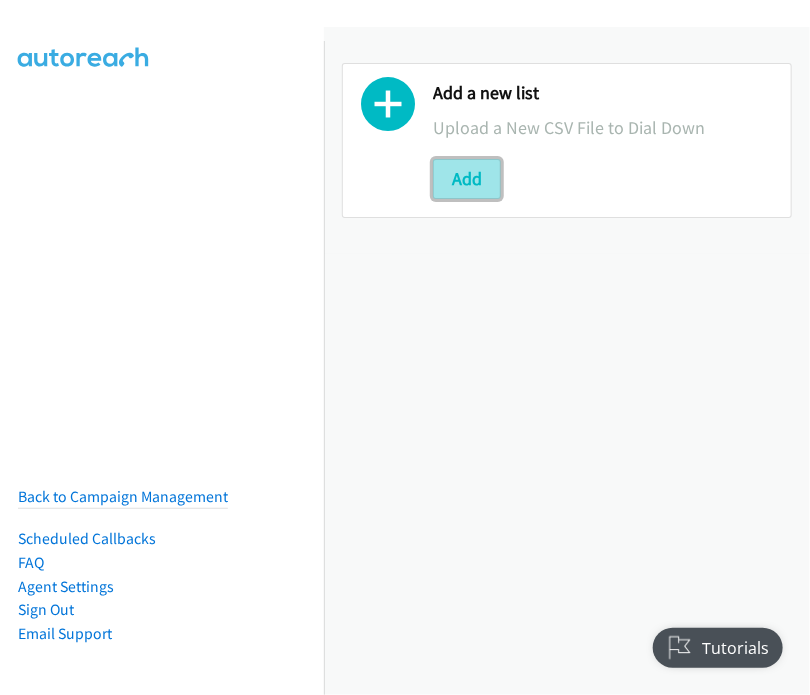 scroll, scrollTop: 0, scrollLeft: 0, axis: both 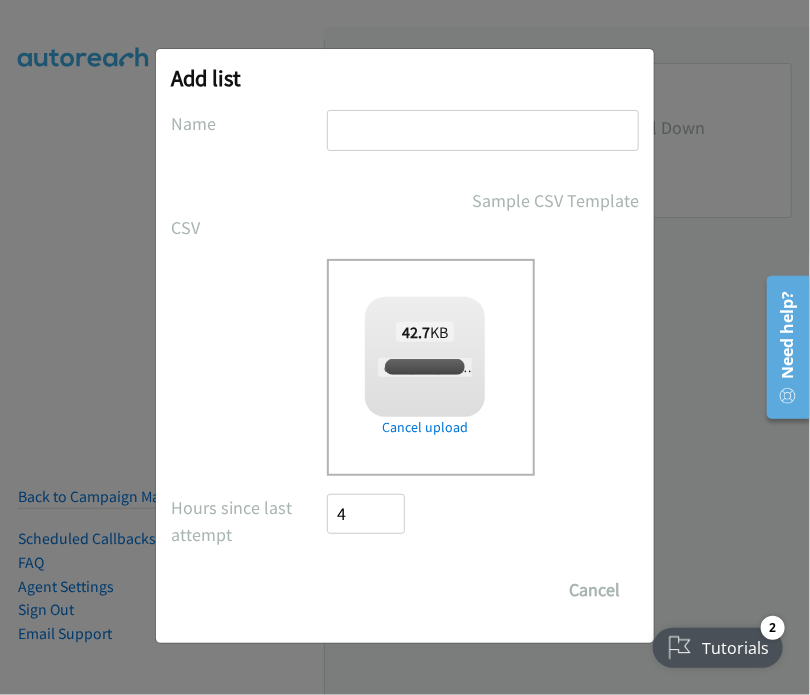 checkbox on "true" 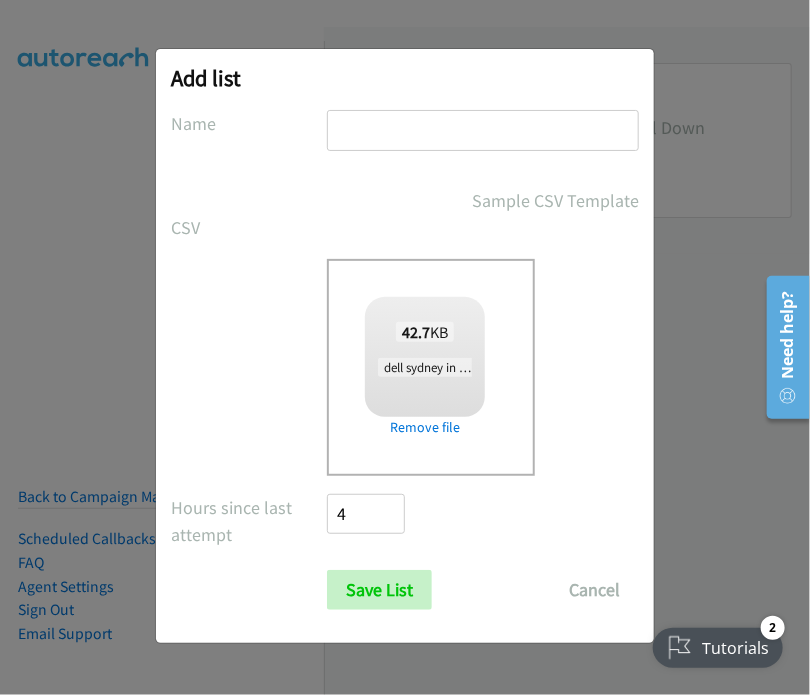 click at bounding box center [483, 130] 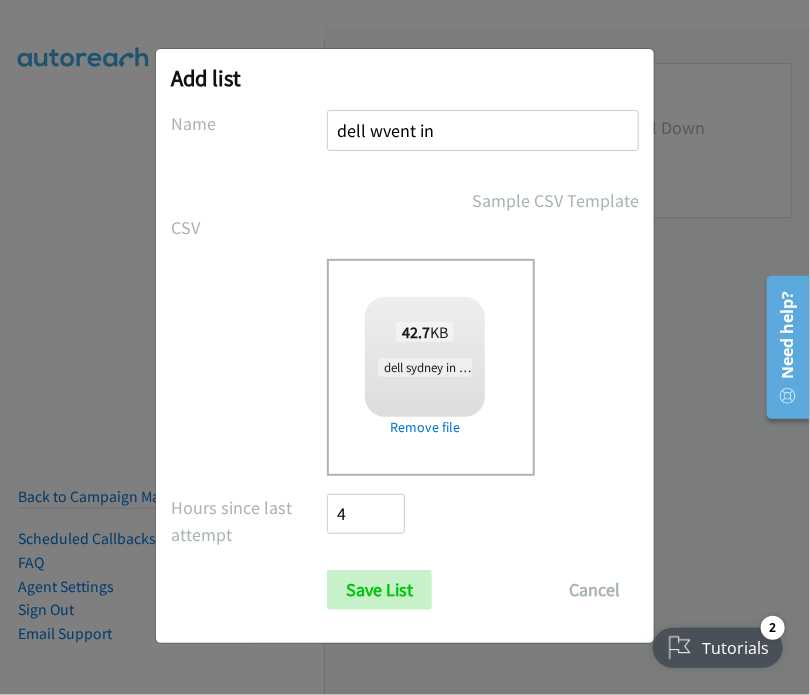 click on "dell wvent in" at bounding box center (483, 130) 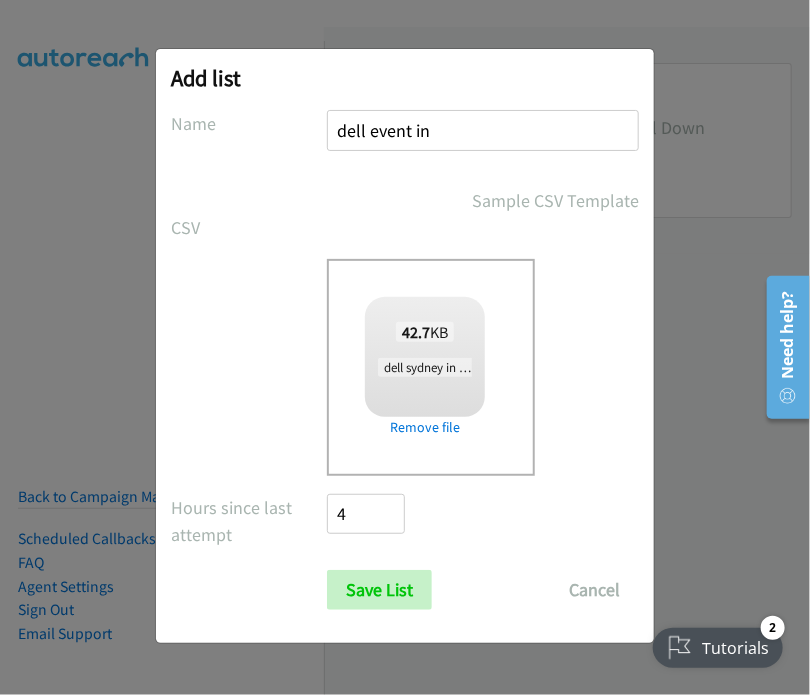click on "dell event in" at bounding box center [483, 130] 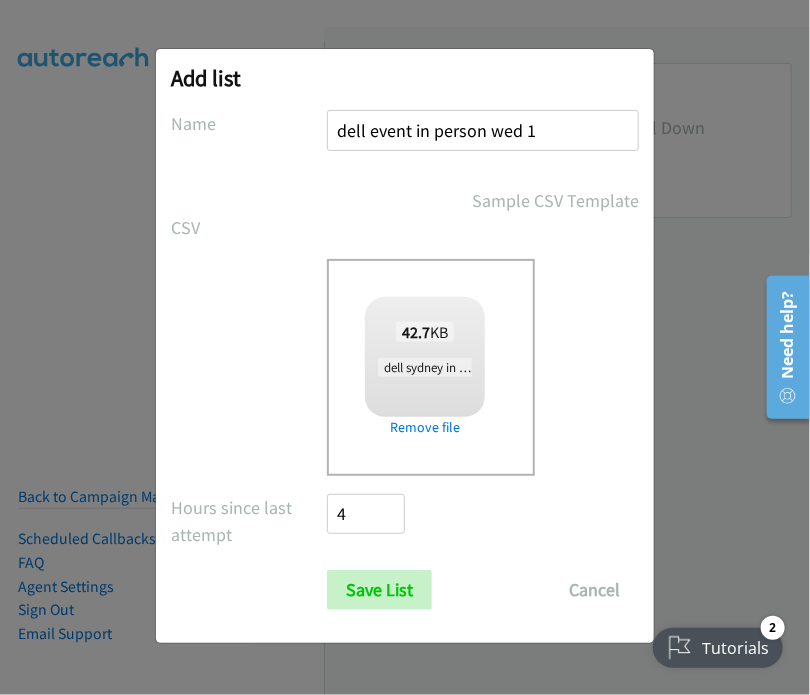 click on "dell event in person wed 1" at bounding box center [483, 130] 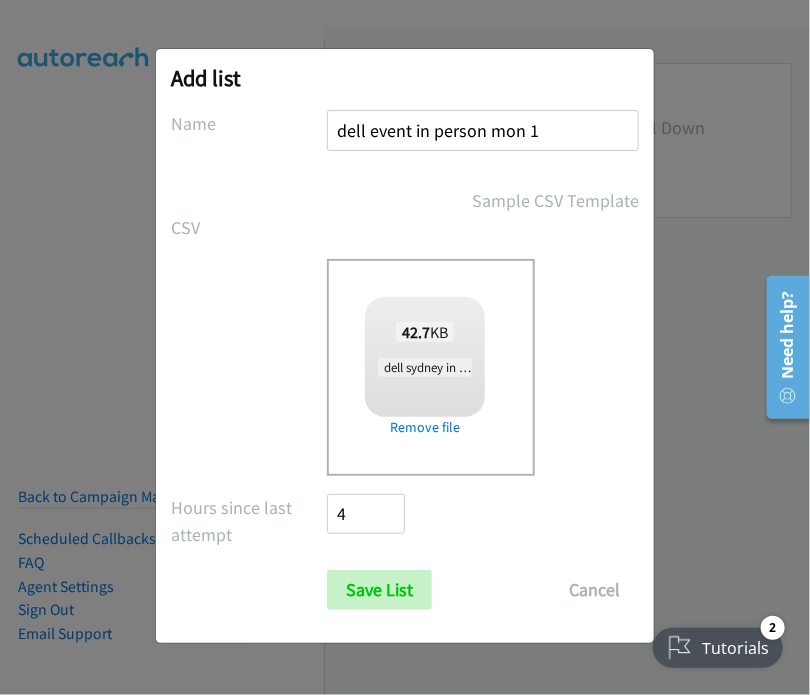click on "dell event in person mon 1" at bounding box center (483, 130) 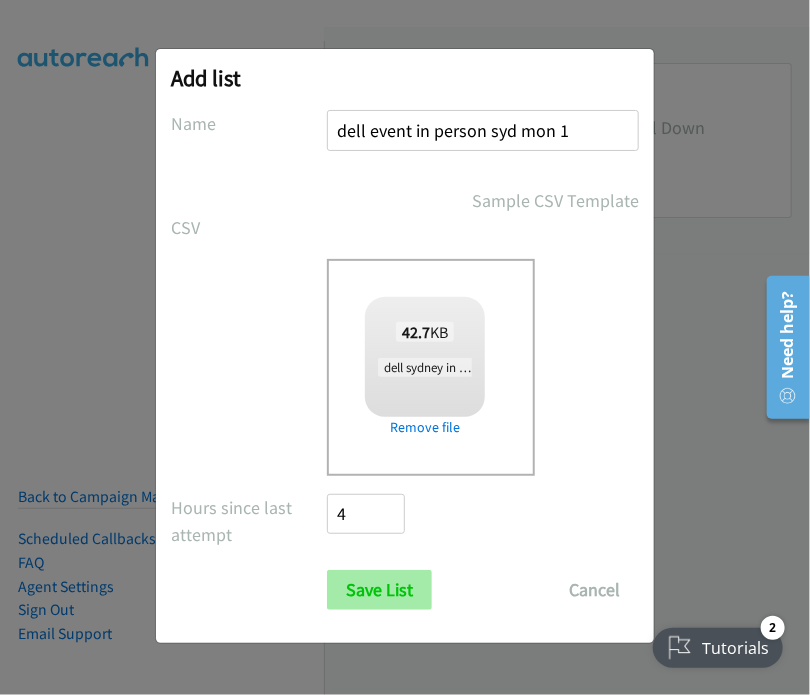 type on "dell event in person syd mon 1" 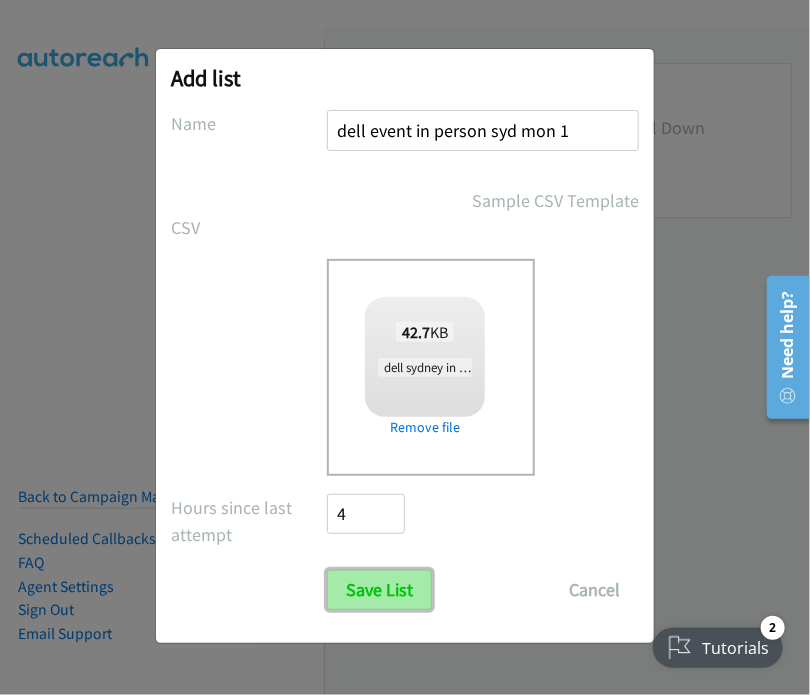 click on "Save List" at bounding box center [379, 590] 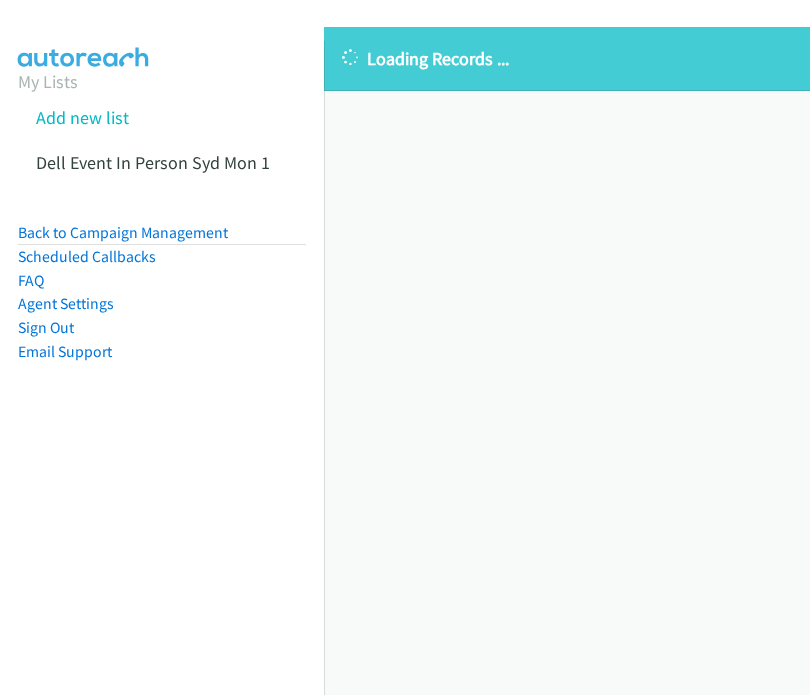 scroll, scrollTop: 0, scrollLeft: 0, axis: both 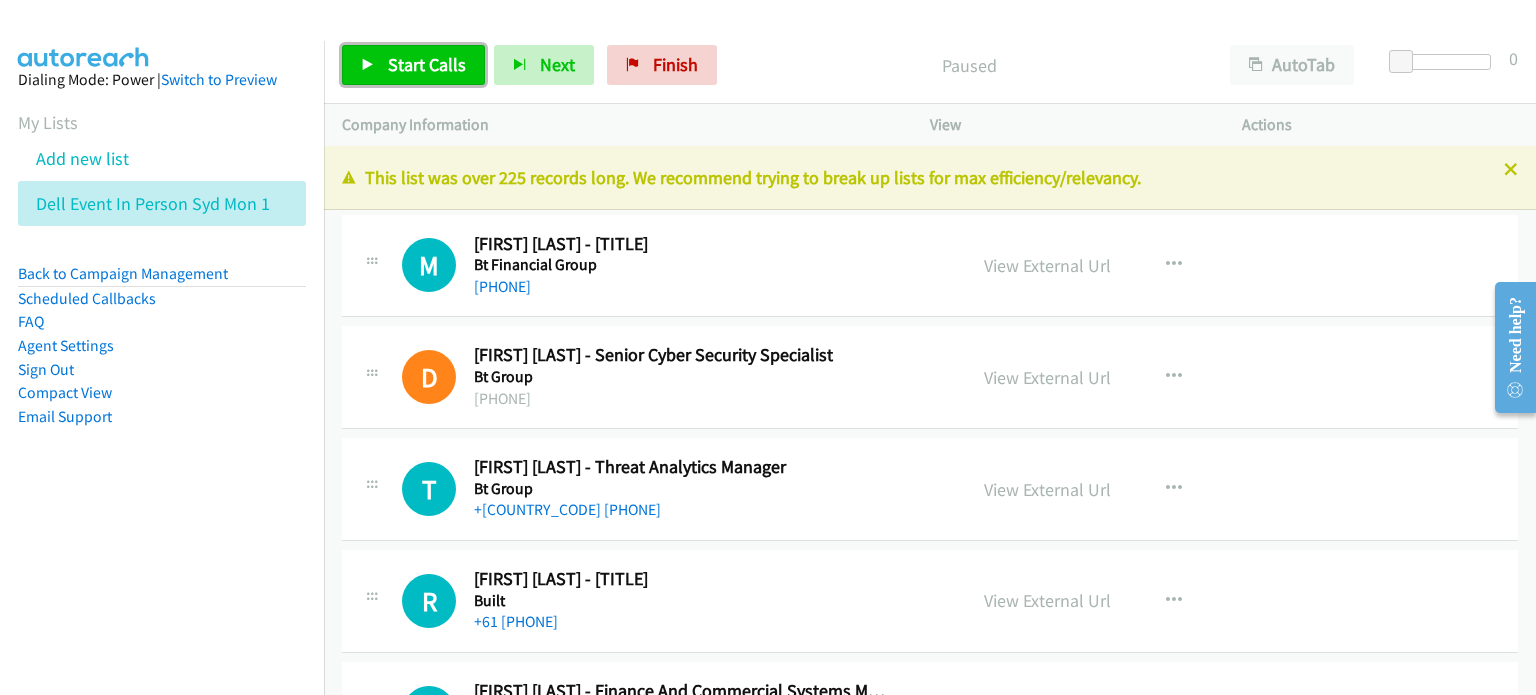 click on "Start Calls" at bounding box center (427, 64) 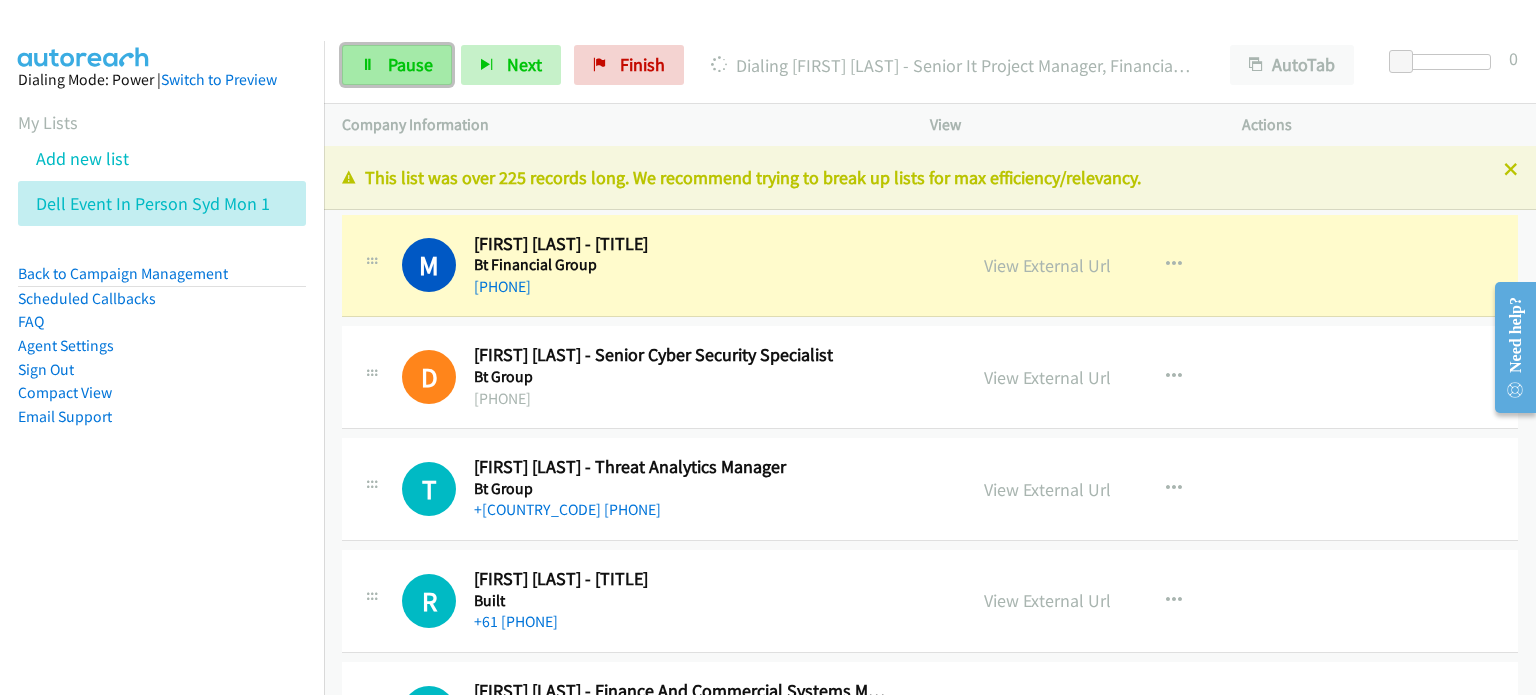click on "Pause" at bounding box center (410, 64) 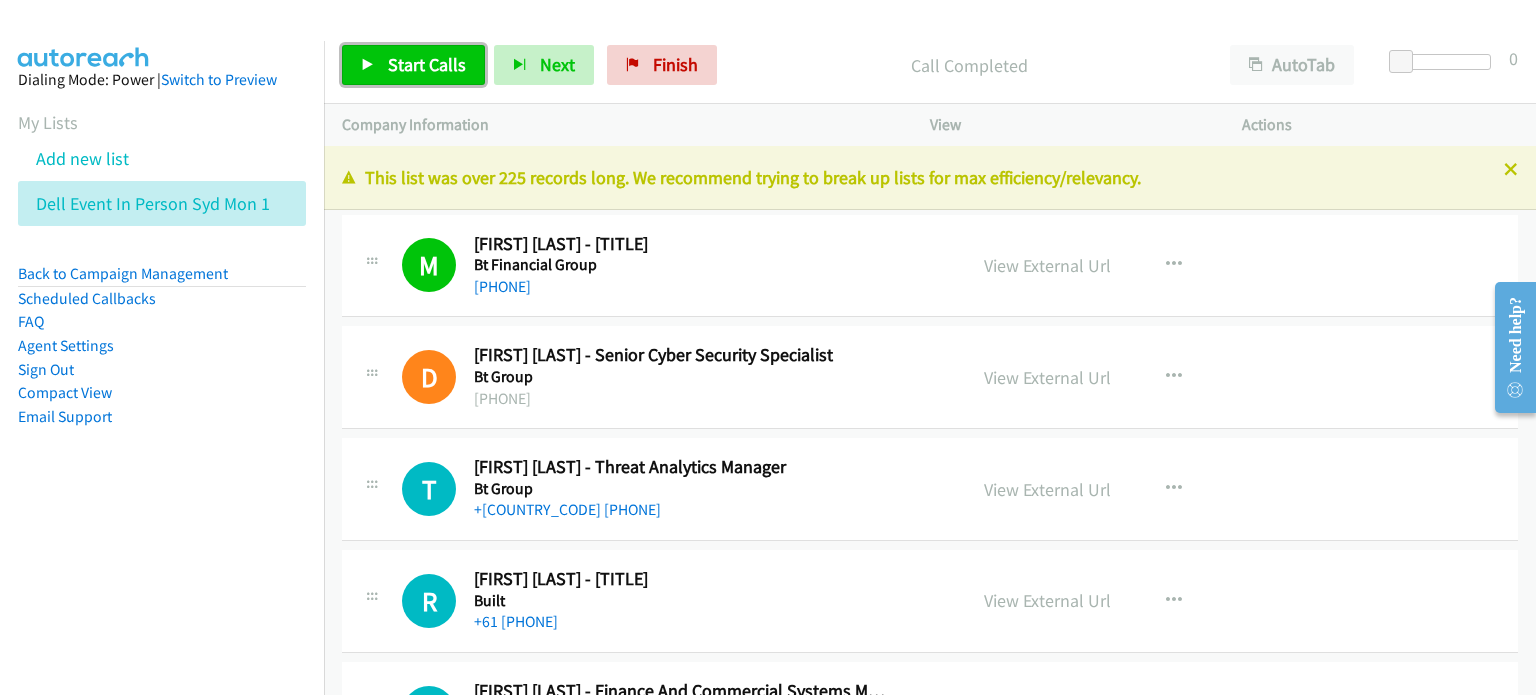 click on "Start Calls" at bounding box center [427, 64] 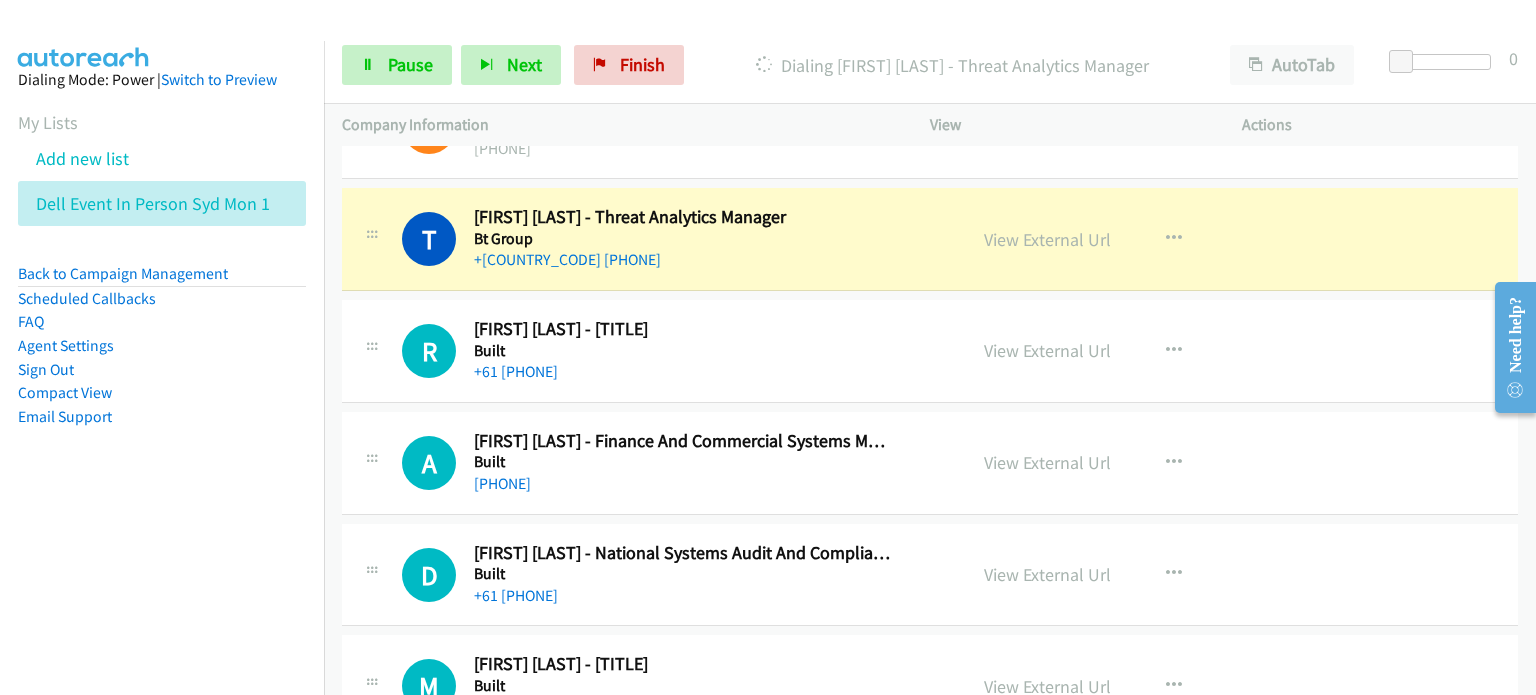 scroll, scrollTop: 300, scrollLeft: 0, axis: vertical 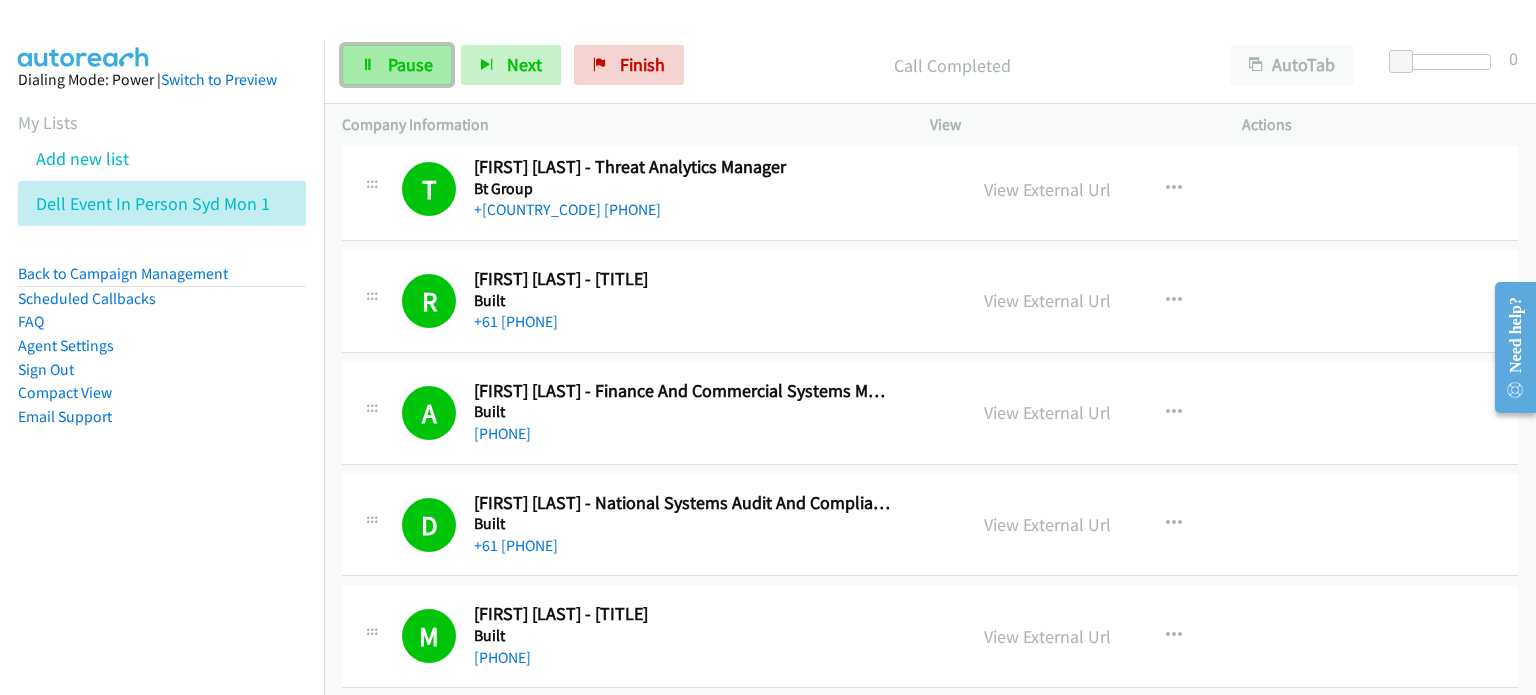 click on "Pause" at bounding box center [410, 64] 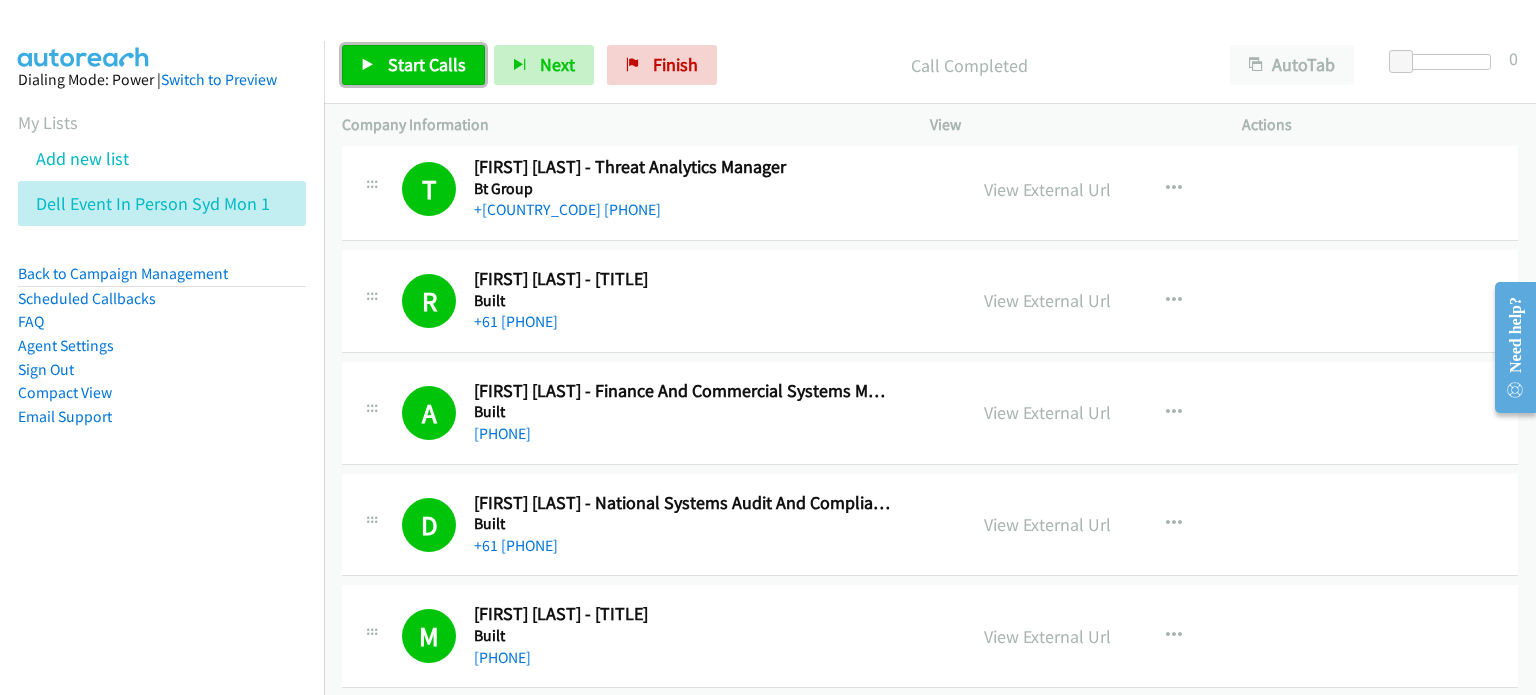 click on "Start Calls" at bounding box center [427, 64] 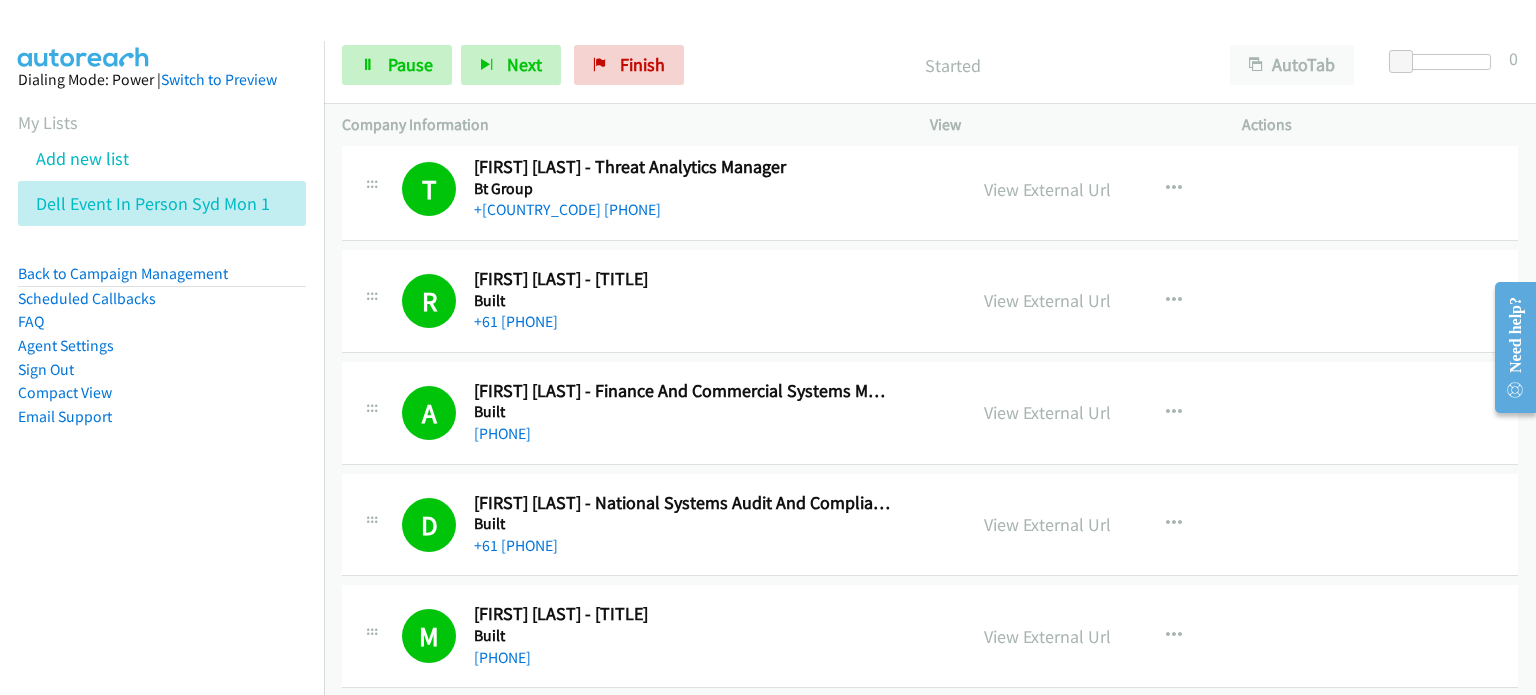 scroll, scrollTop: 400, scrollLeft: 0, axis: vertical 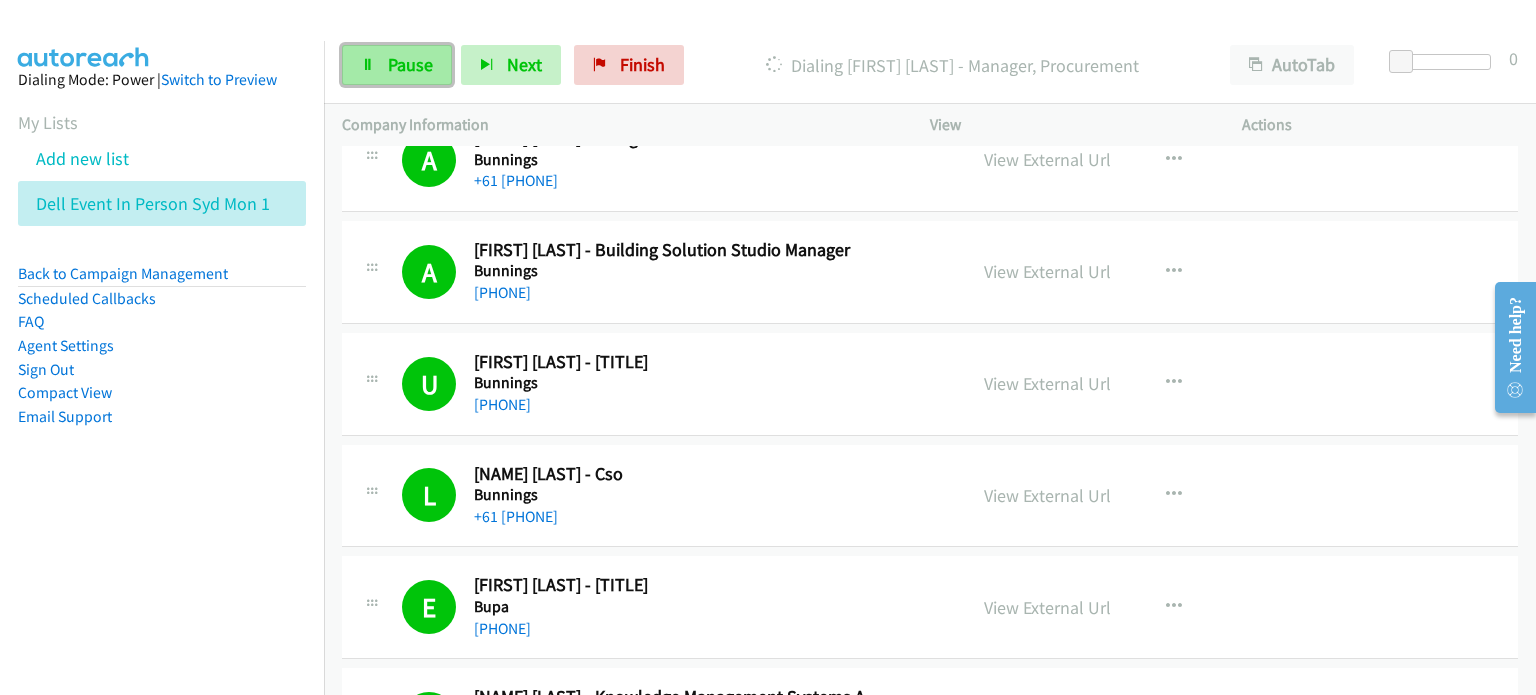 click on "Pause" at bounding box center (397, 65) 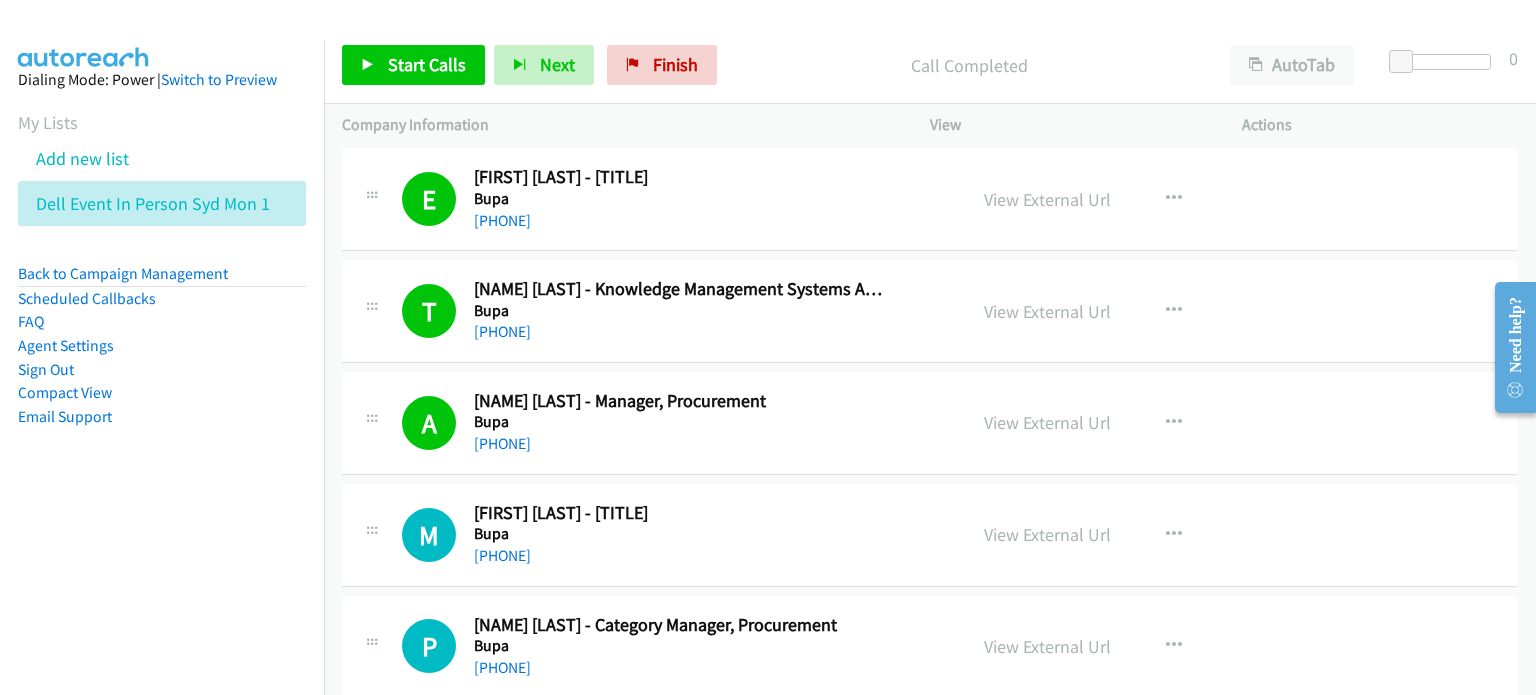 scroll, scrollTop: 1500, scrollLeft: 0, axis: vertical 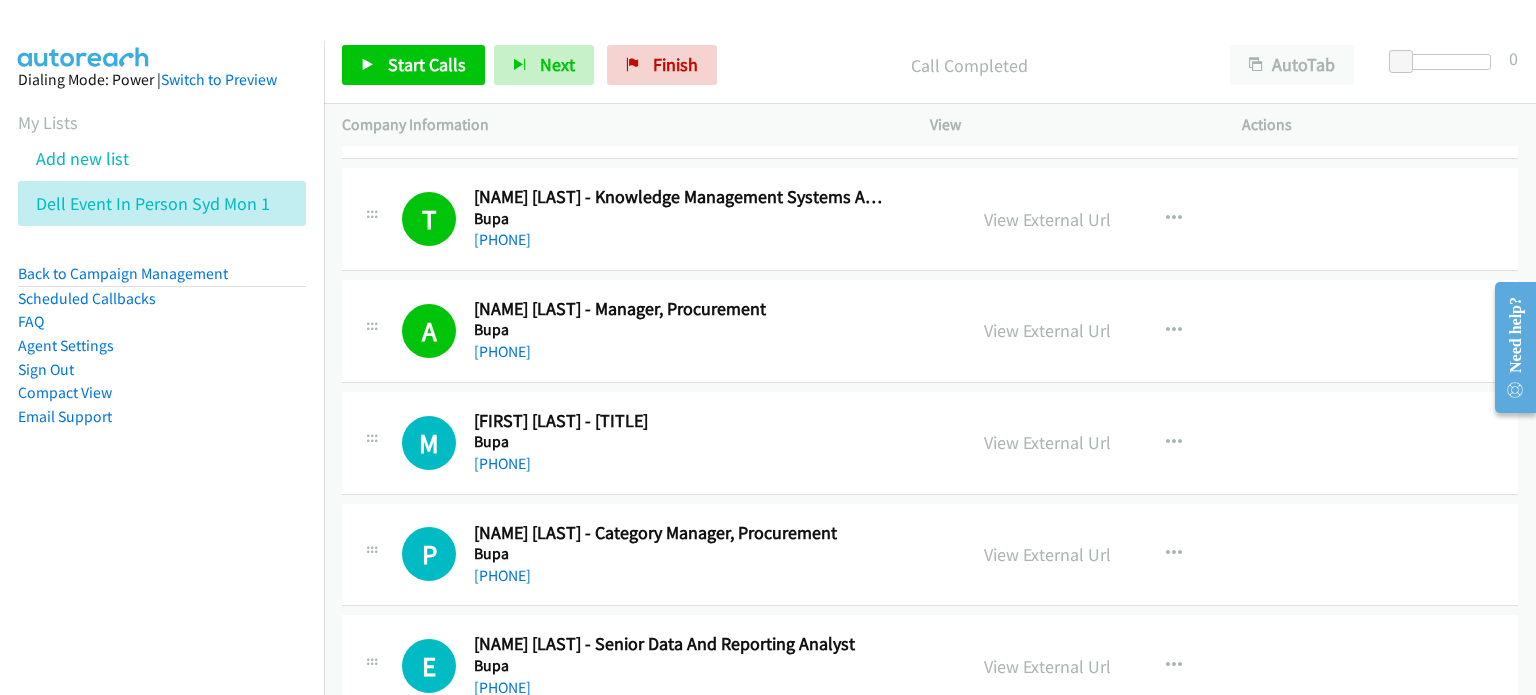 click on "Call Completed" at bounding box center (969, 65) 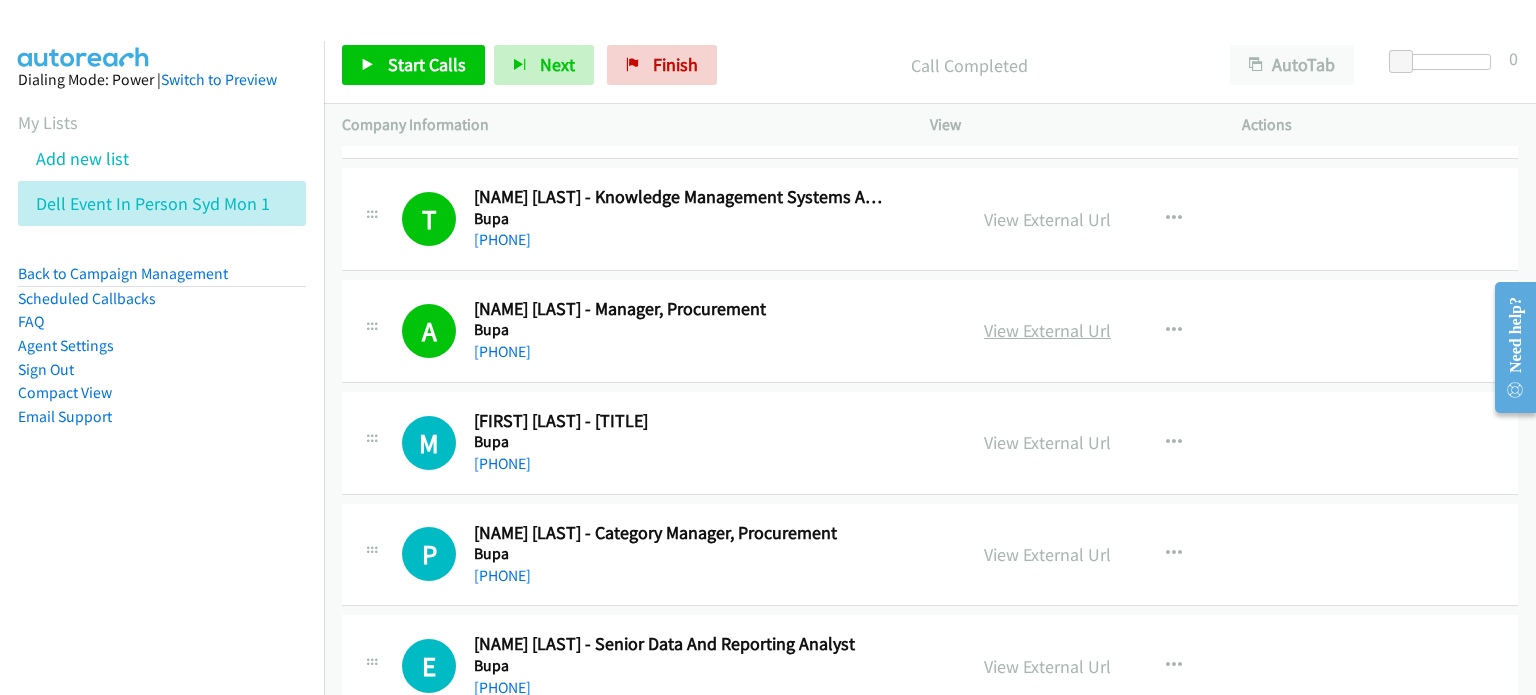 click on "View External Url" at bounding box center [1047, 330] 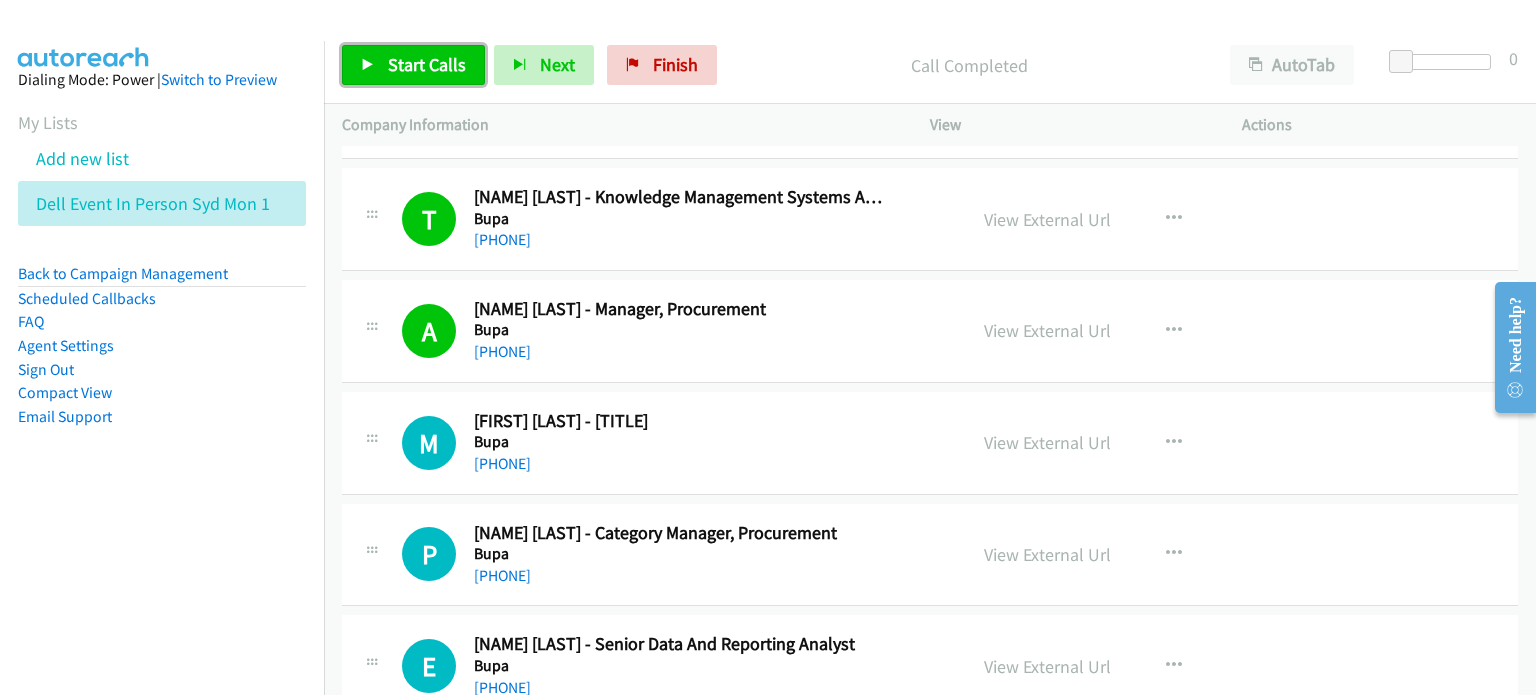 click on "Start Calls" at bounding box center [427, 64] 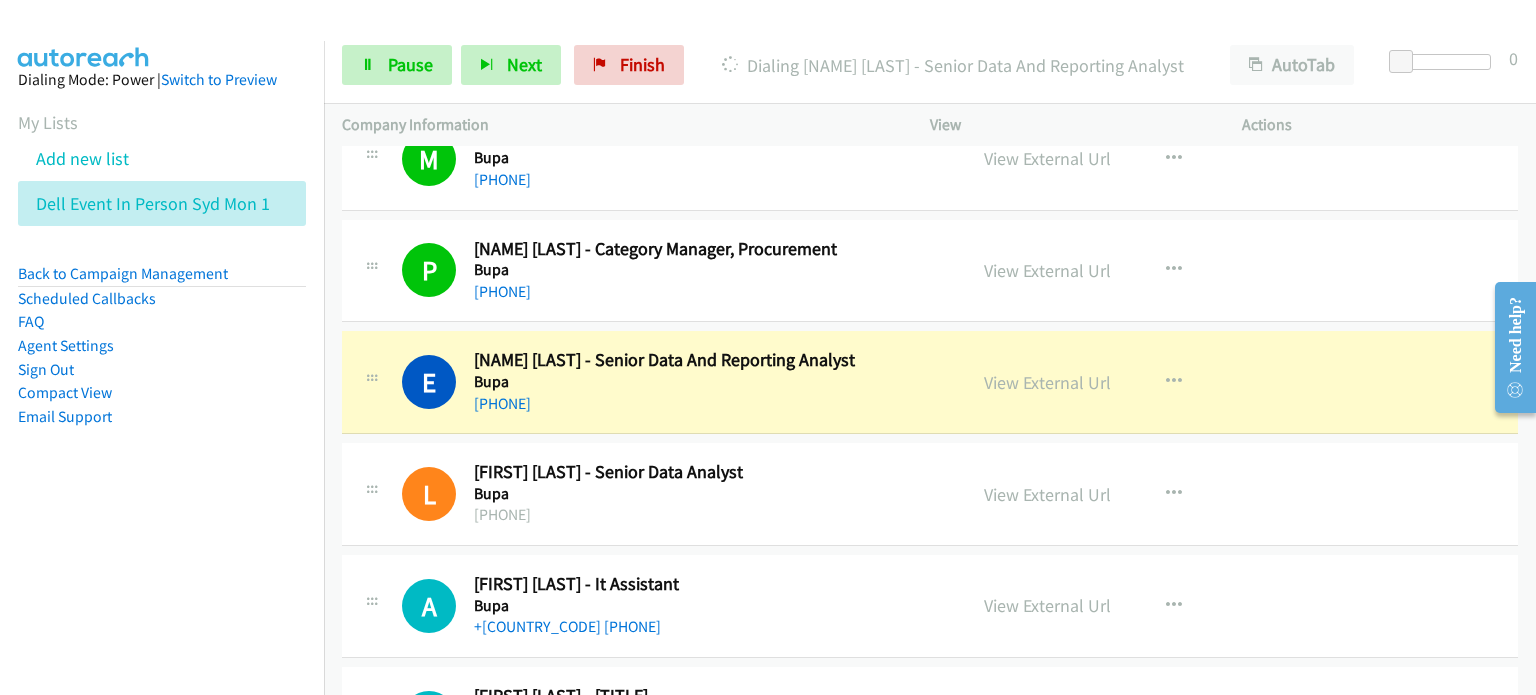 scroll, scrollTop: 1800, scrollLeft: 0, axis: vertical 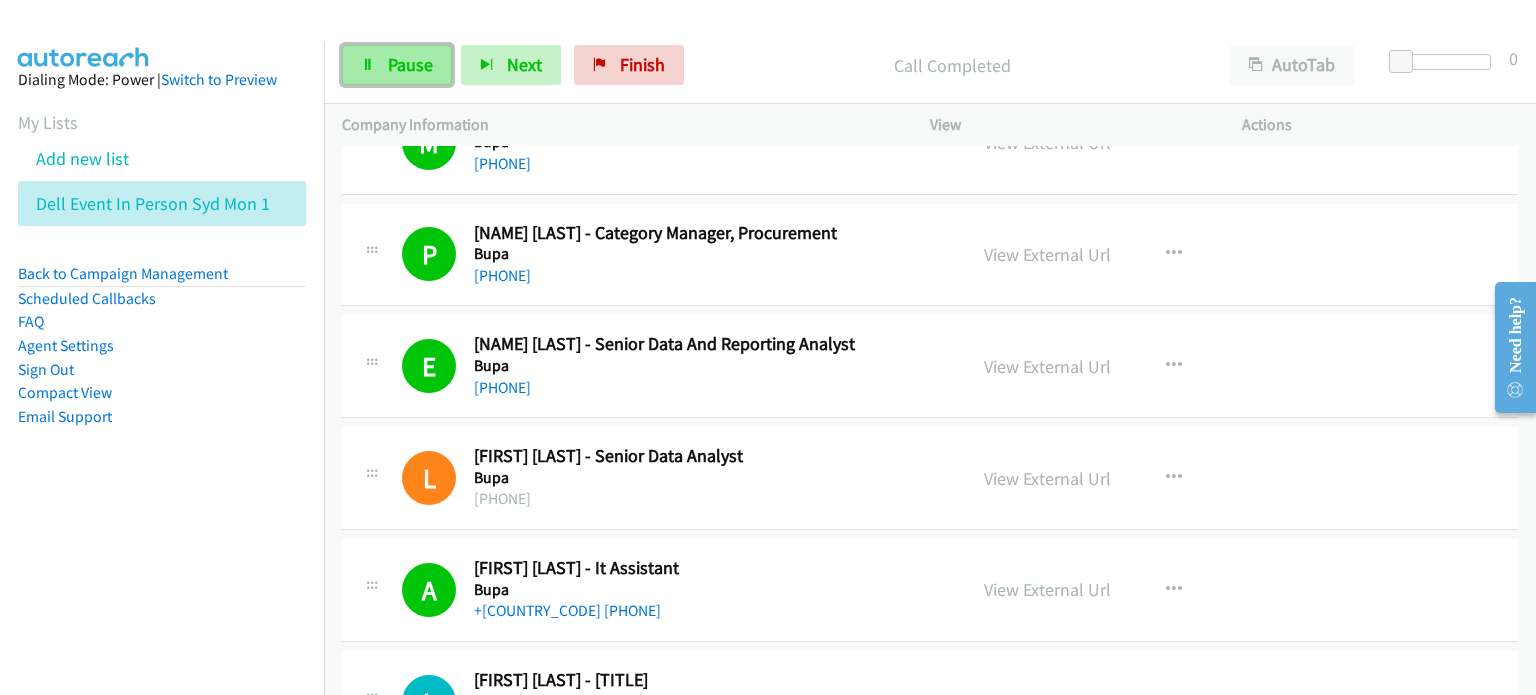 click on "Pause" at bounding box center (410, 64) 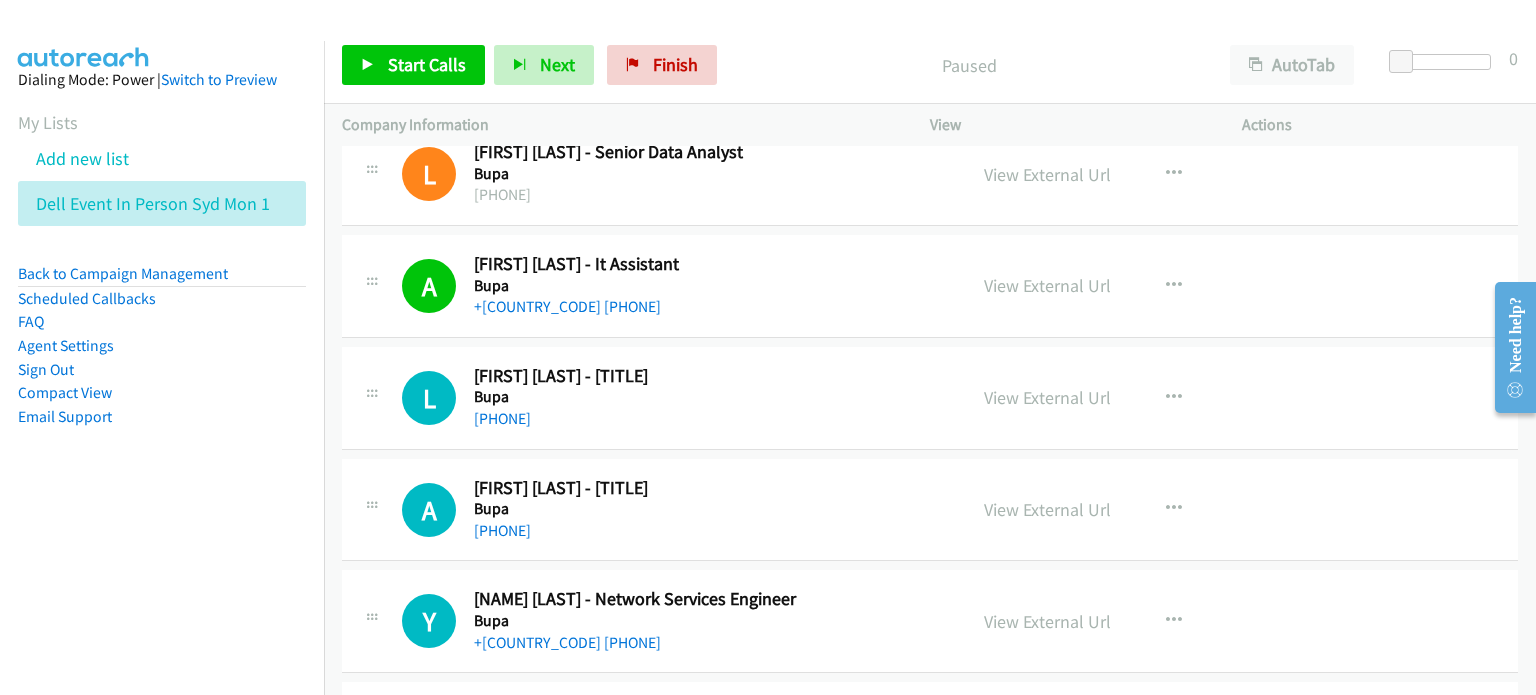 scroll, scrollTop: 2200, scrollLeft: 0, axis: vertical 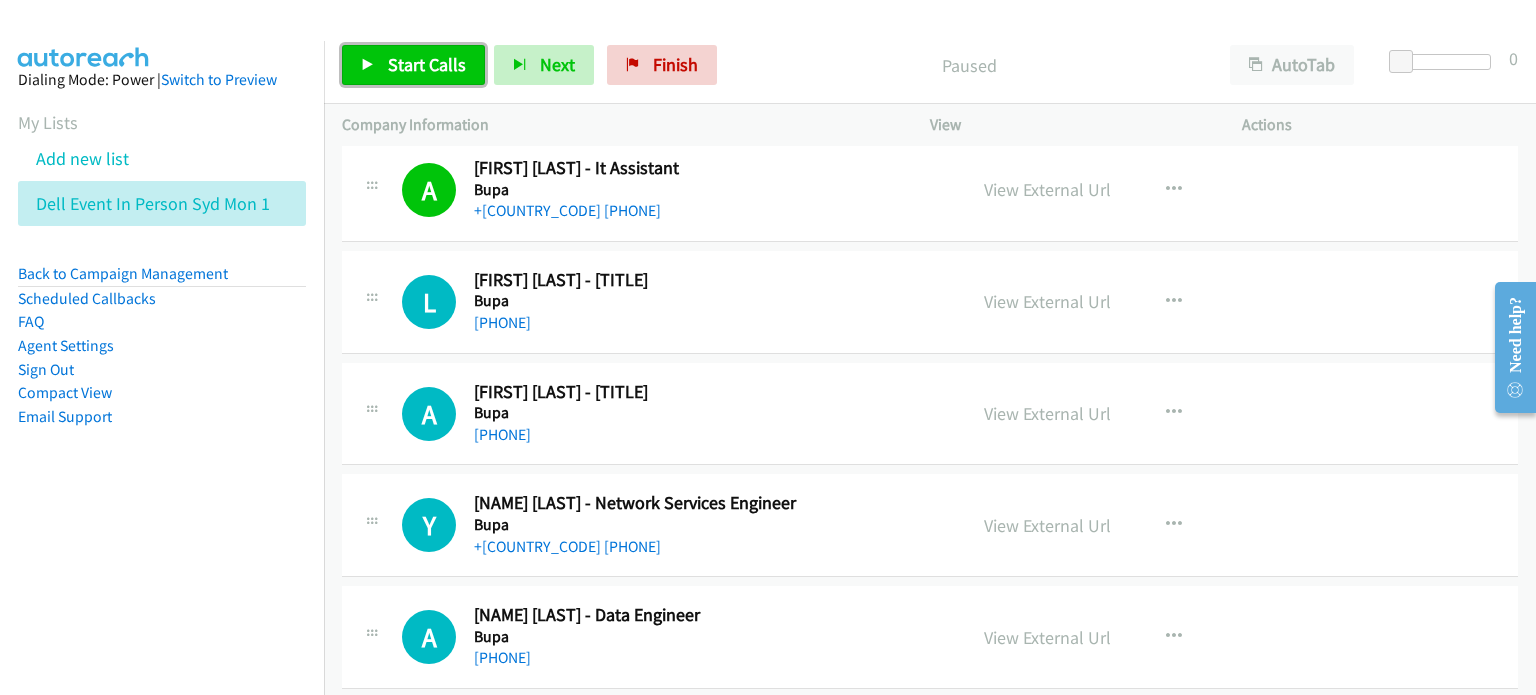 click on "Start Calls" at bounding box center [427, 64] 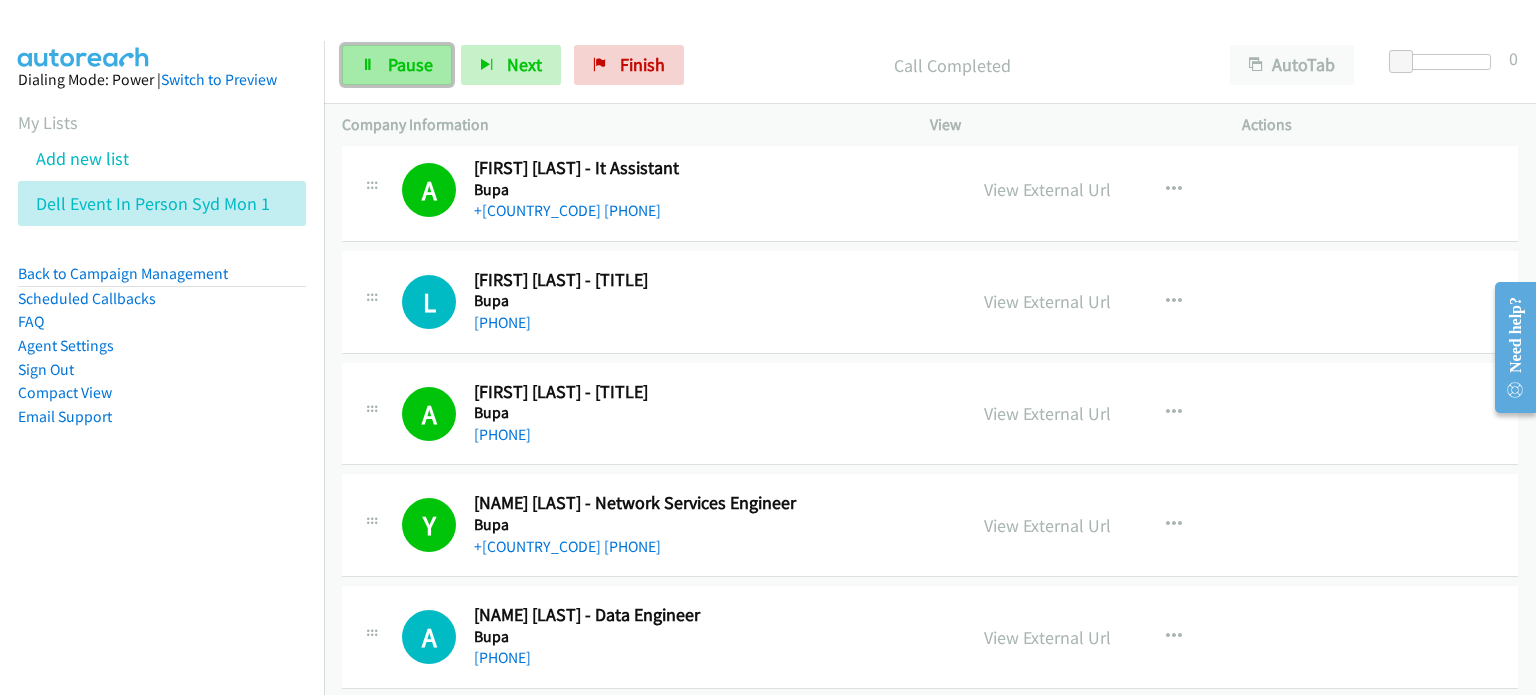 click on "Pause" at bounding box center [410, 64] 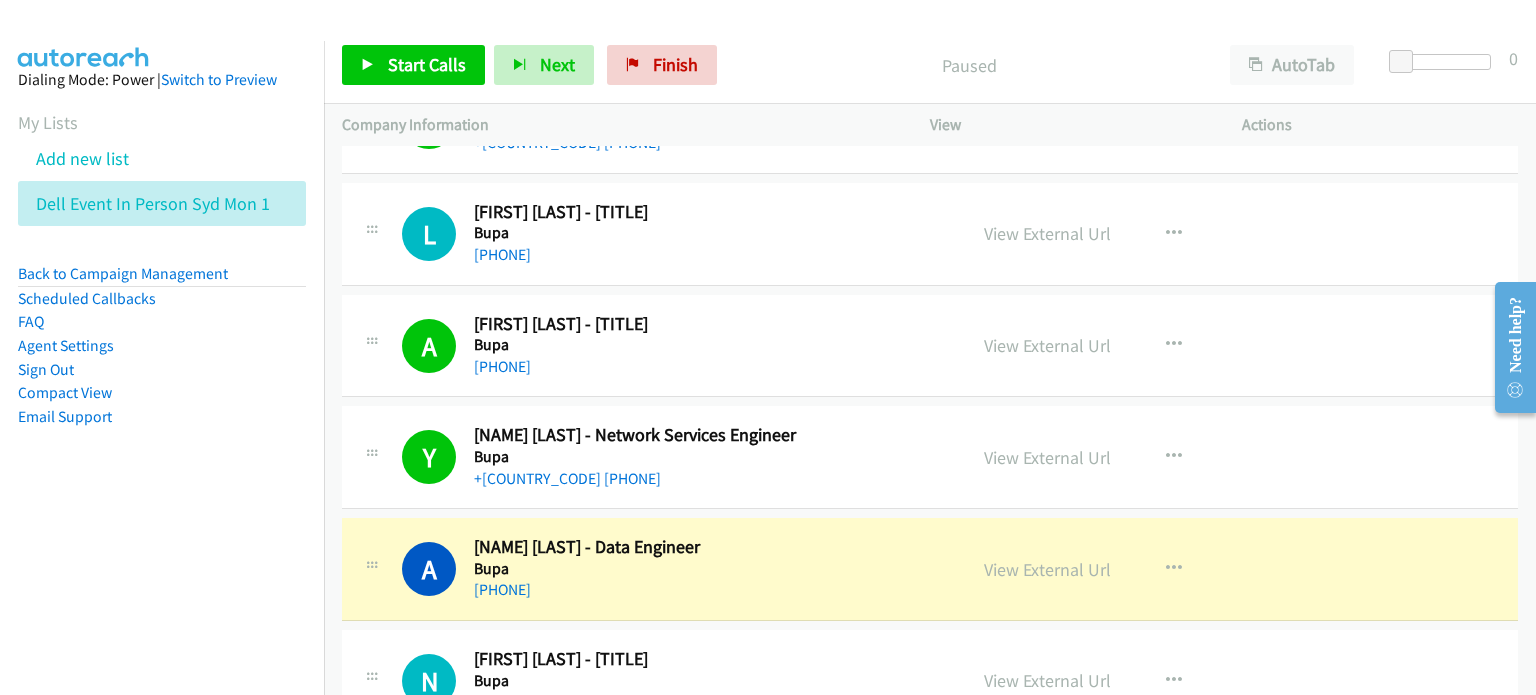 scroll, scrollTop: 2300, scrollLeft: 0, axis: vertical 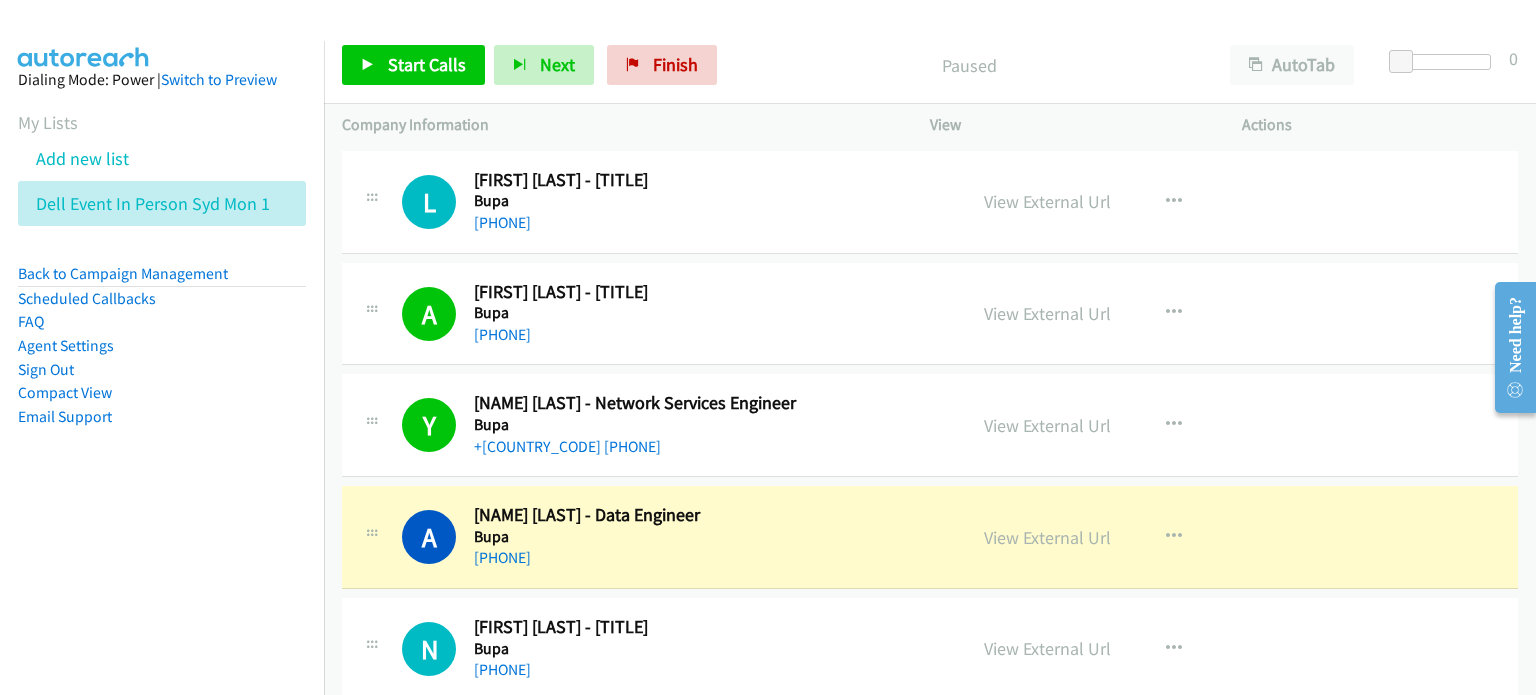 click on "Paused" at bounding box center [969, 65] 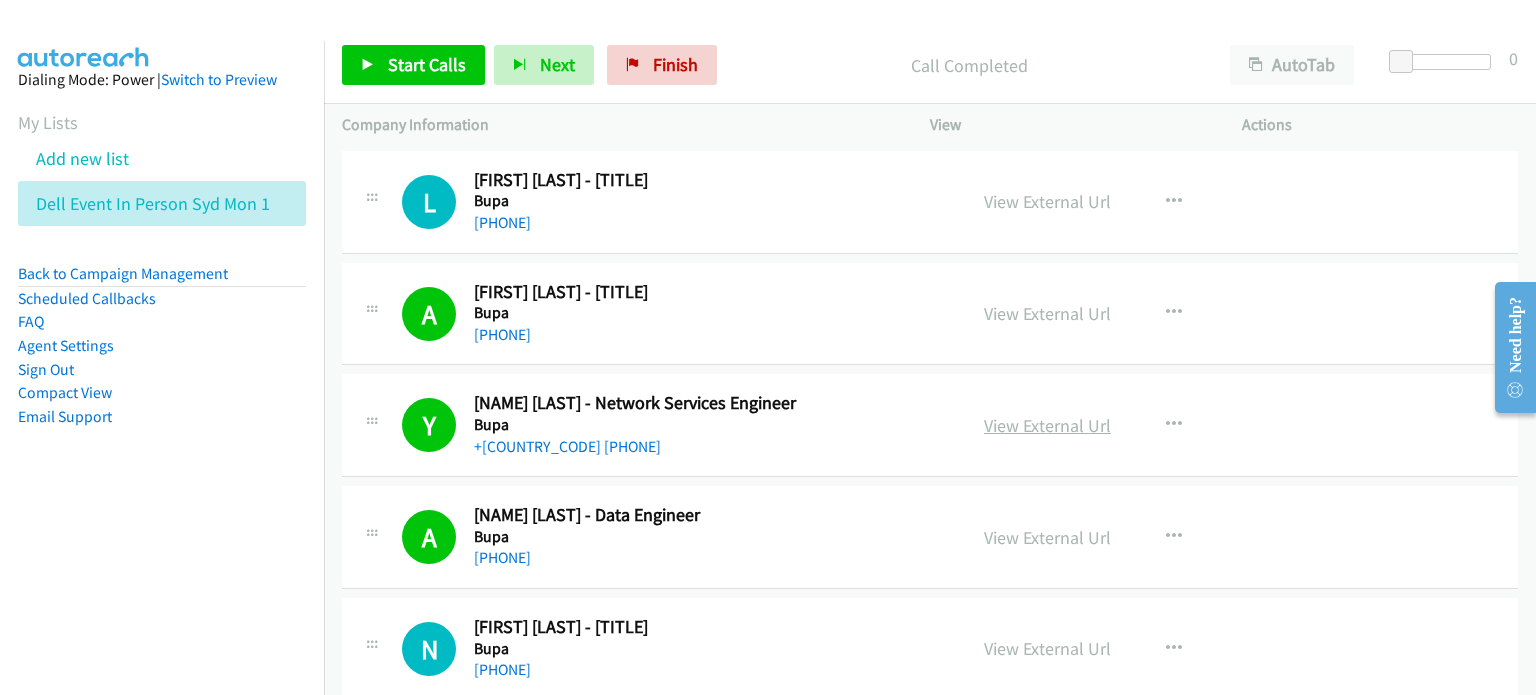 click on "View External Url" at bounding box center (1047, 425) 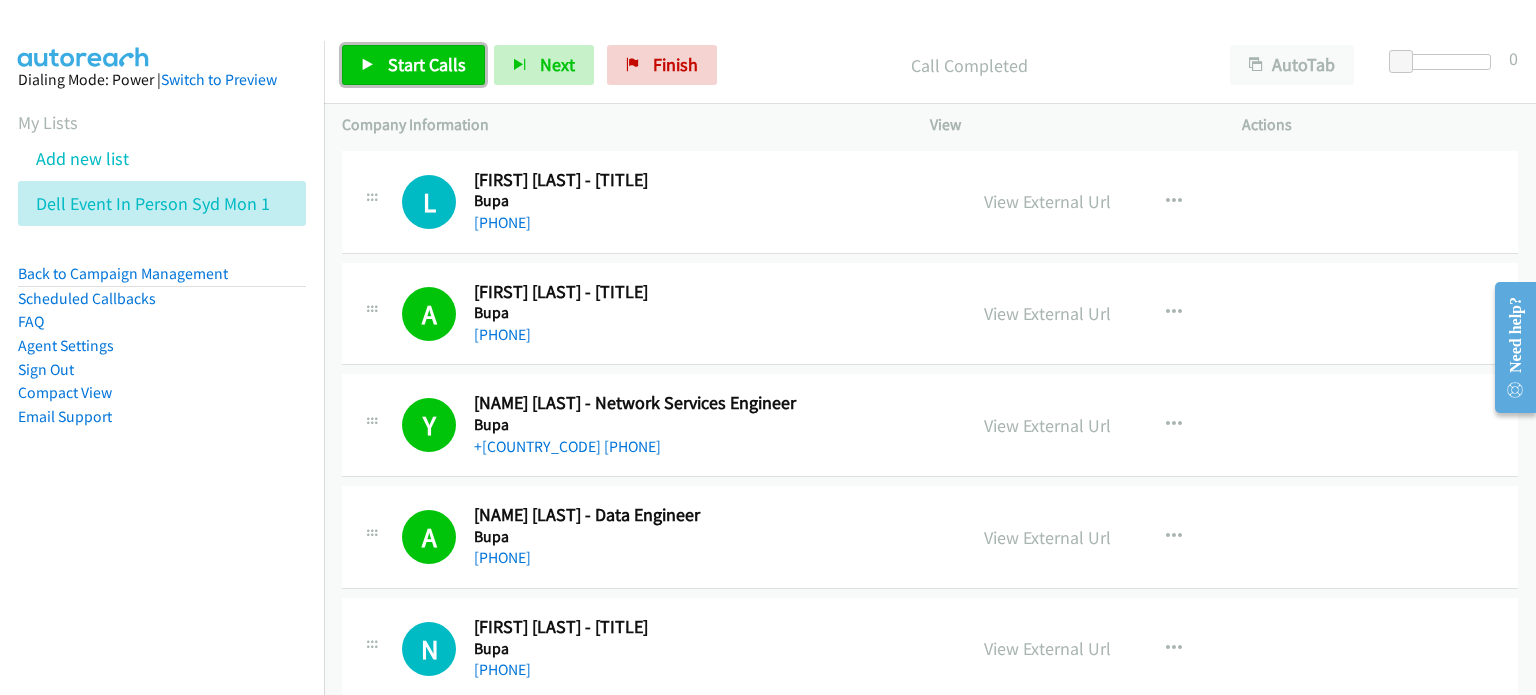 click on "Start Calls" at bounding box center [427, 64] 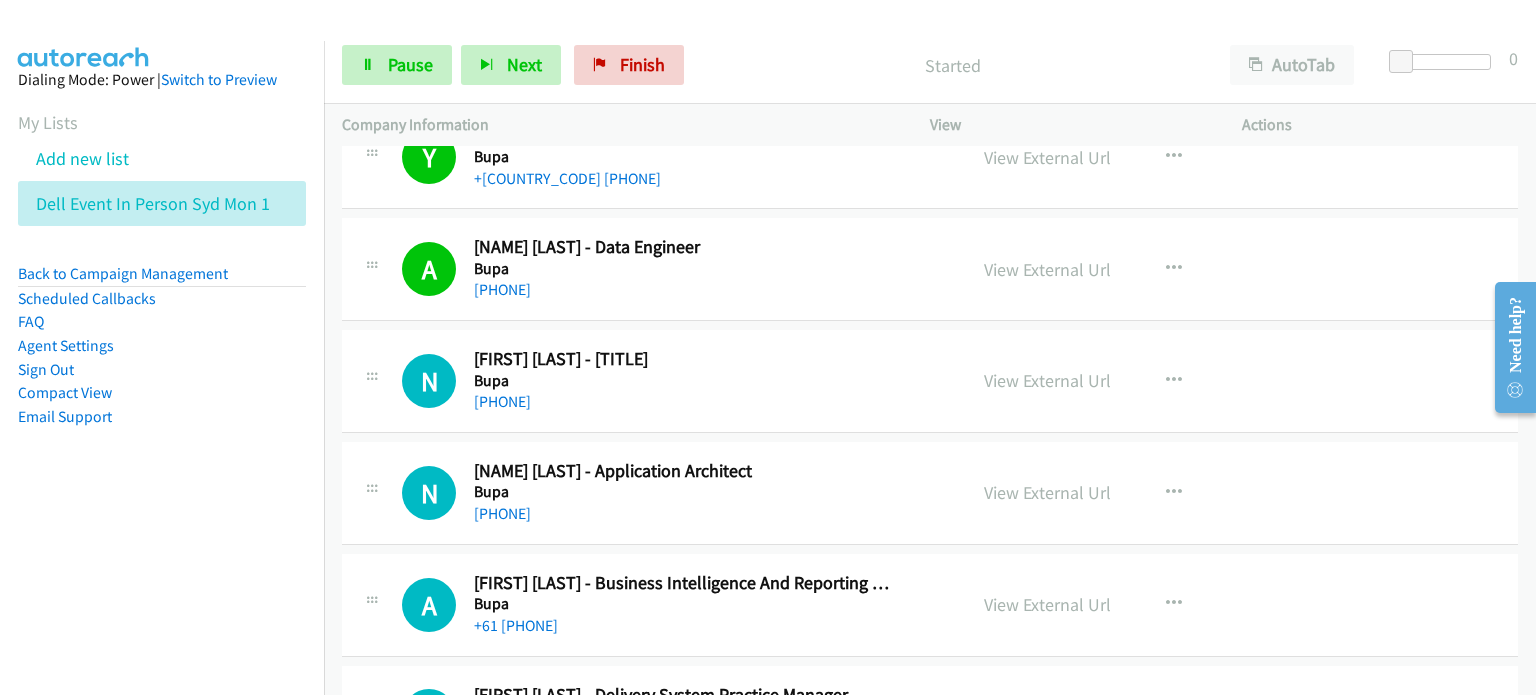 scroll, scrollTop: 2600, scrollLeft: 0, axis: vertical 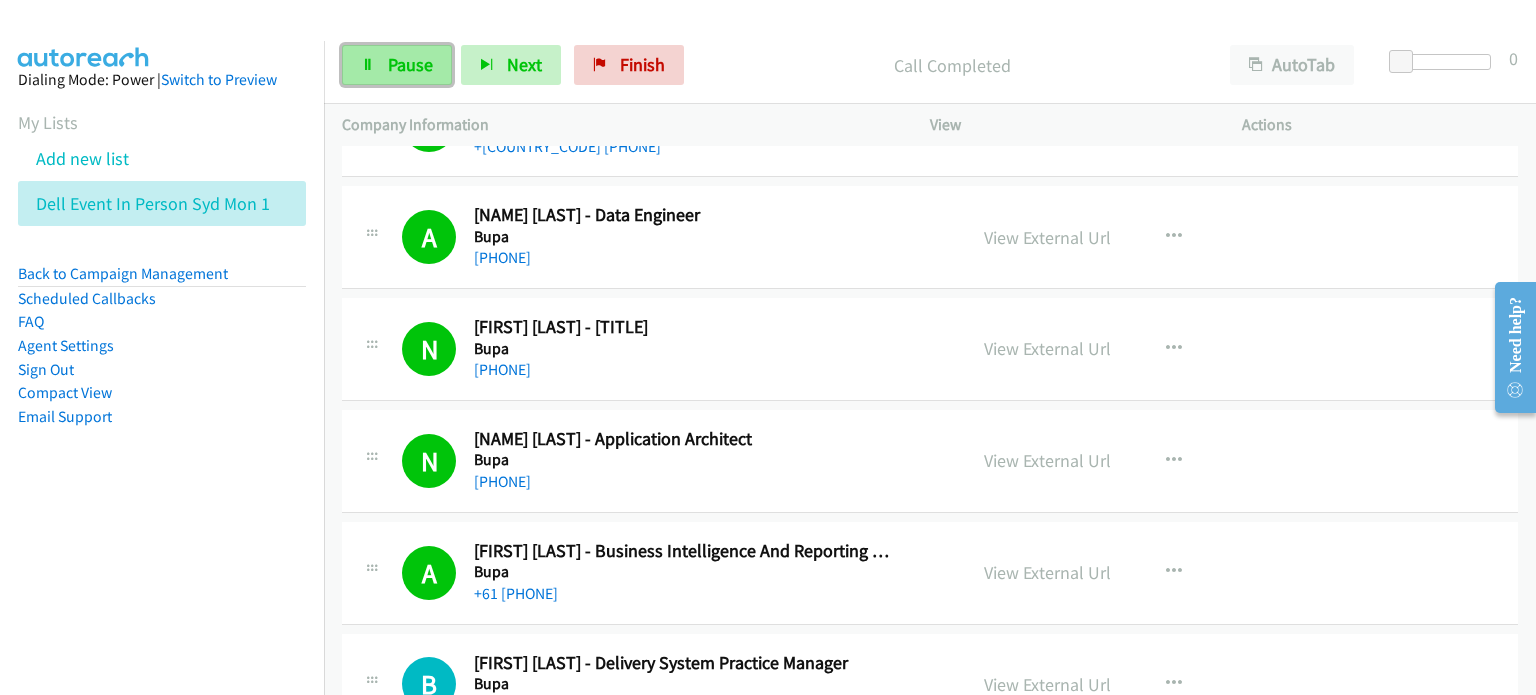 click on "Pause" at bounding box center [410, 64] 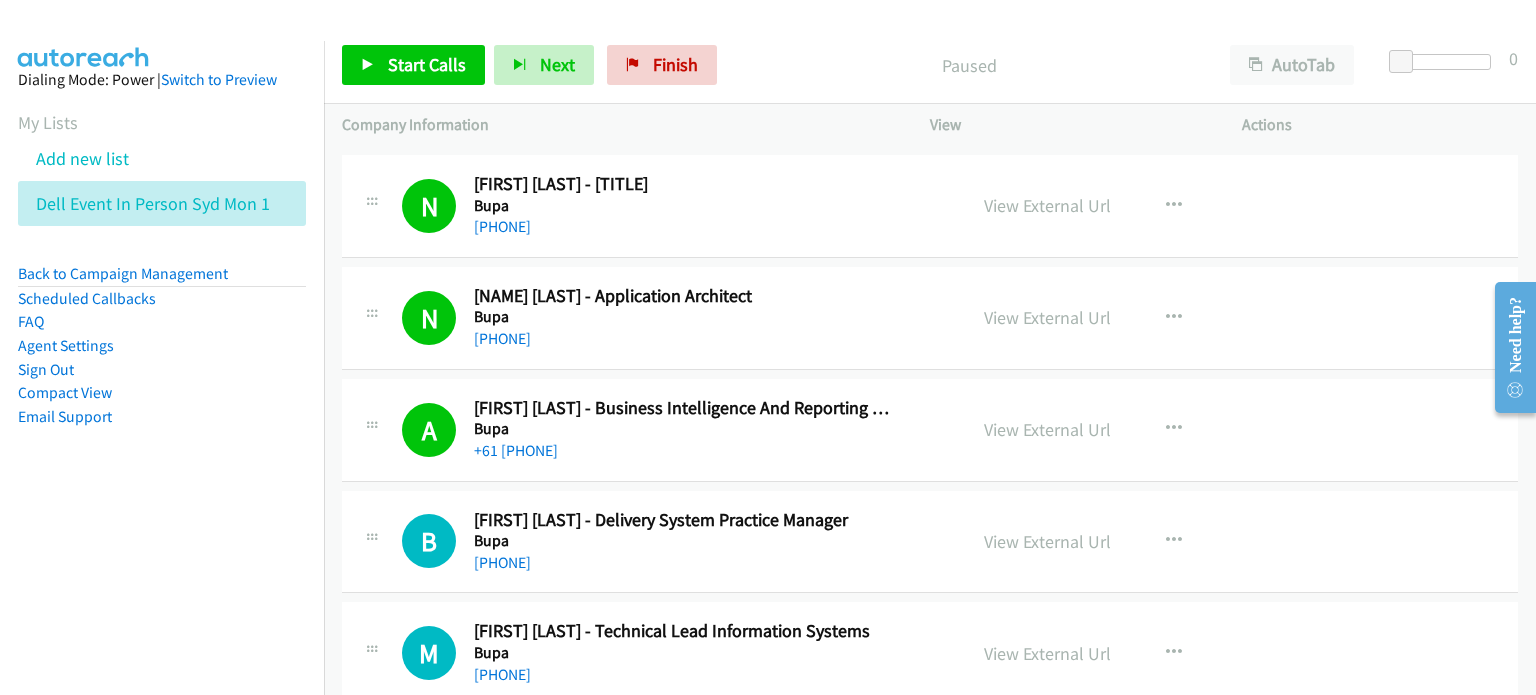 scroll, scrollTop: 2800, scrollLeft: 0, axis: vertical 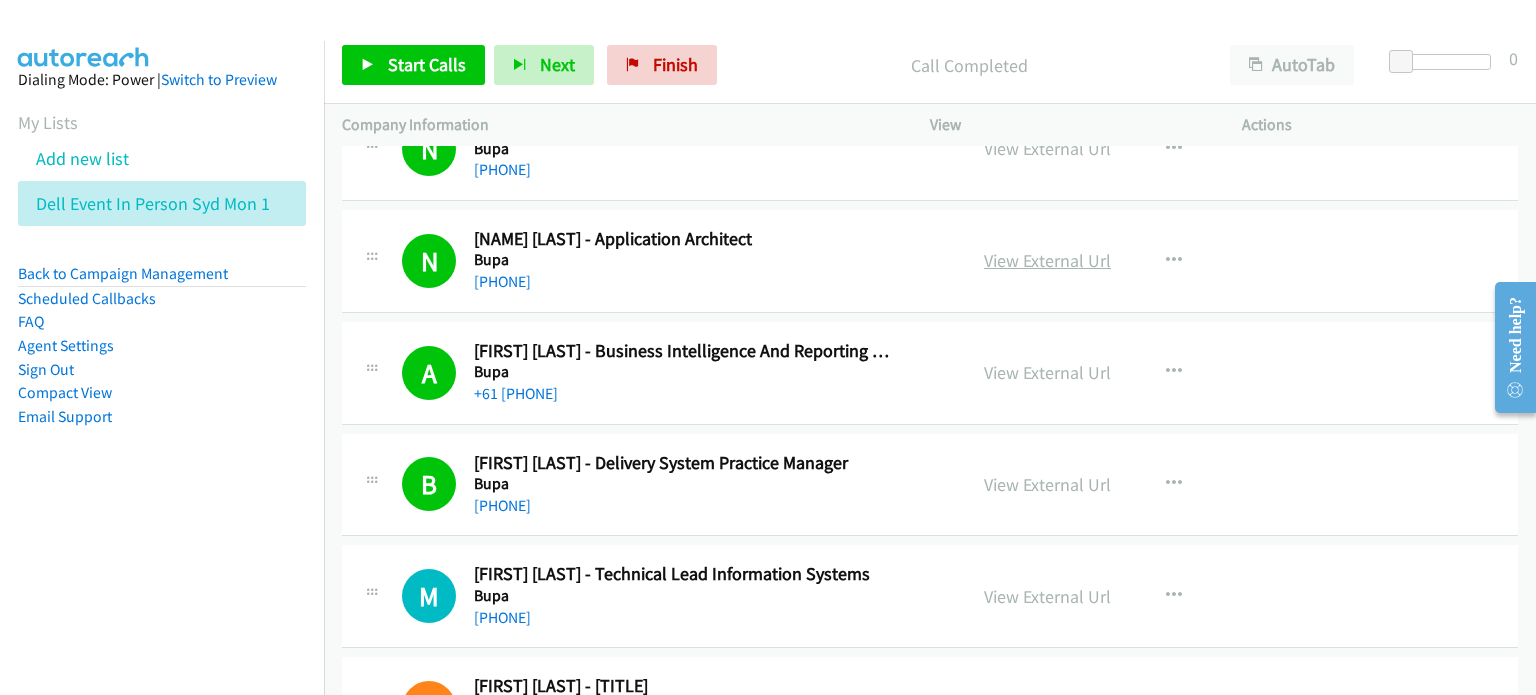 click on "View External Url" at bounding box center [1047, 260] 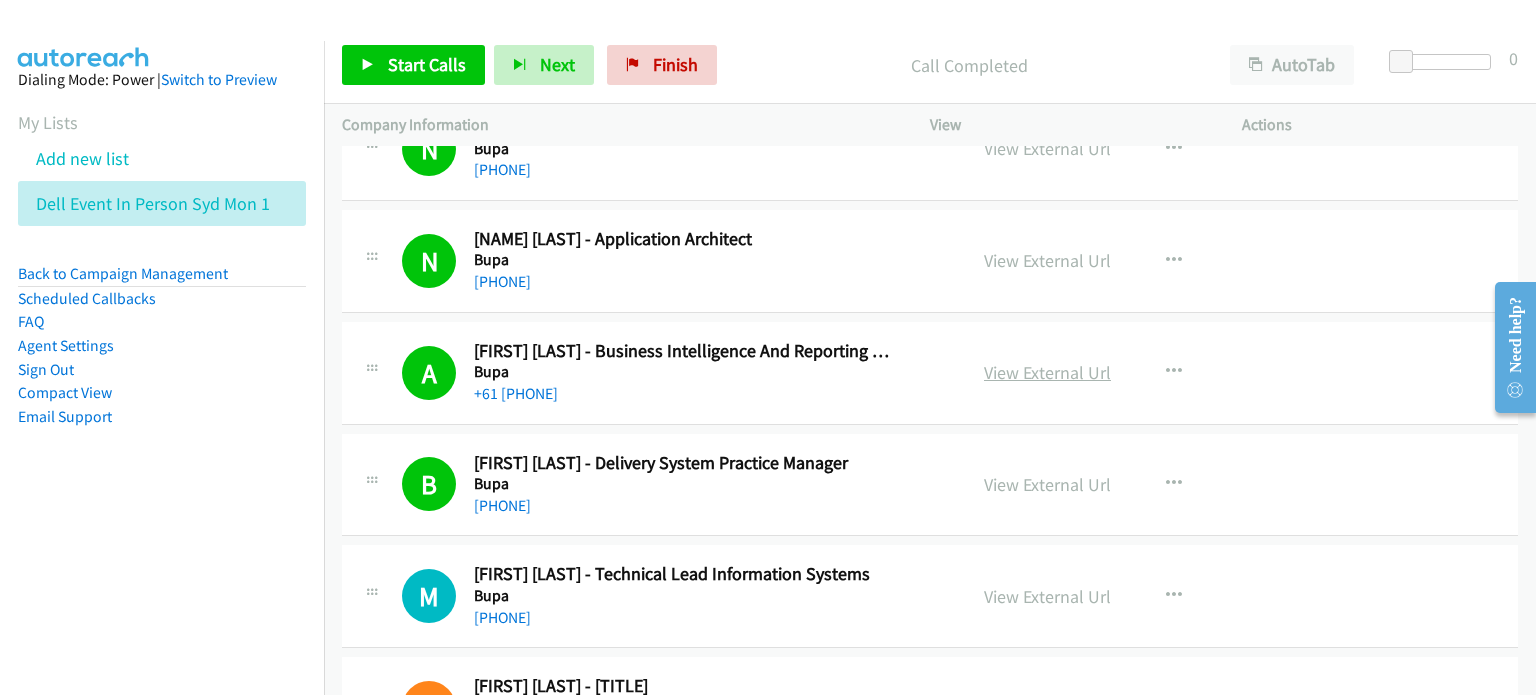 click on "View External Url" at bounding box center [1047, 372] 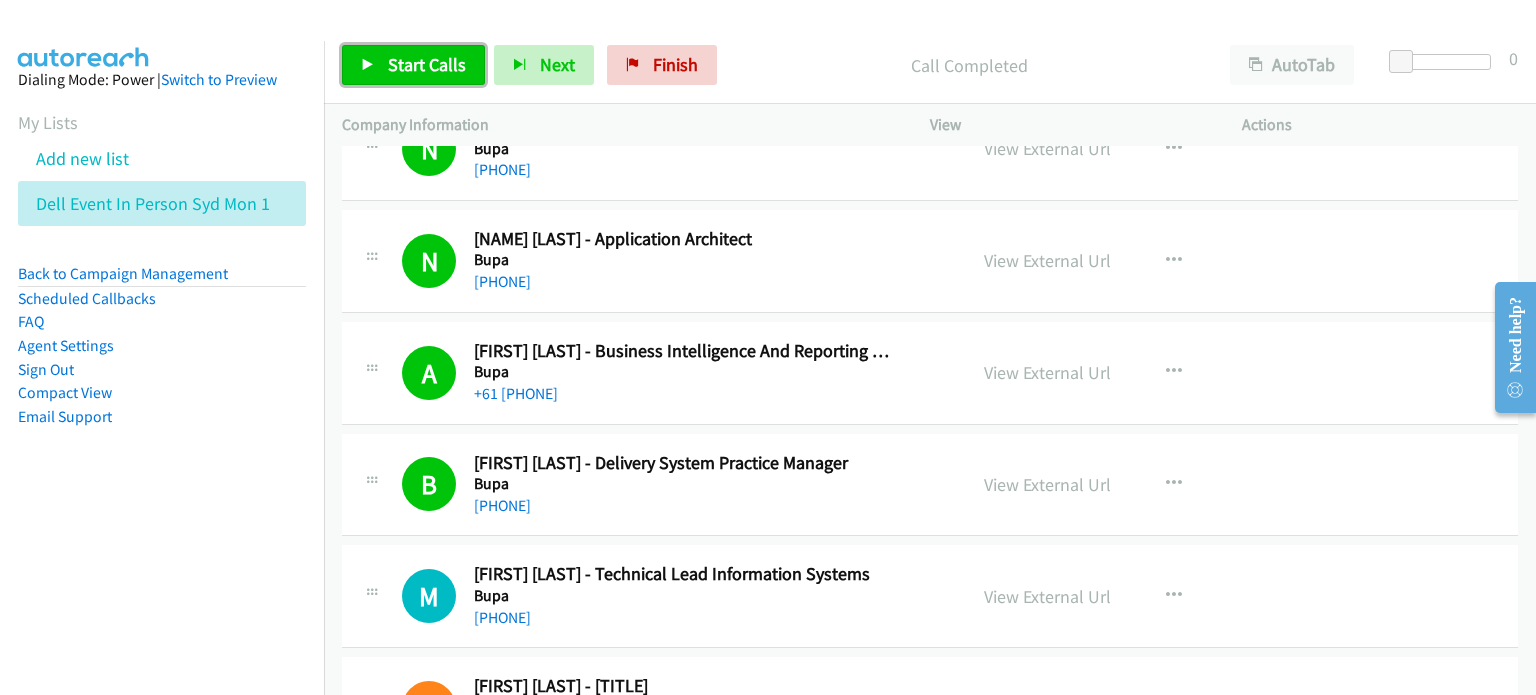click on "Start Calls" at bounding box center (427, 64) 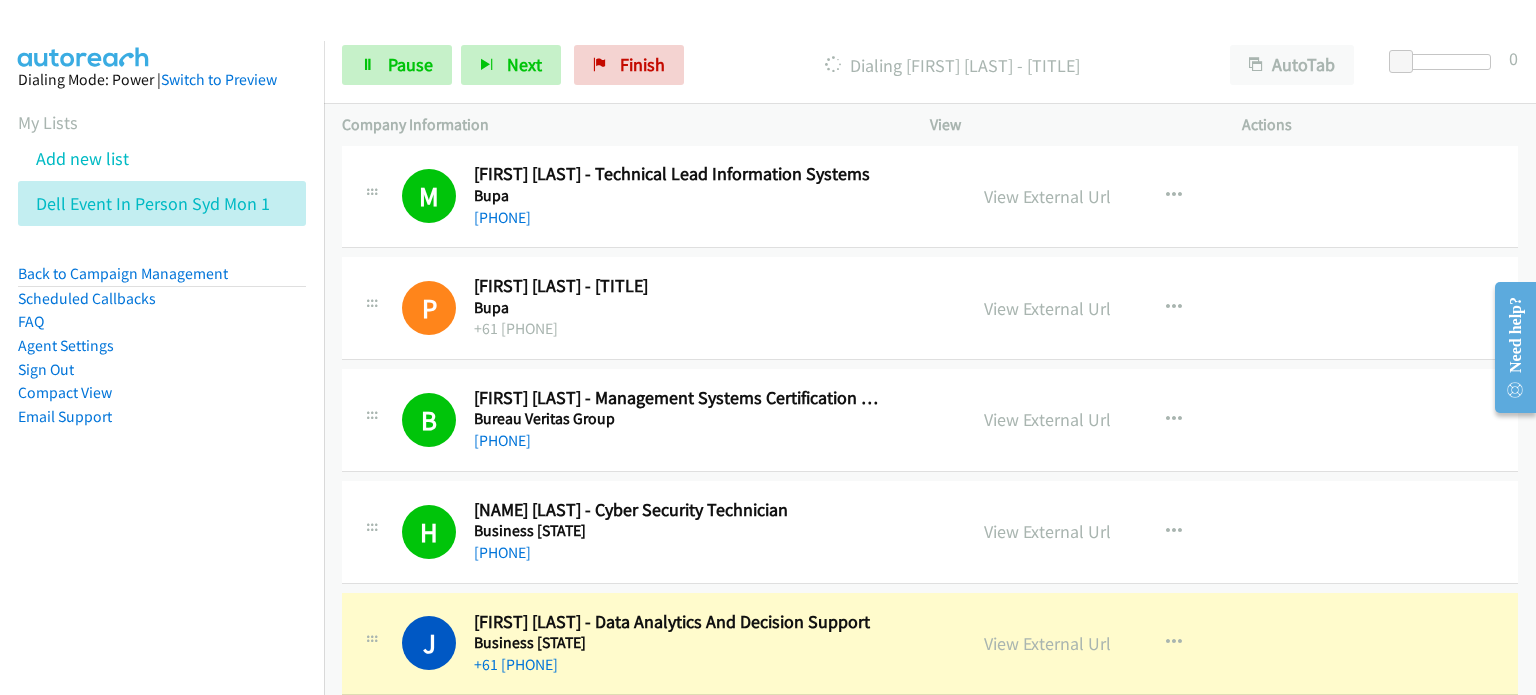 scroll, scrollTop: 3400, scrollLeft: 0, axis: vertical 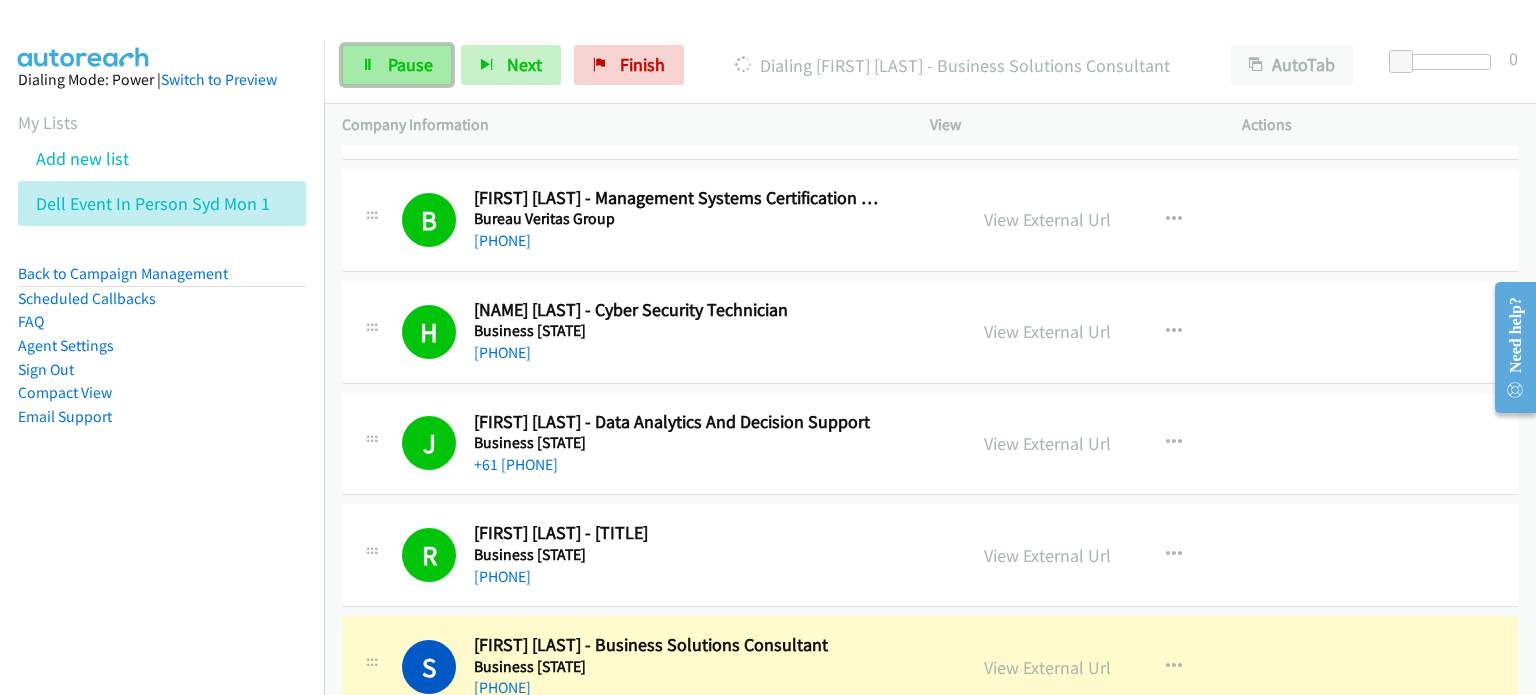click on "Pause" at bounding box center (410, 64) 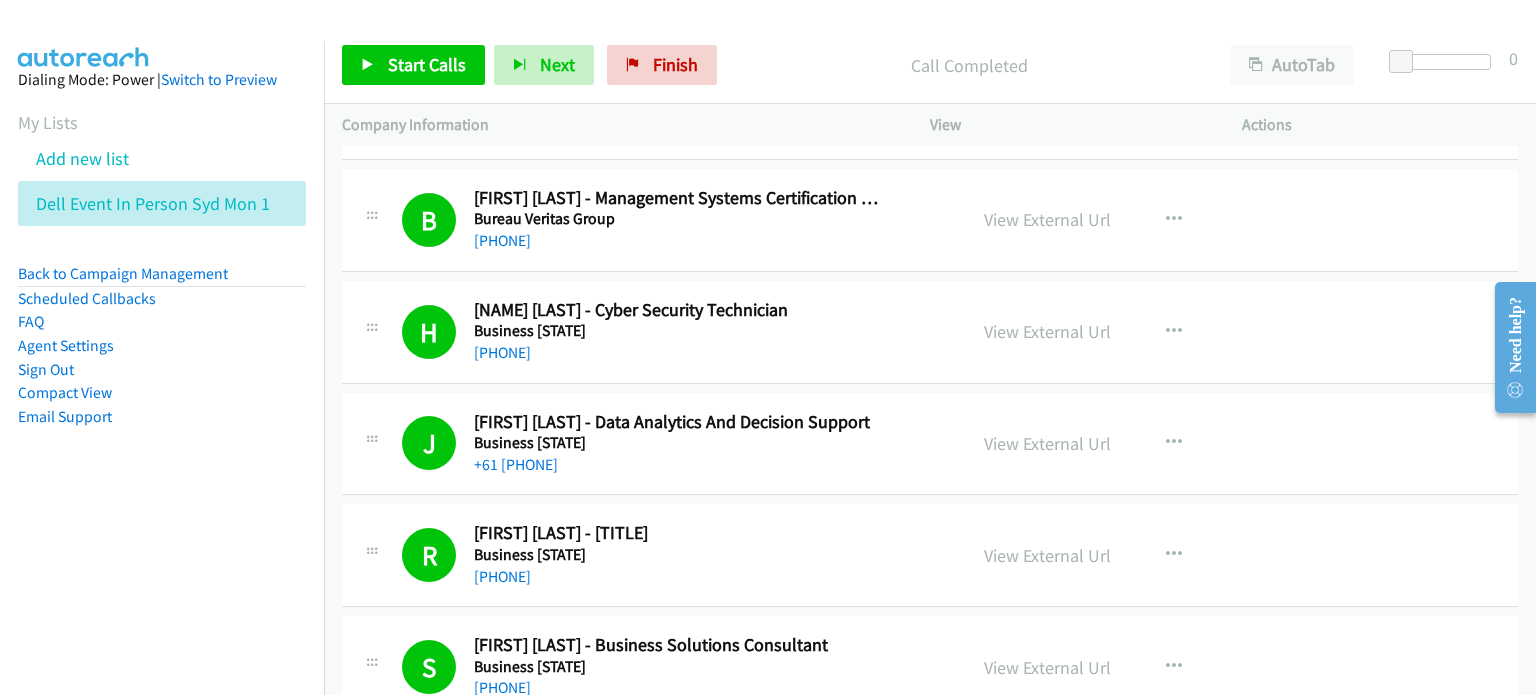 click on "Call Completed" at bounding box center [969, 65] 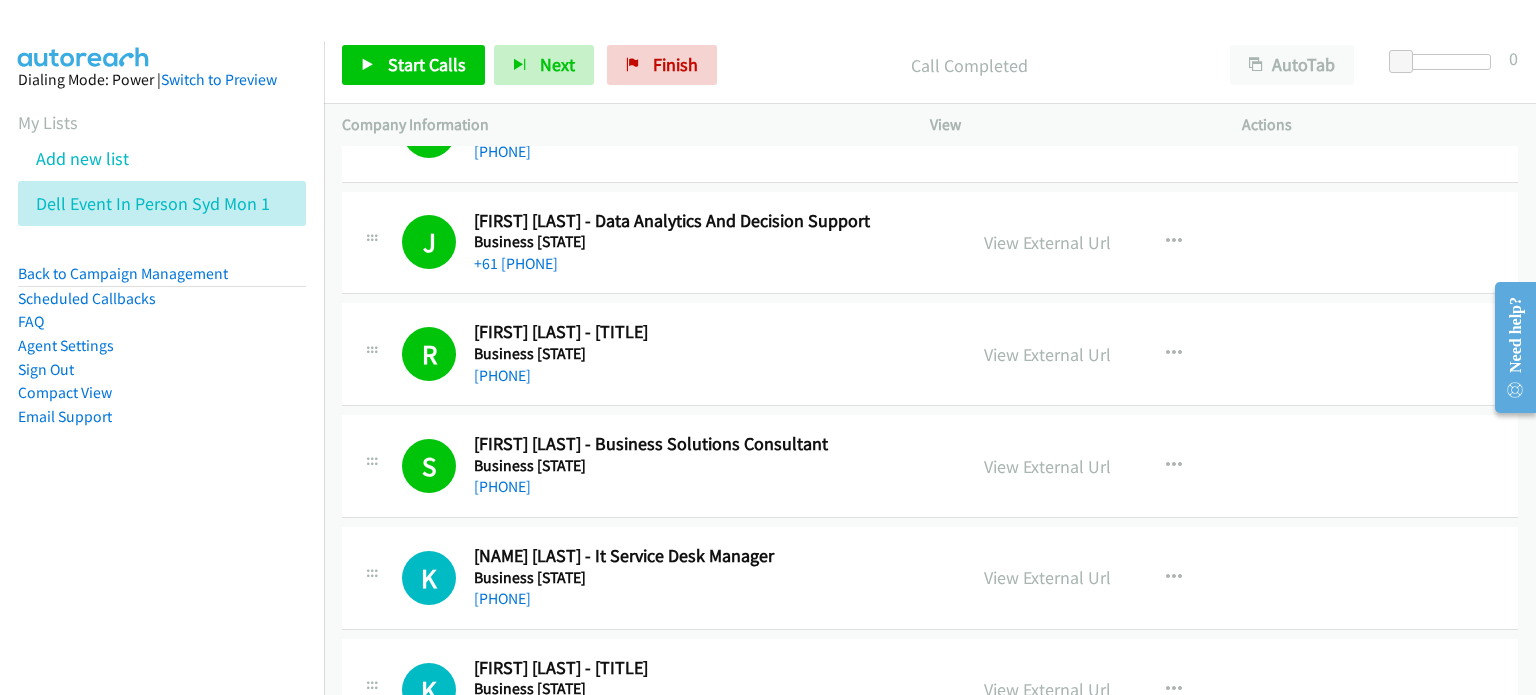 scroll, scrollTop: 3700, scrollLeft: 0, axis: vertical 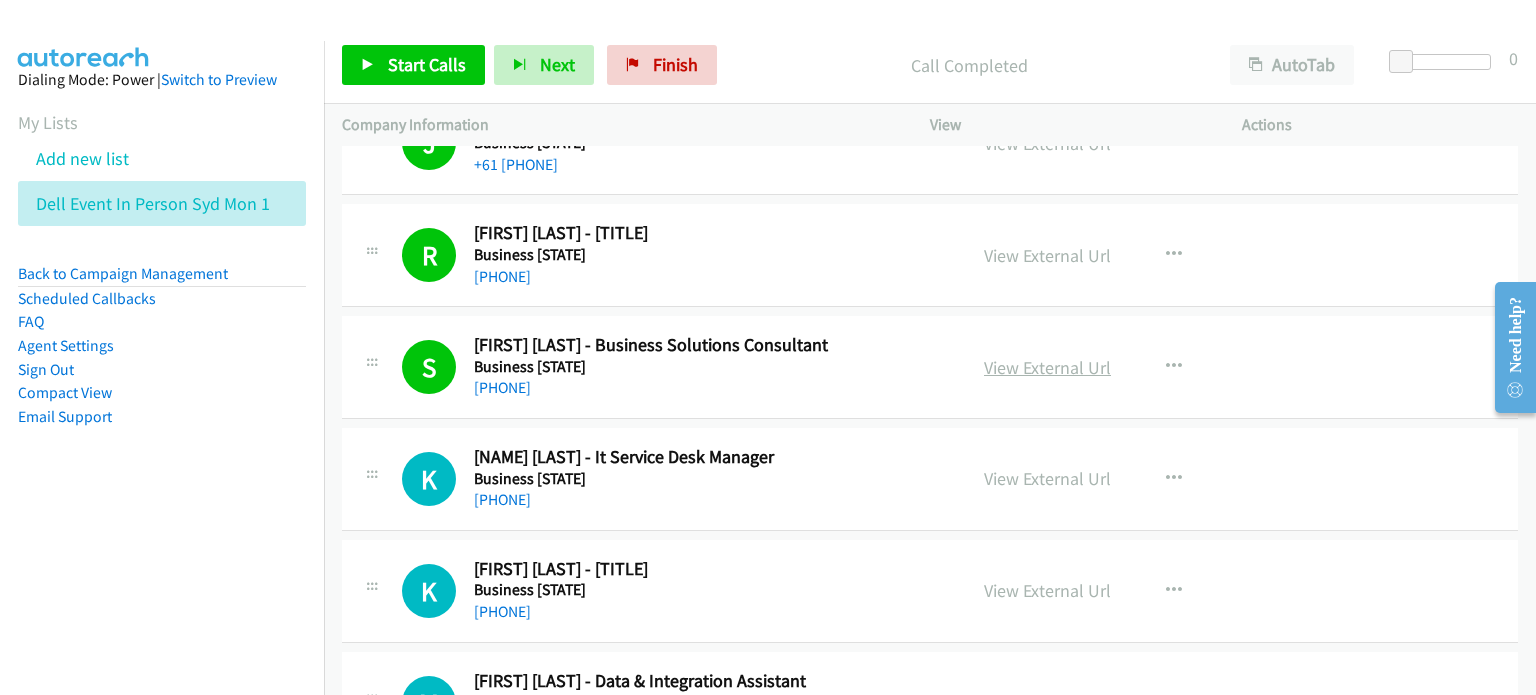 click on "View External Url" at bounding box center [1047, 367] 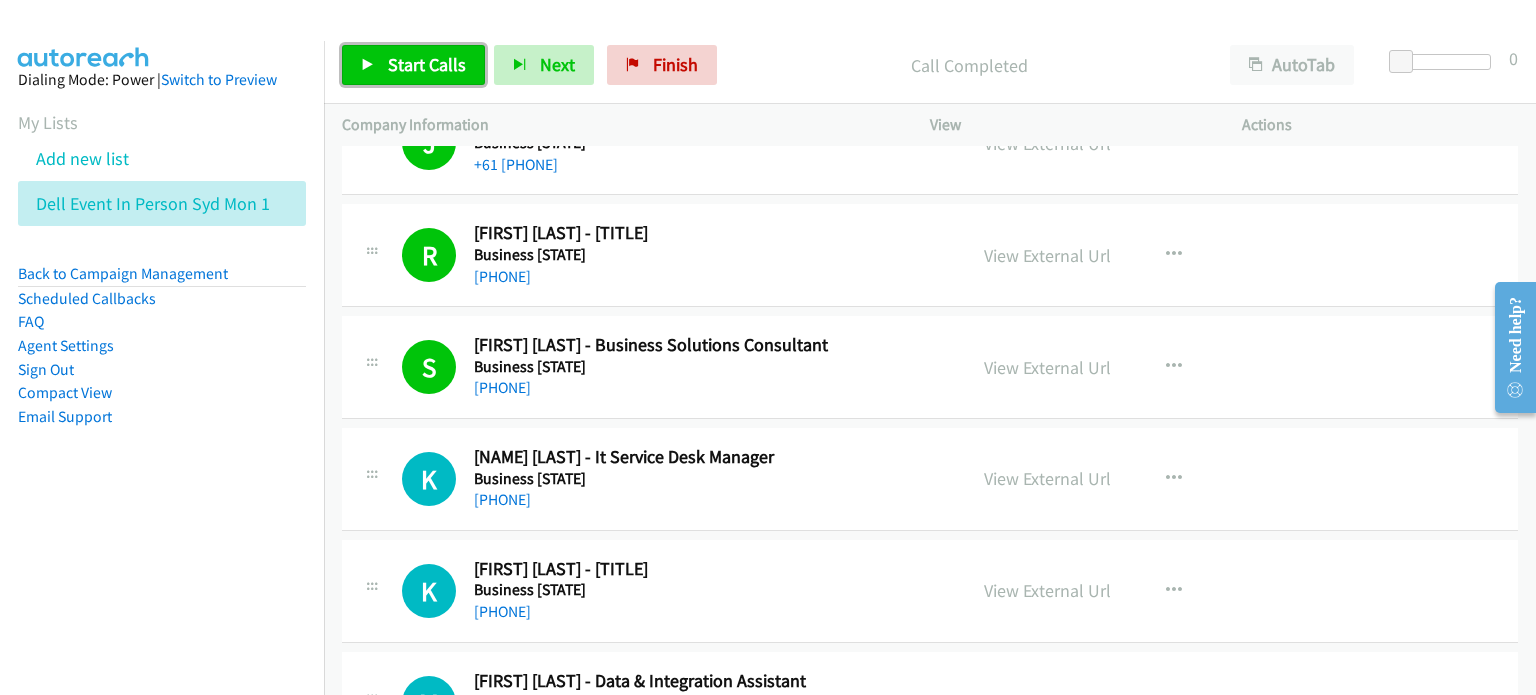 click on "Start Calls" at bounding box center (427, 64) 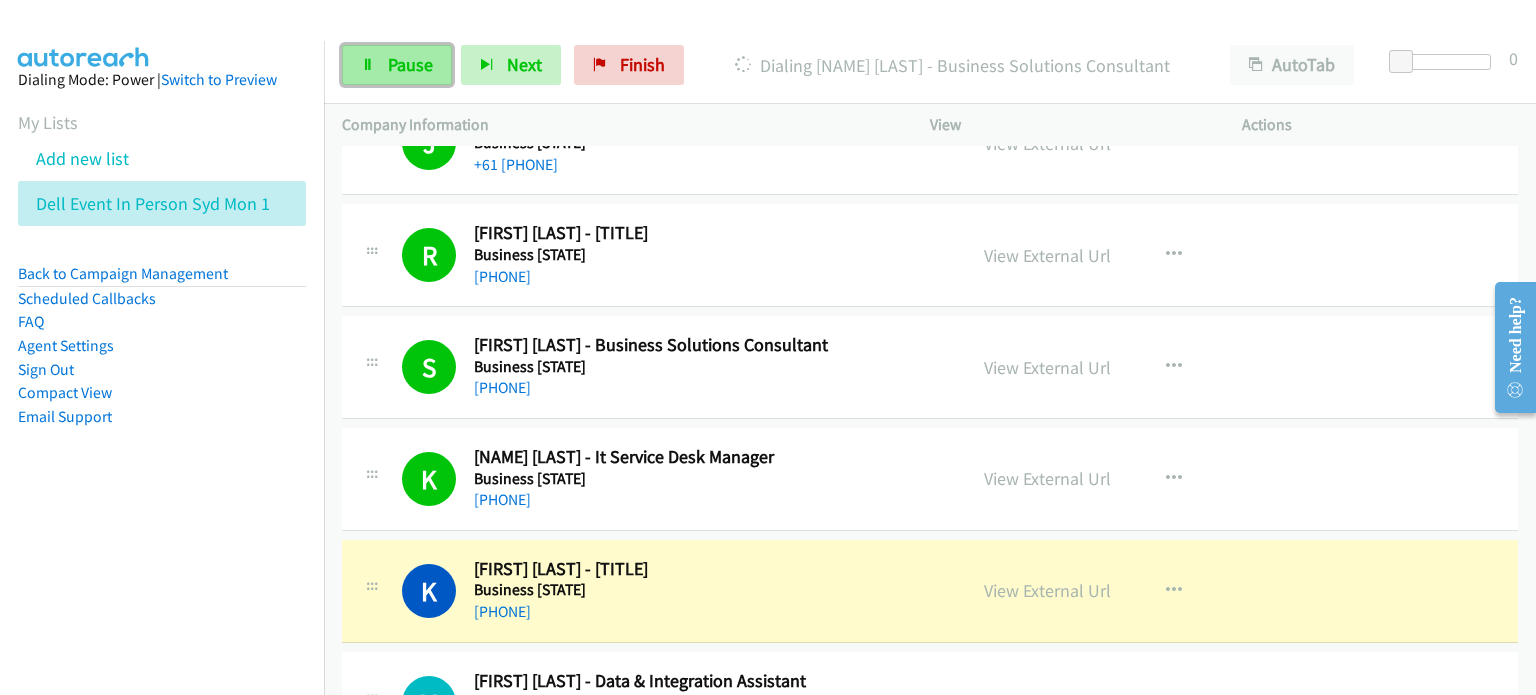 click on "Pause" at bounding box center (397, 65) 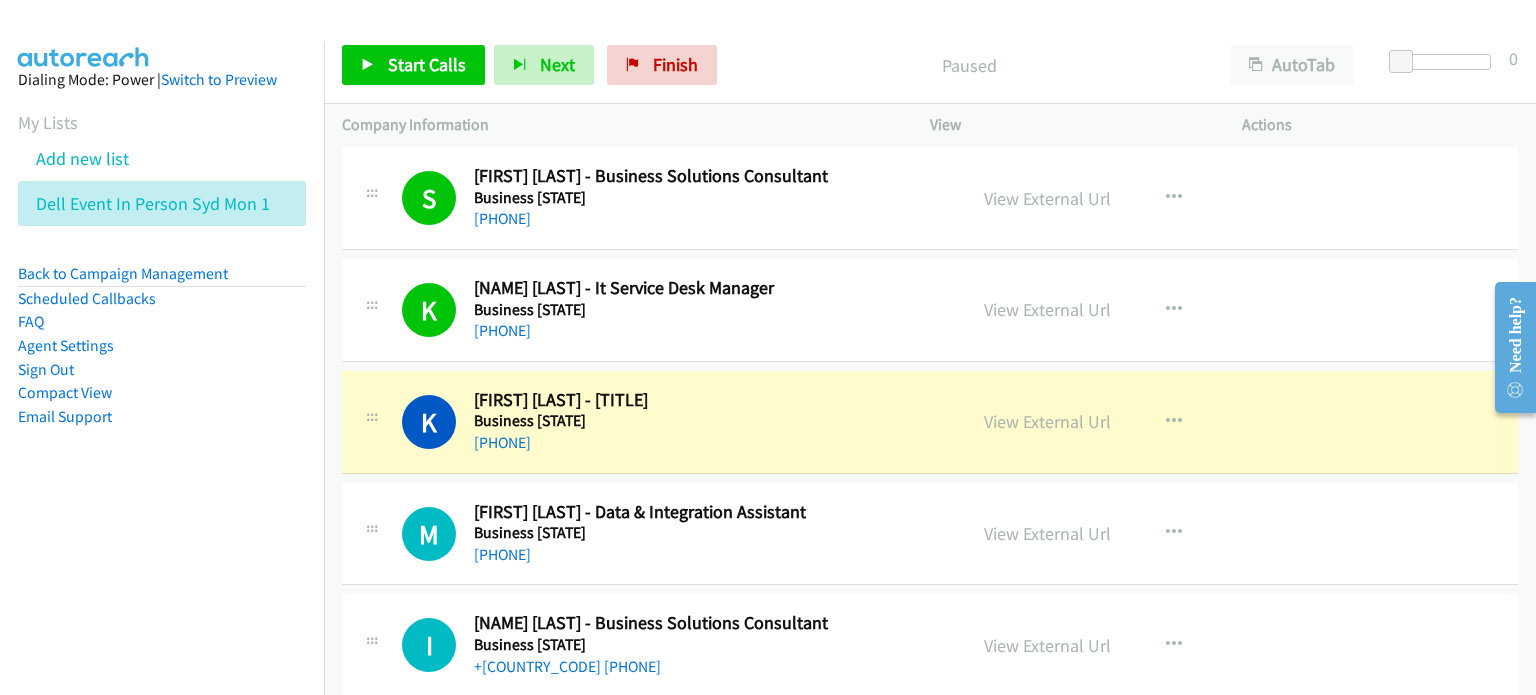 scroll, scrollTop: 3900, scrollLeft: 0, axis: vertical 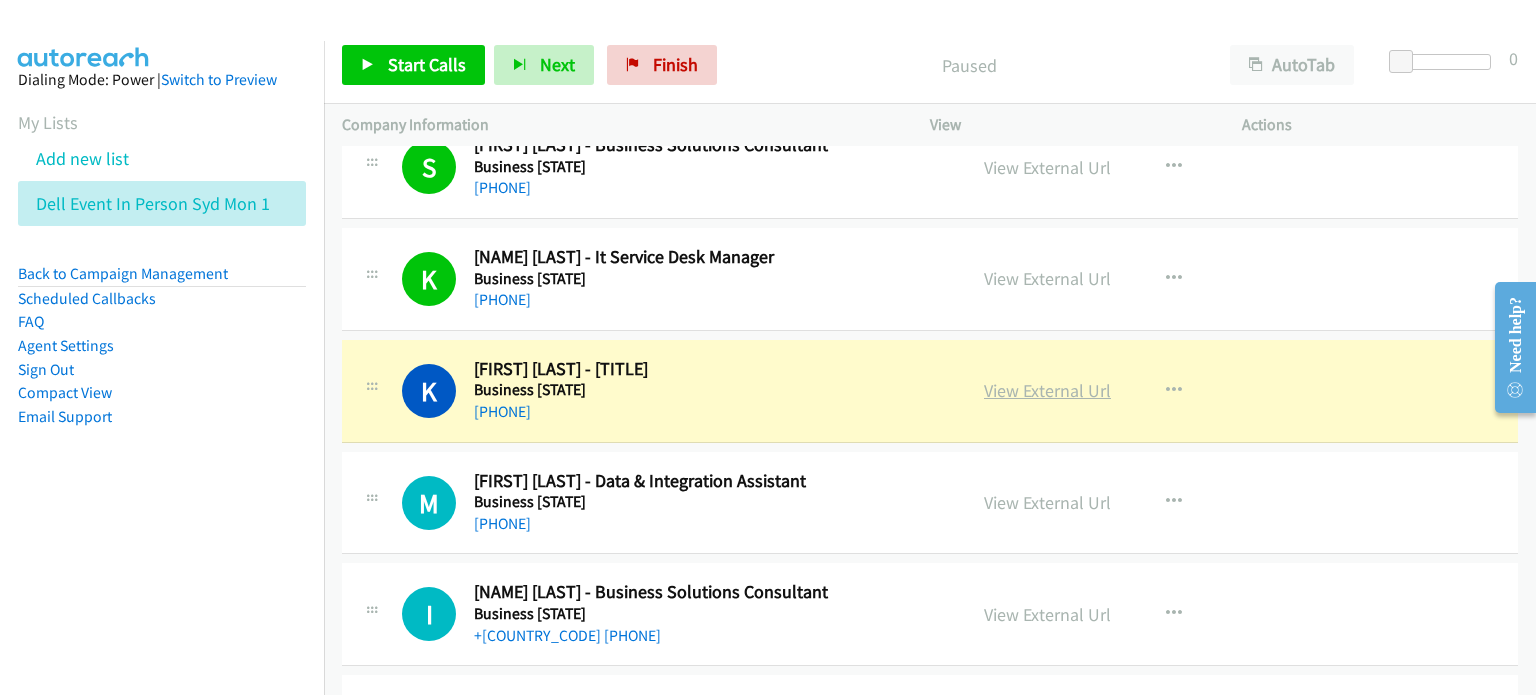 click on "View External Url" at bounding box center [1047, 390] 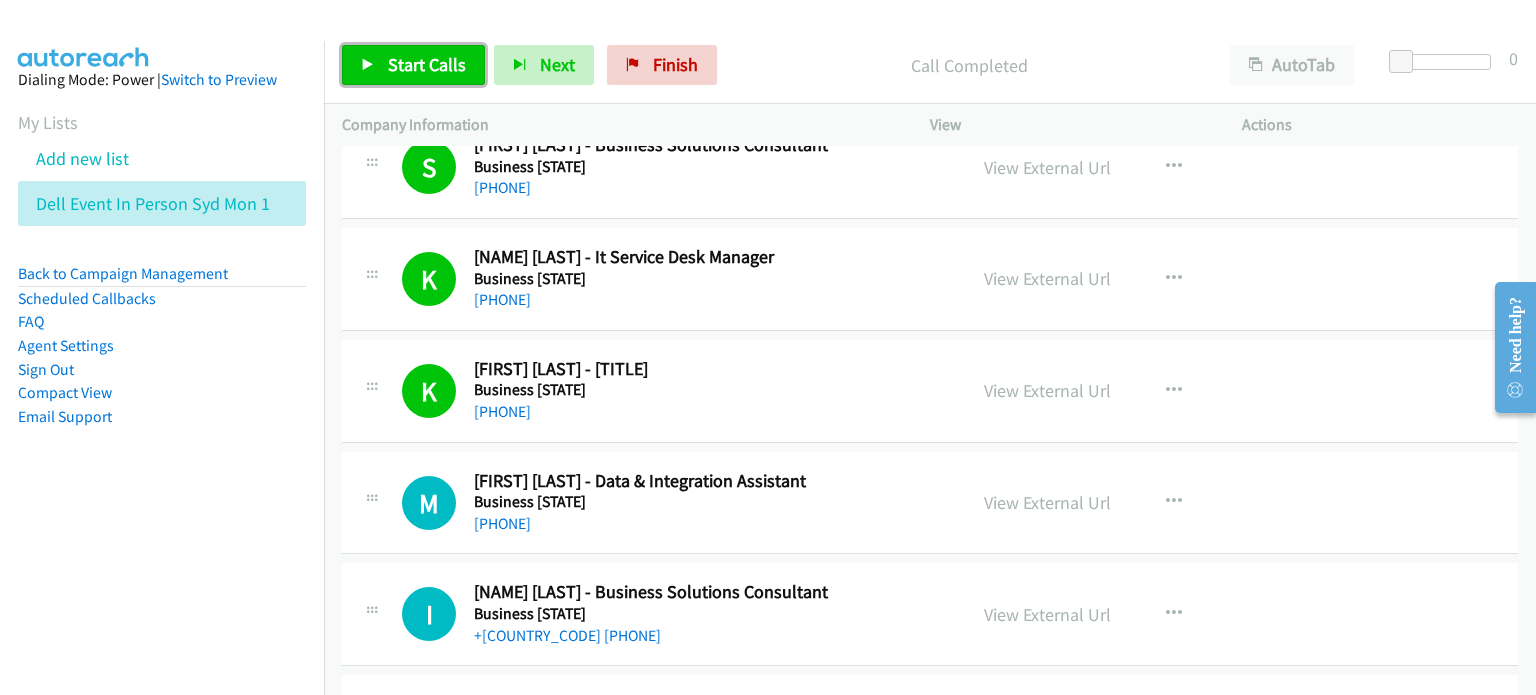 click on "Start Calls" at bounding box center (427, 64) 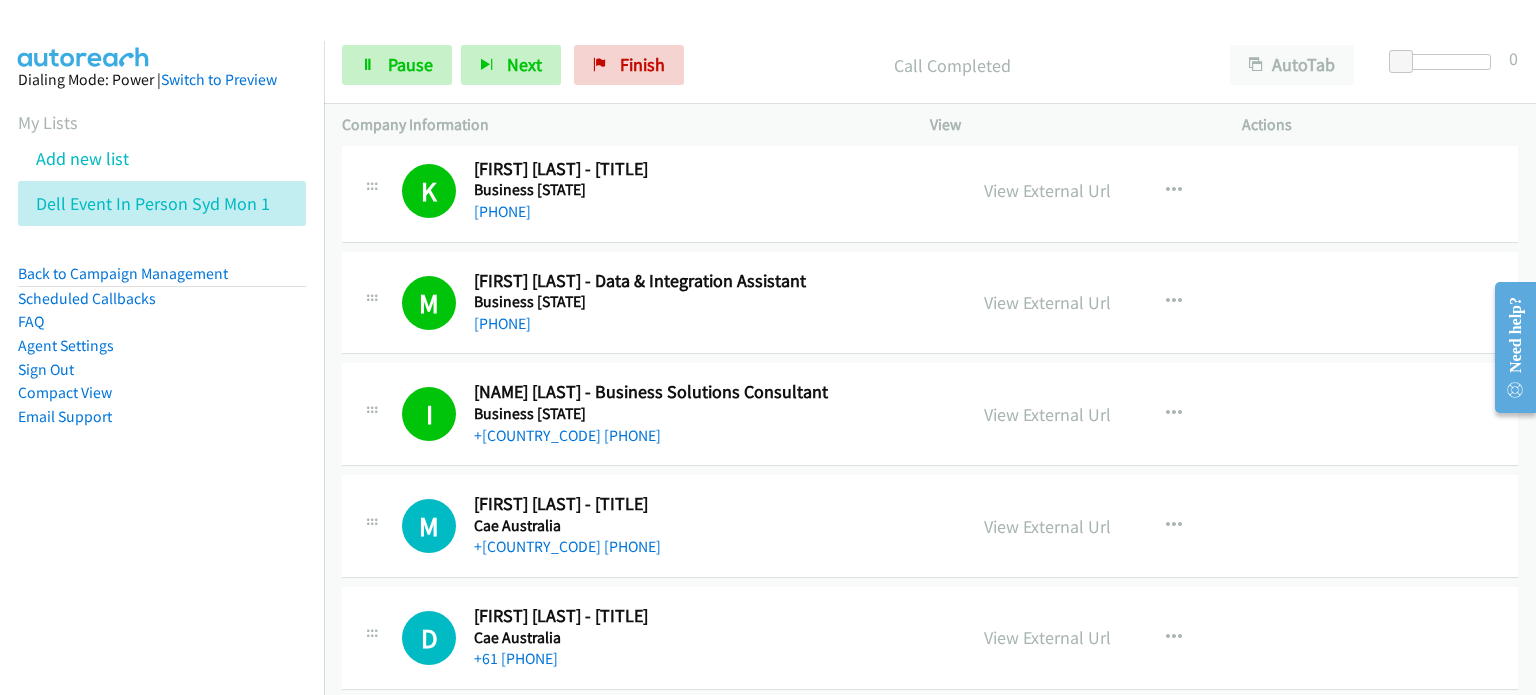 scroll, scrollTop: 4200, scrollLeft: 0, axis: vertical 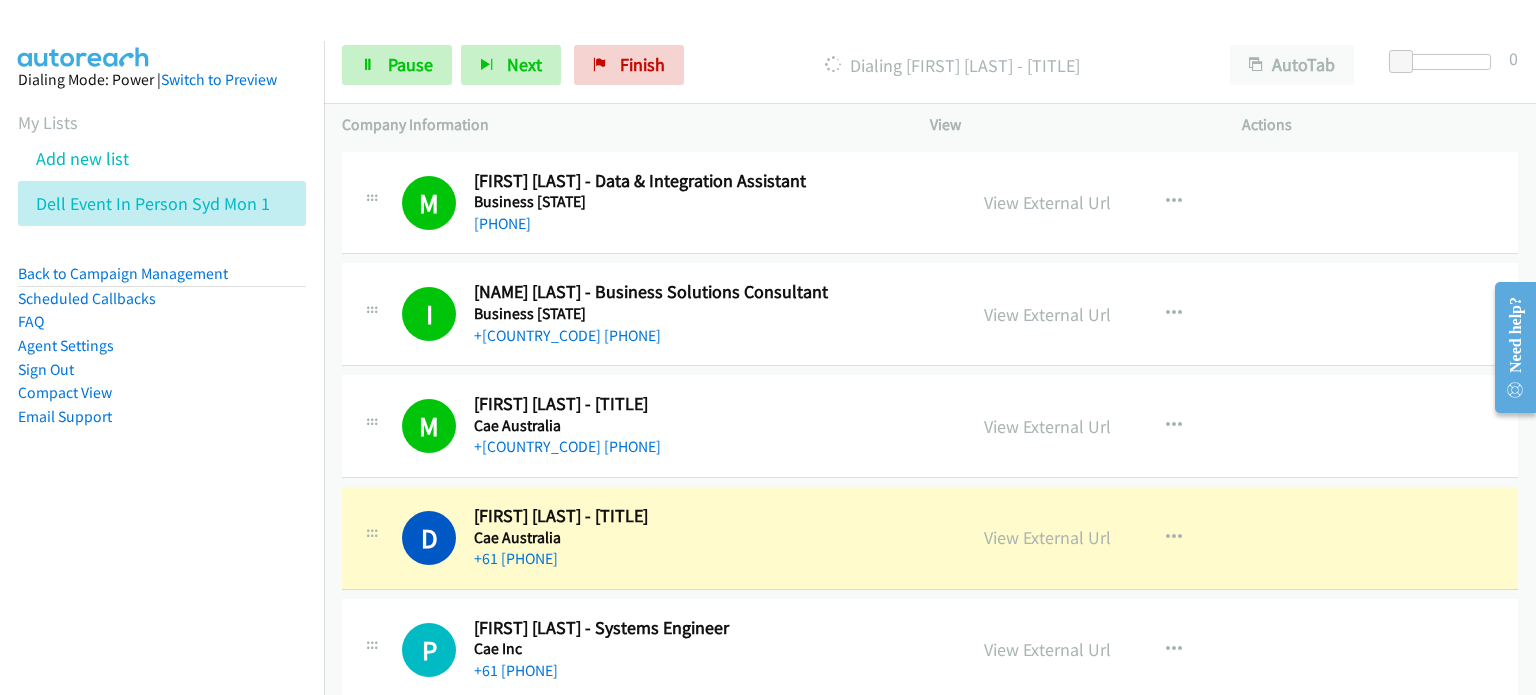 click at bounding box center [759, 38] 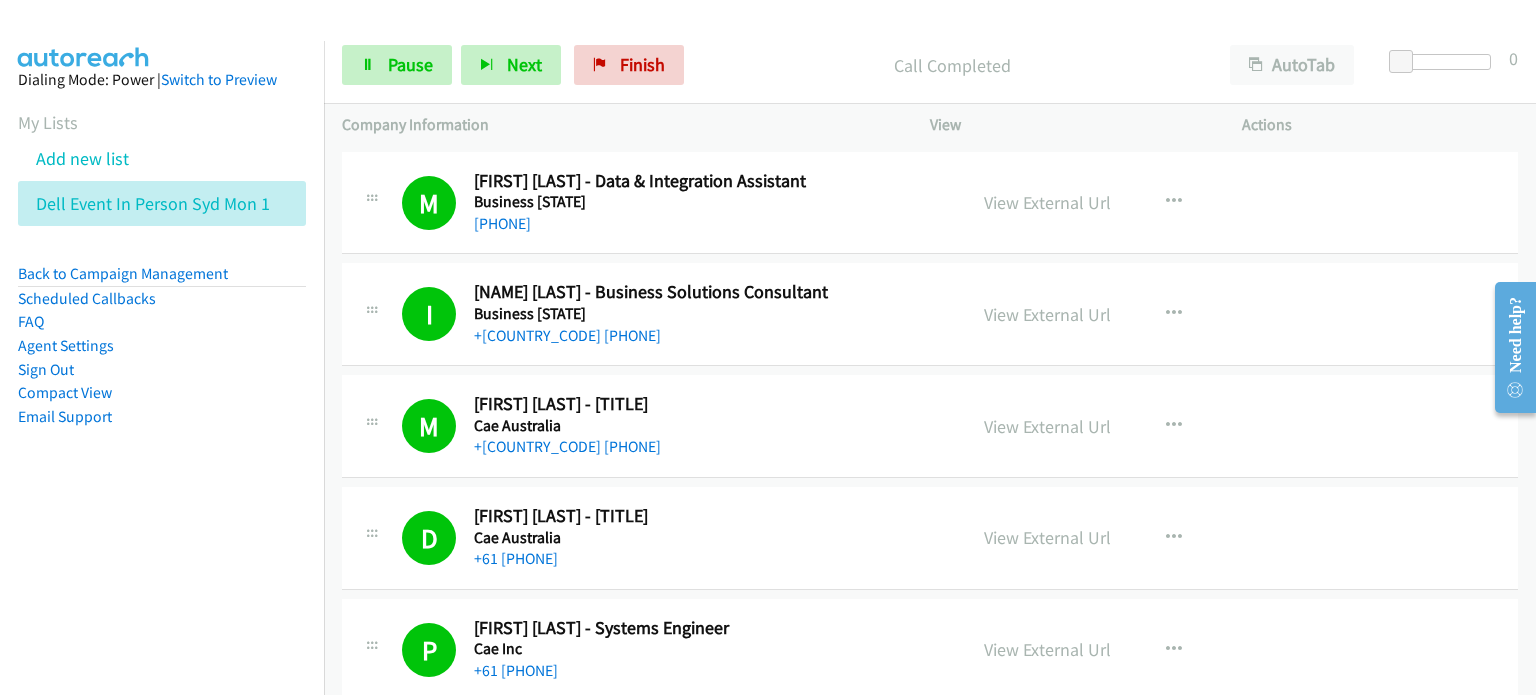 click at bounding box center (759, 38) 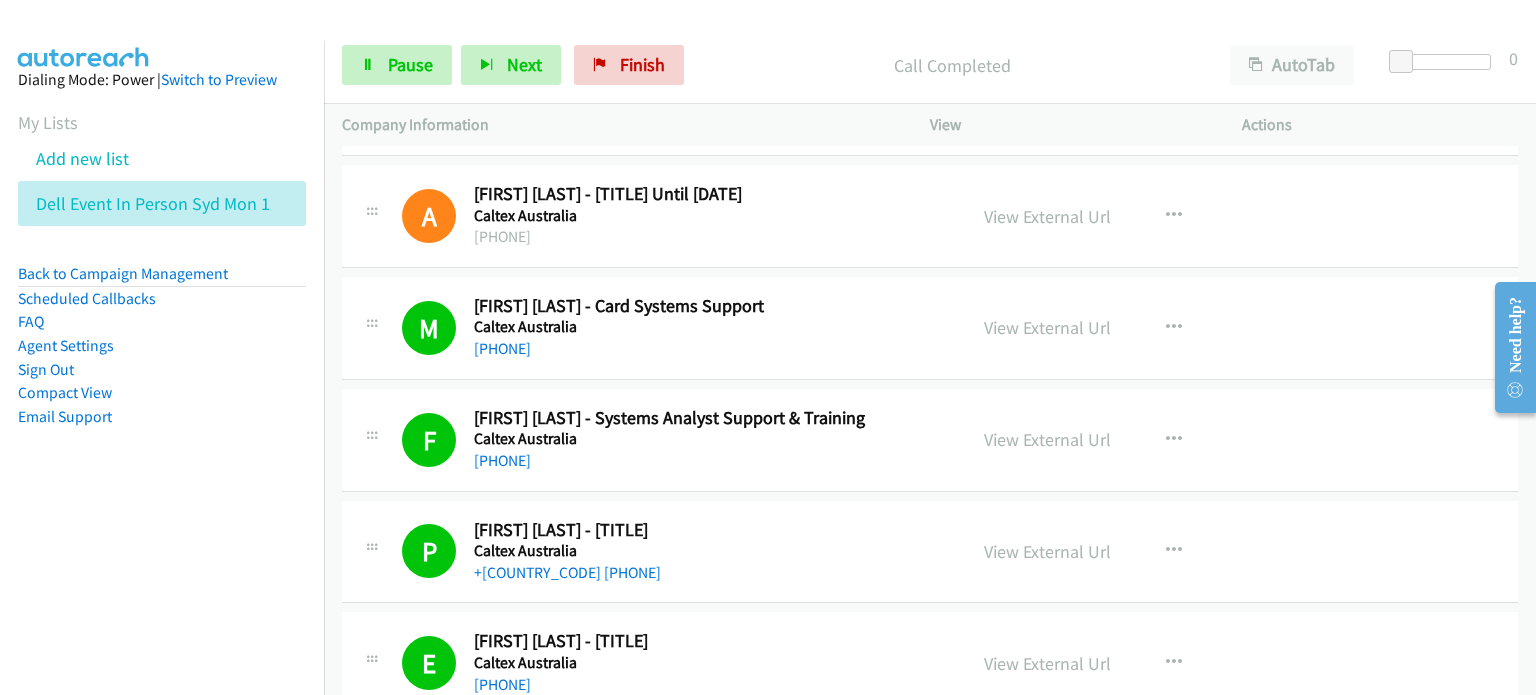 scroll, scrollTop: 5200, scrollLeft: 0, axis: vertical 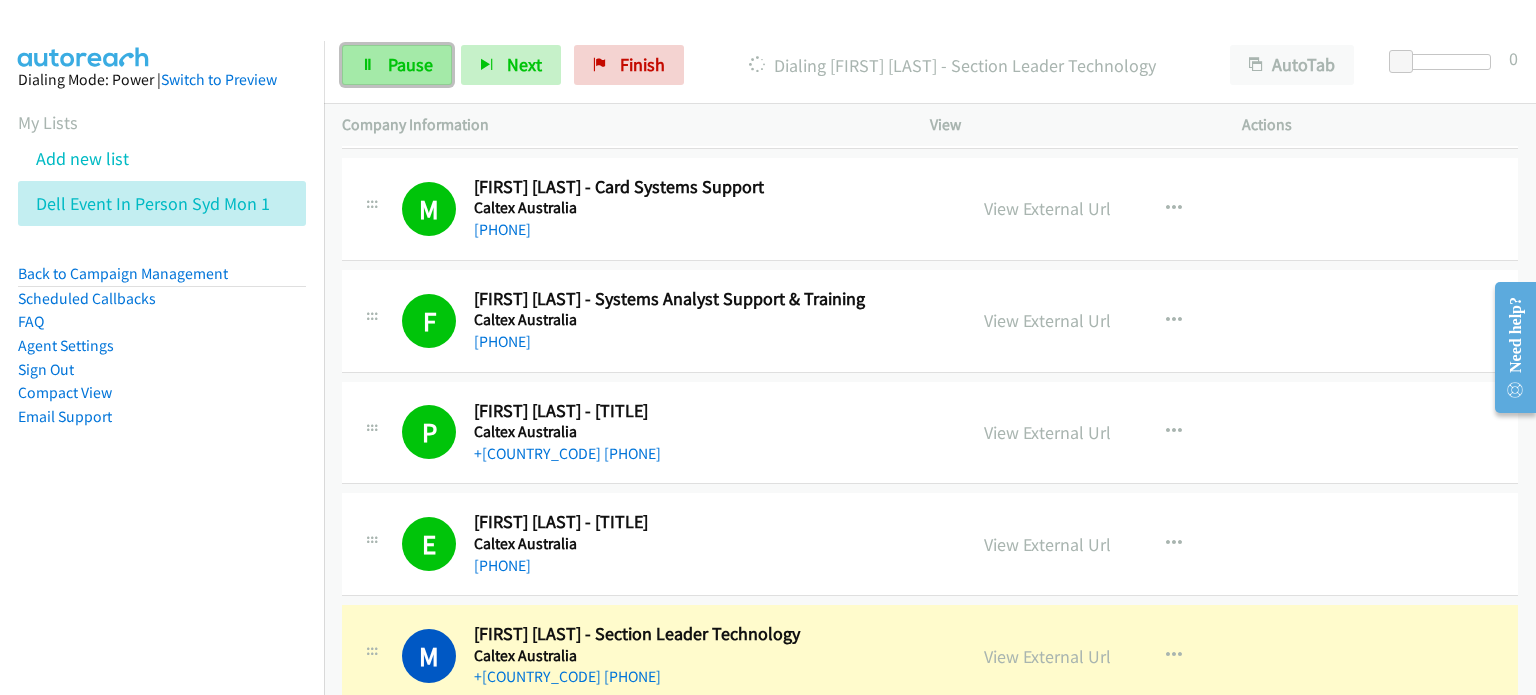 click on "Pause" at bounding box center (410, 64) 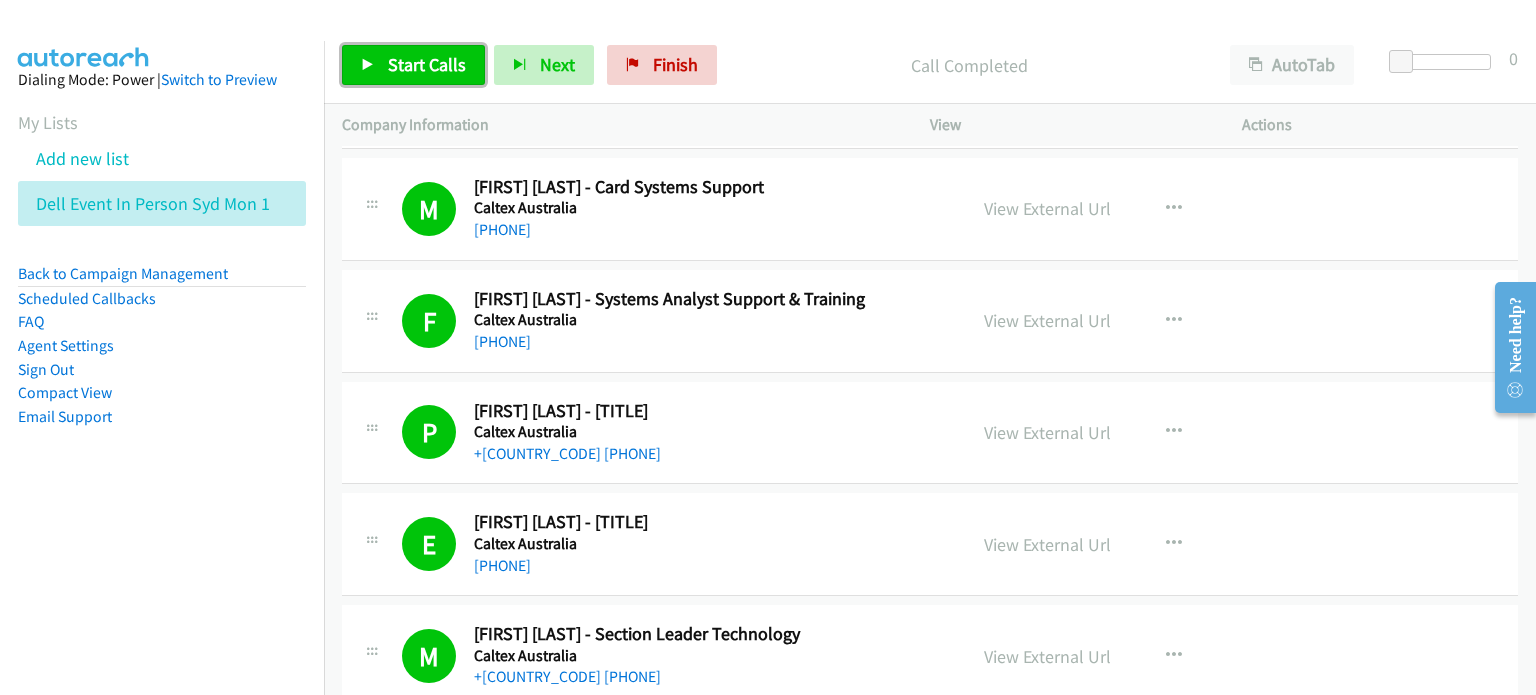 click on "Start Calls" at bounding box center [427, 64] 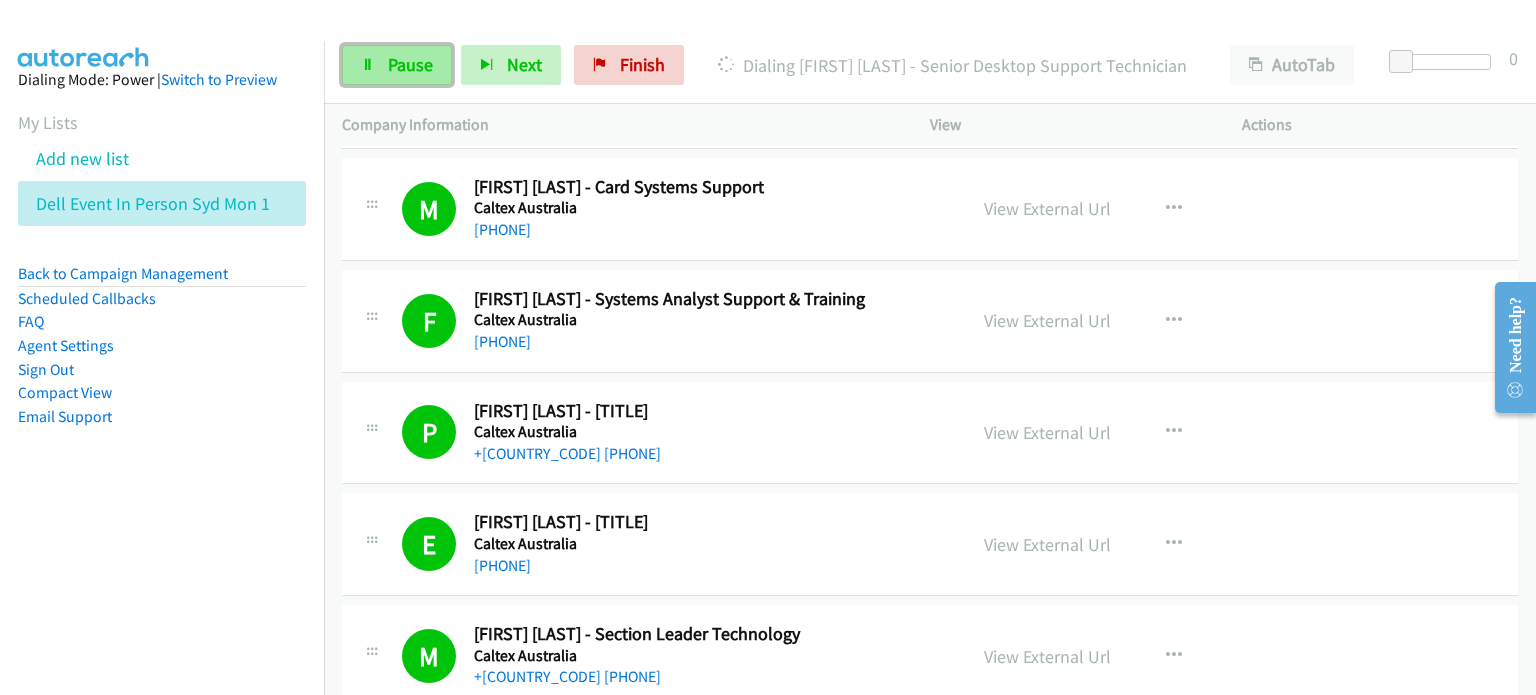 click on "Pause" at bounding box center [410, 64] 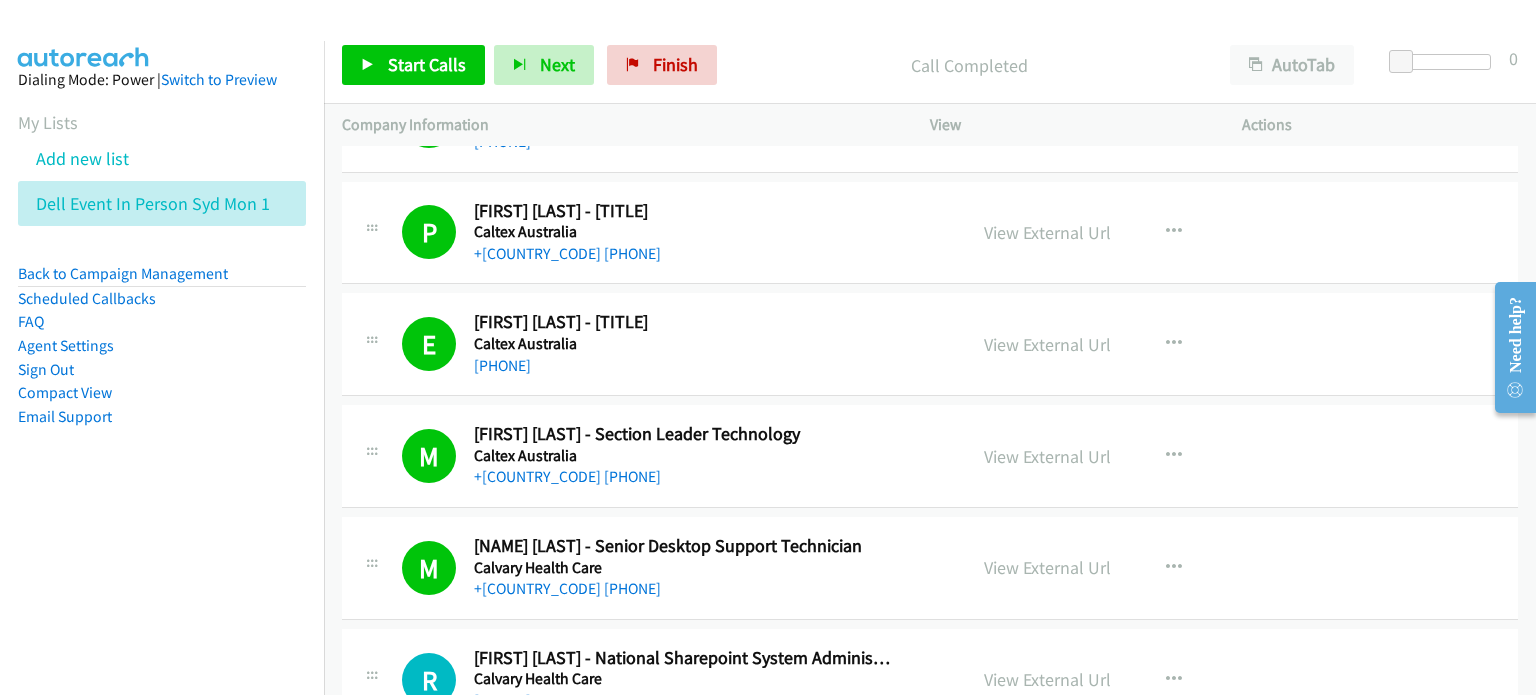 scroll, scrollTop: 5500, scrollLeft: 0, axis: vertical 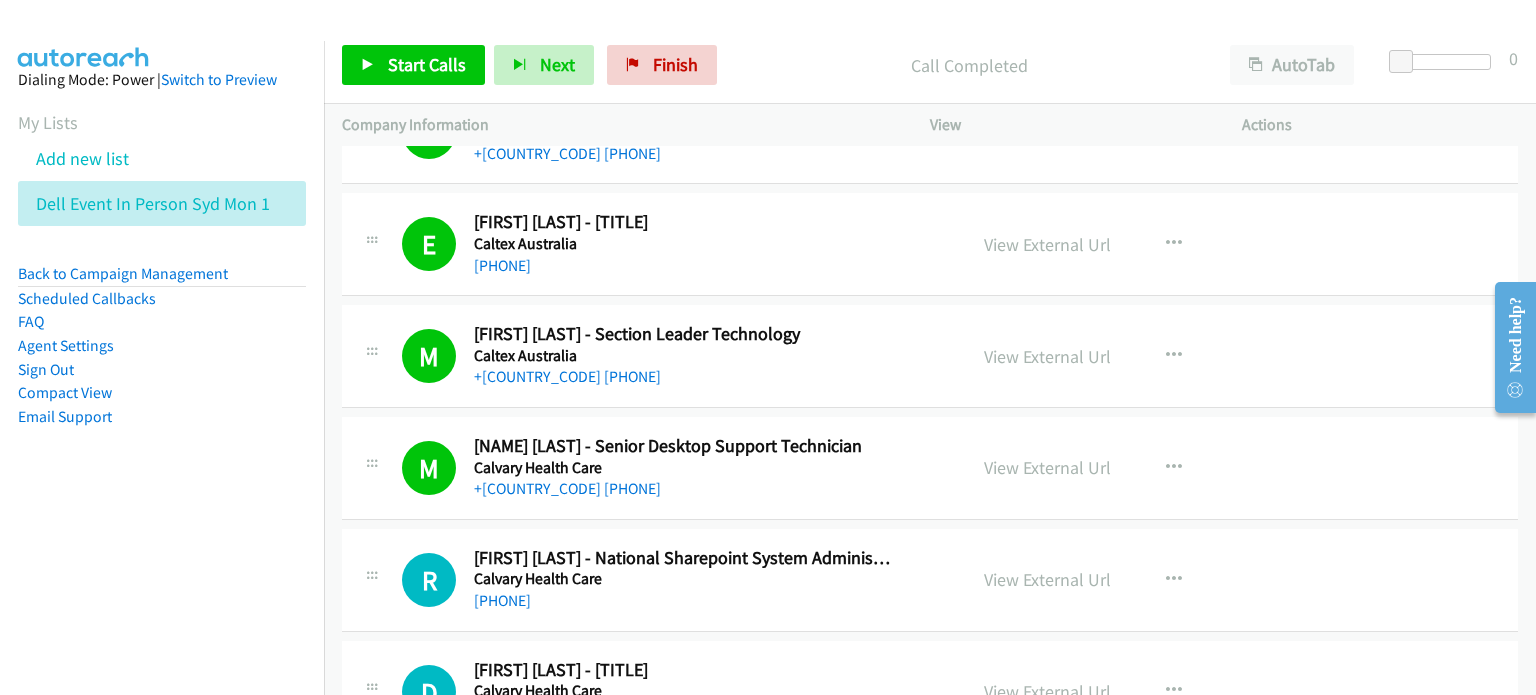 click on "Call Completed" at bounding box center (969, 65) 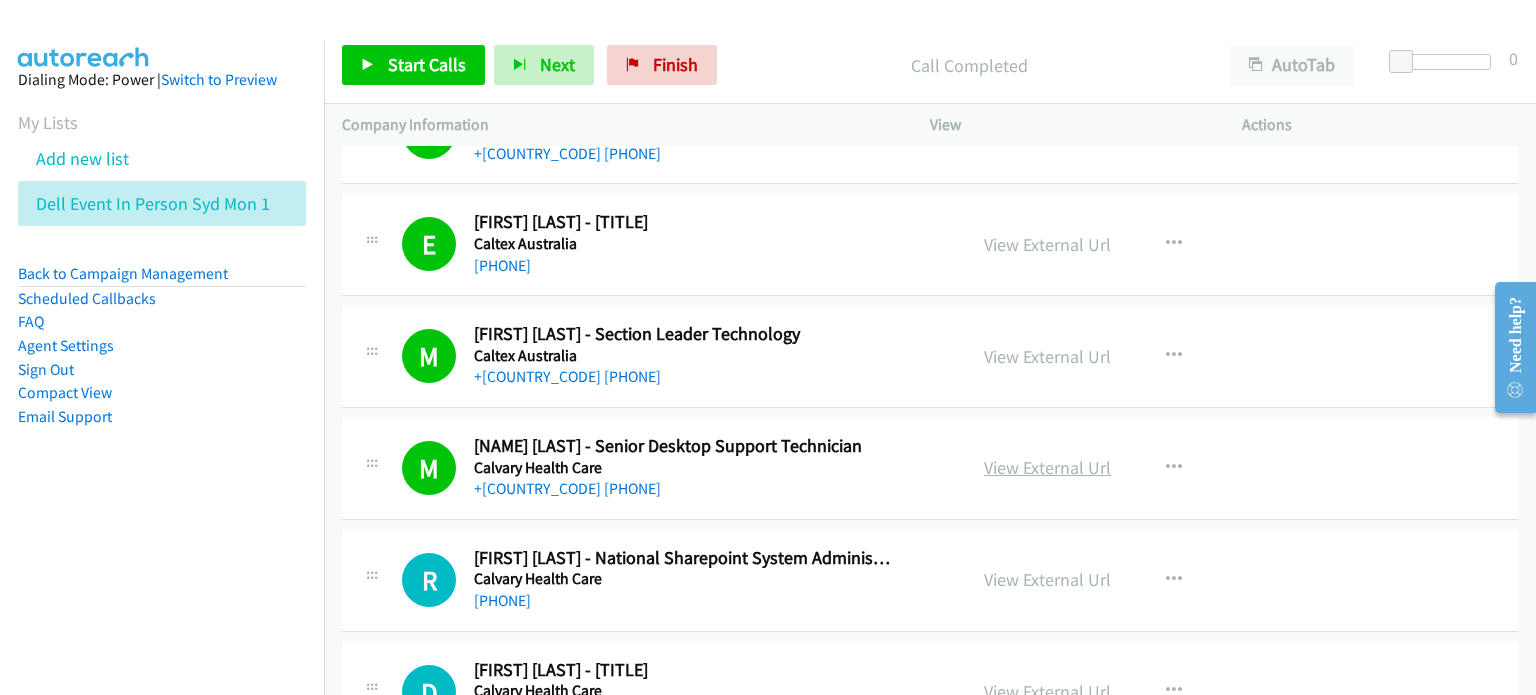 click on "View External Url" at bounding box center [1047, 467] 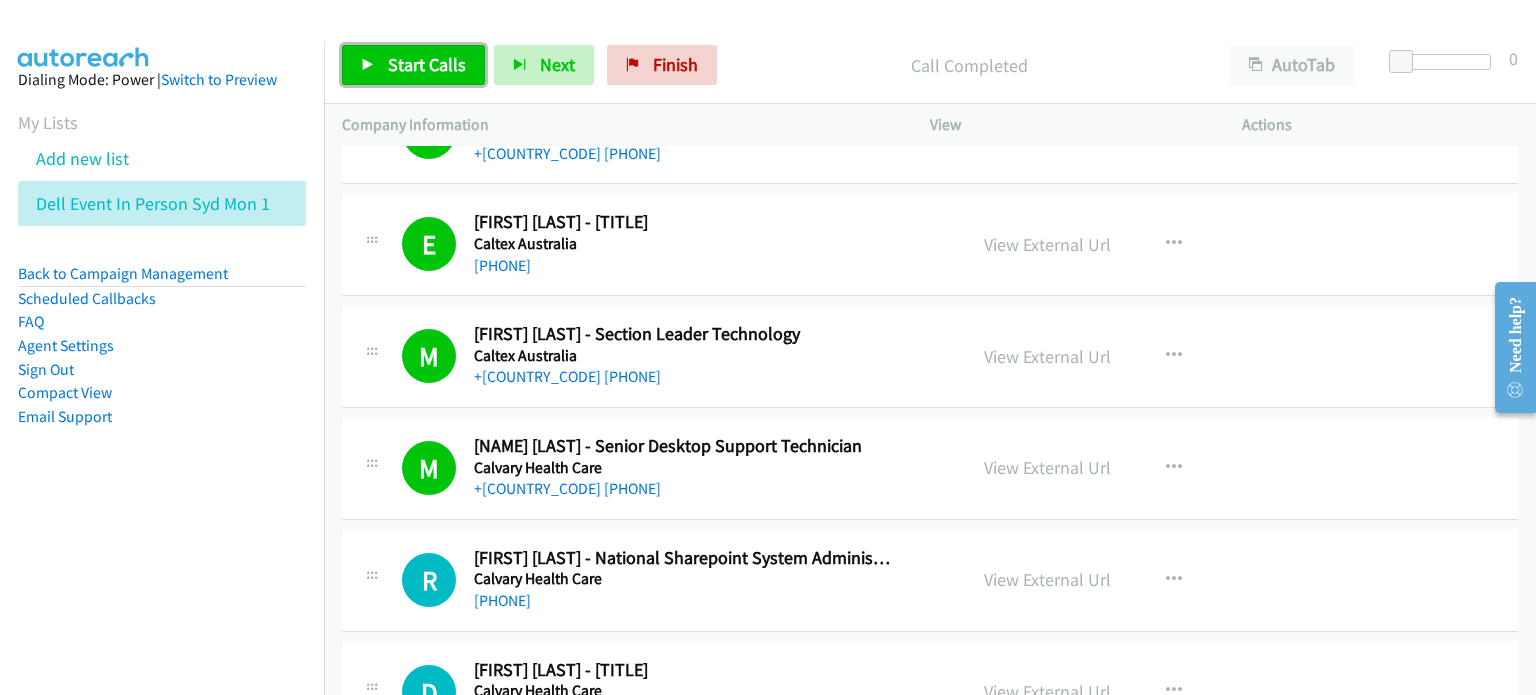 click on "Start Calls" at bounding box center [427, 64] 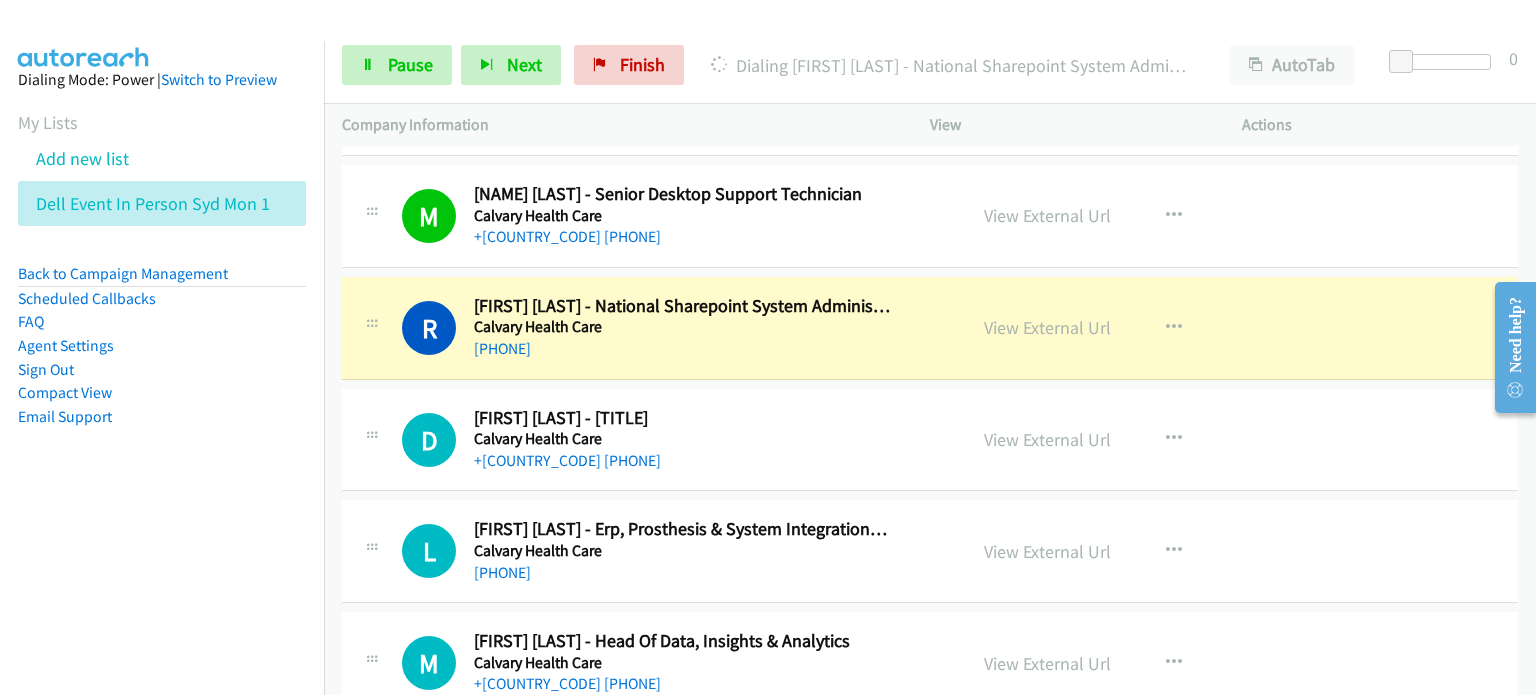 scroll, scrollTop: 5800, scrollLeft: 0, axis: vertical 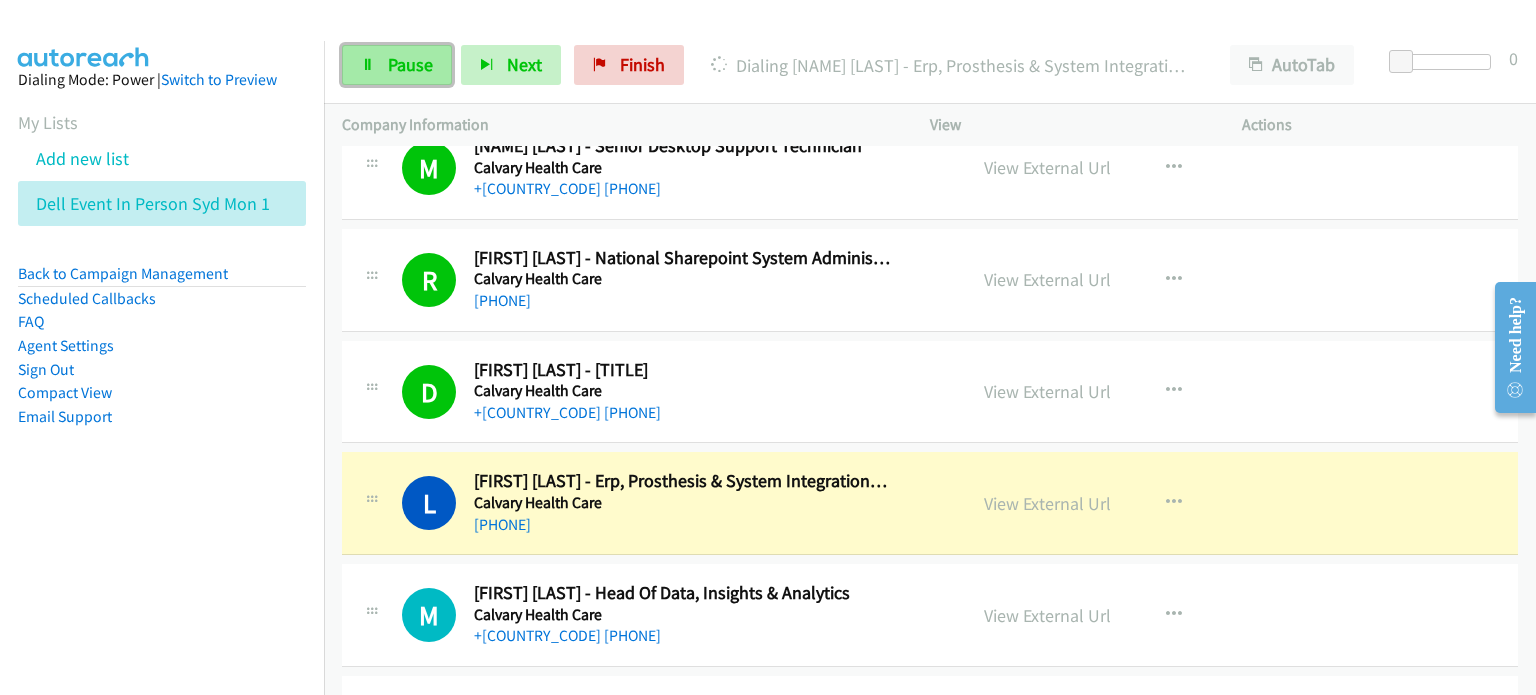 click on "Pause" at bounding box center (397, 65) 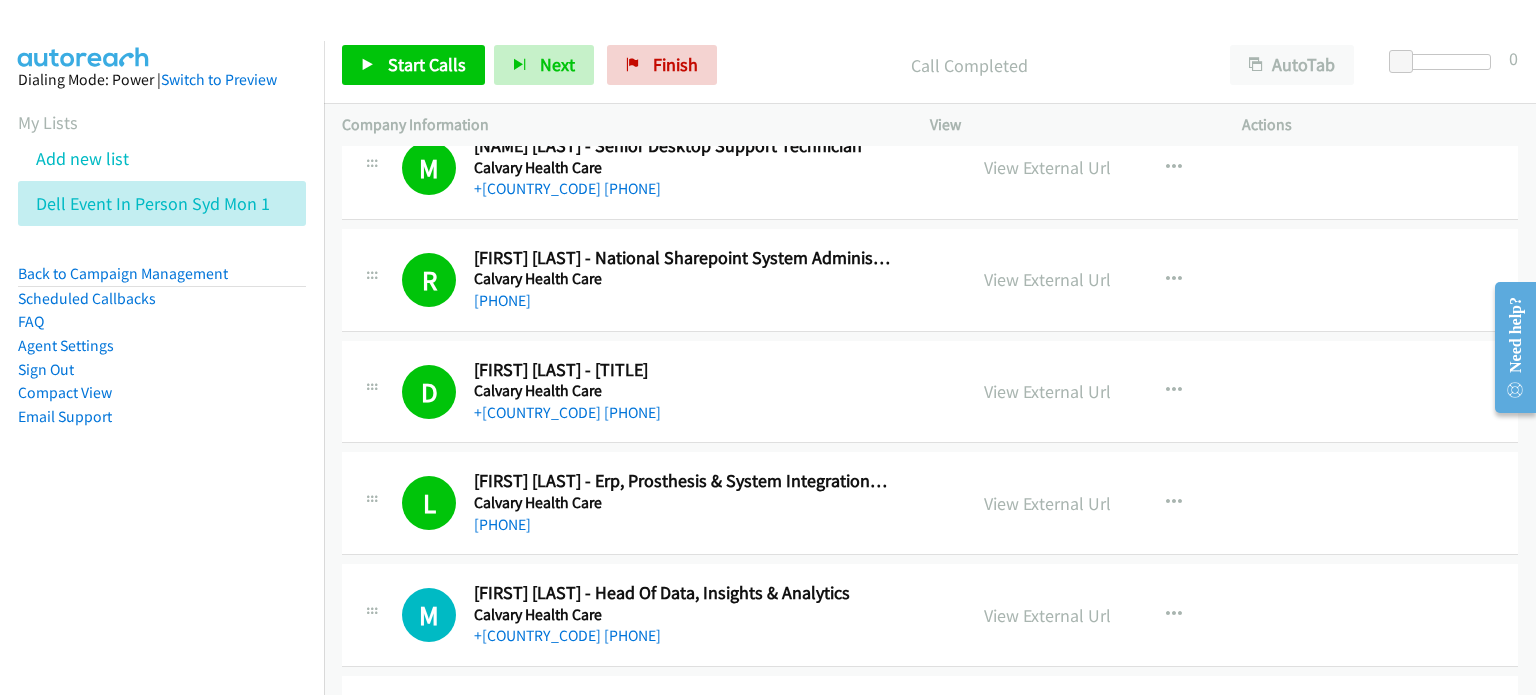 click on "Call Completed" at bounding box center [969, 65] 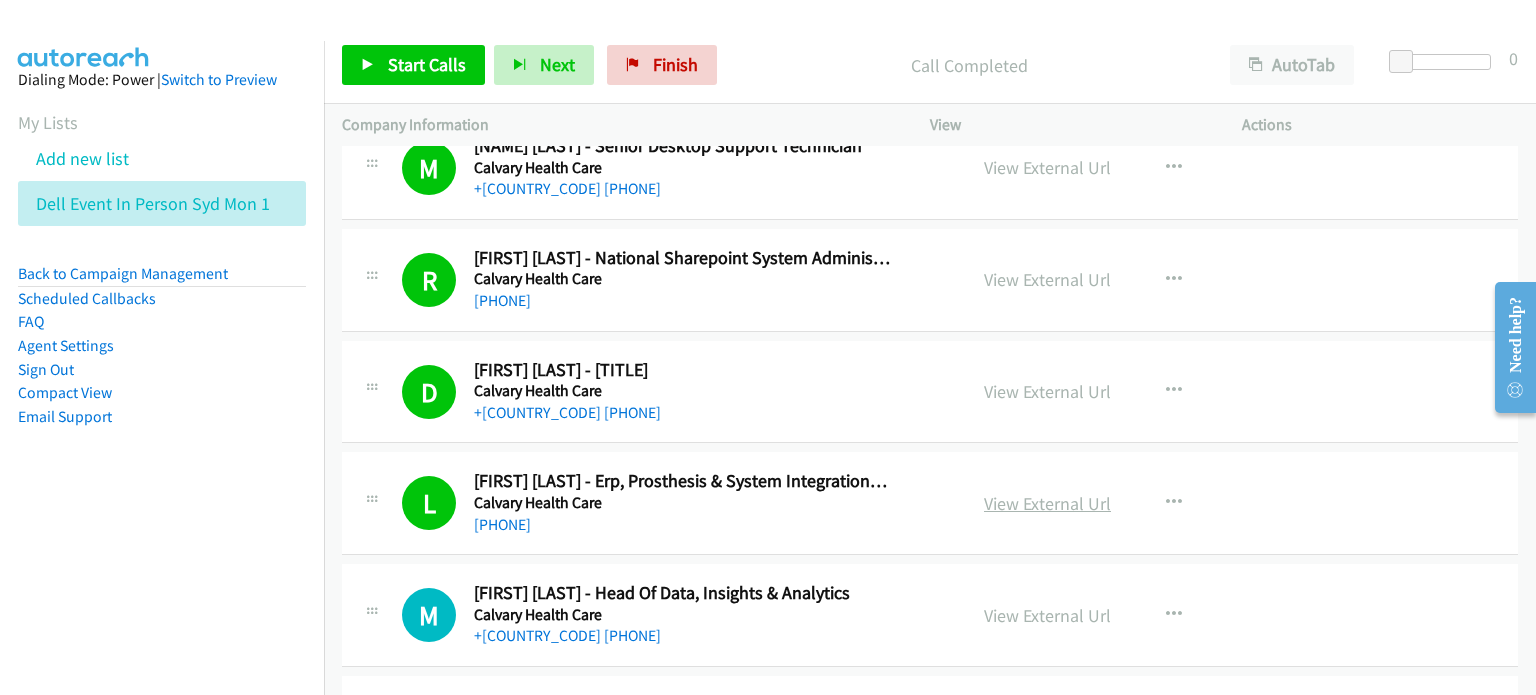 click on "View External Url" at bounding box center [1047, 503] 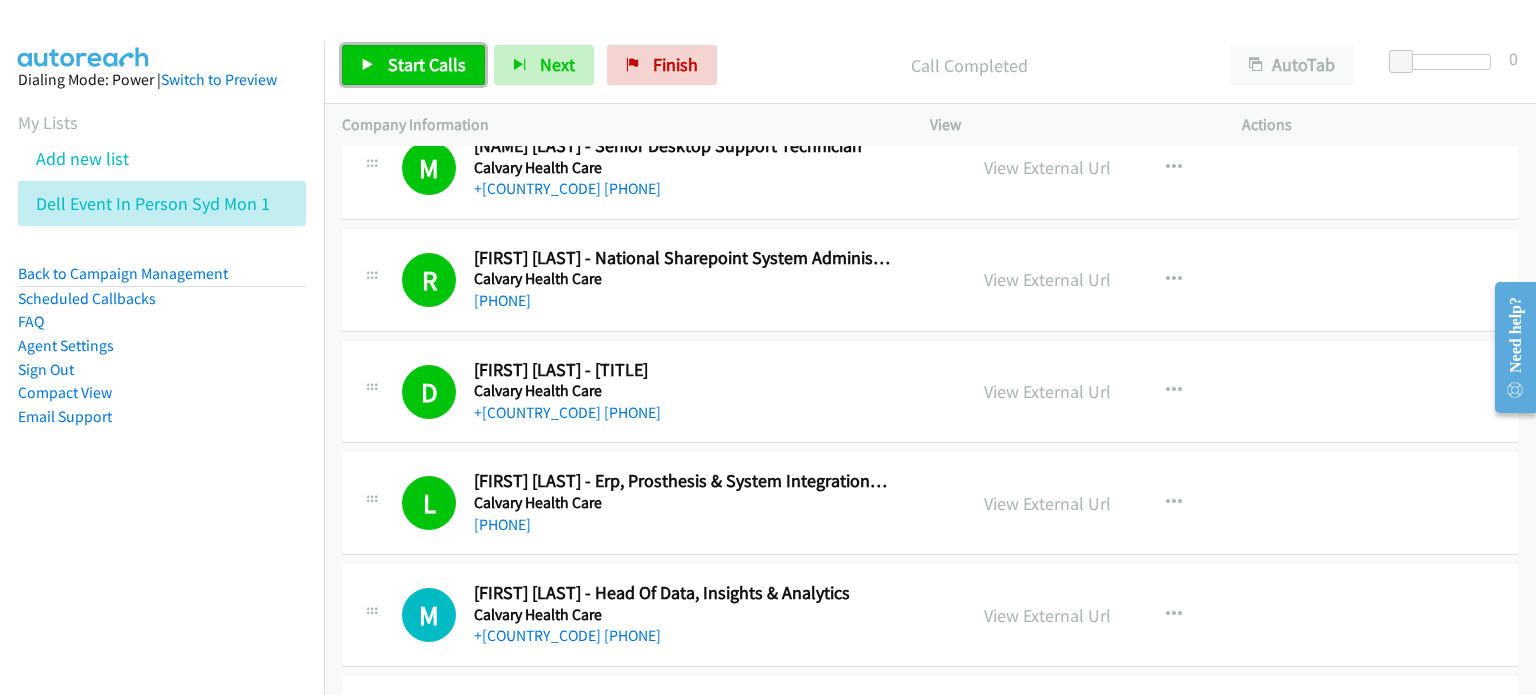 click on "Start Calls" at bounding box center [427, 64] 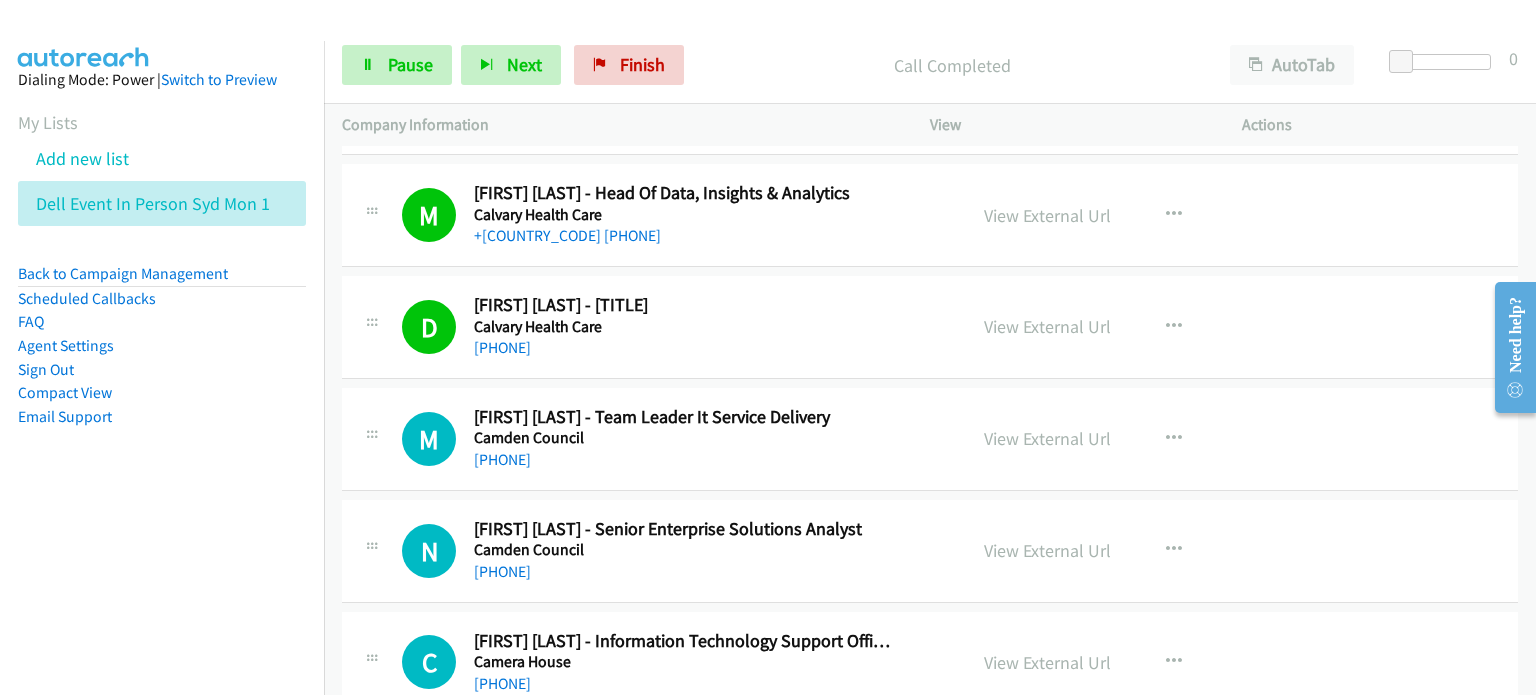 scroll, scrollTop: 6300, scrollLeft: 0, axis: vertical 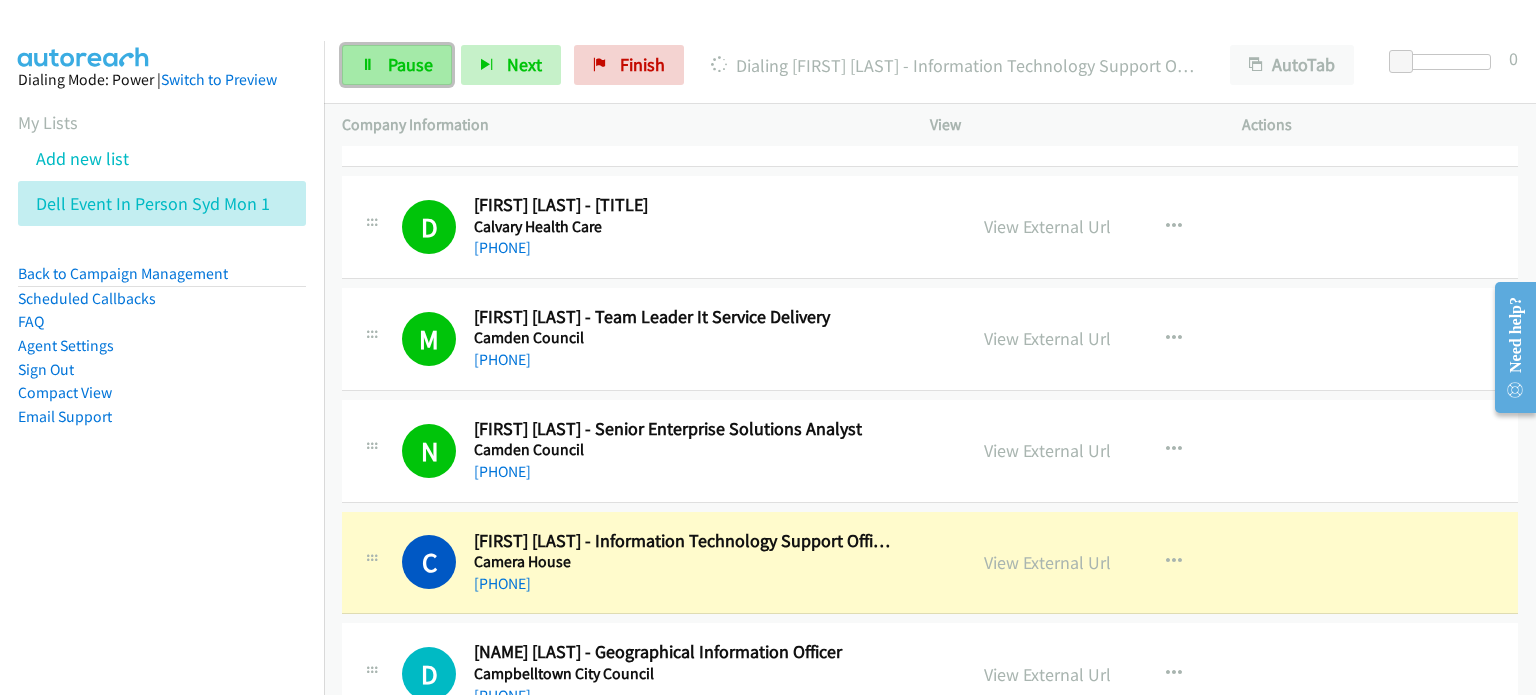 click on "Pause" at bounding box center [410, 64] 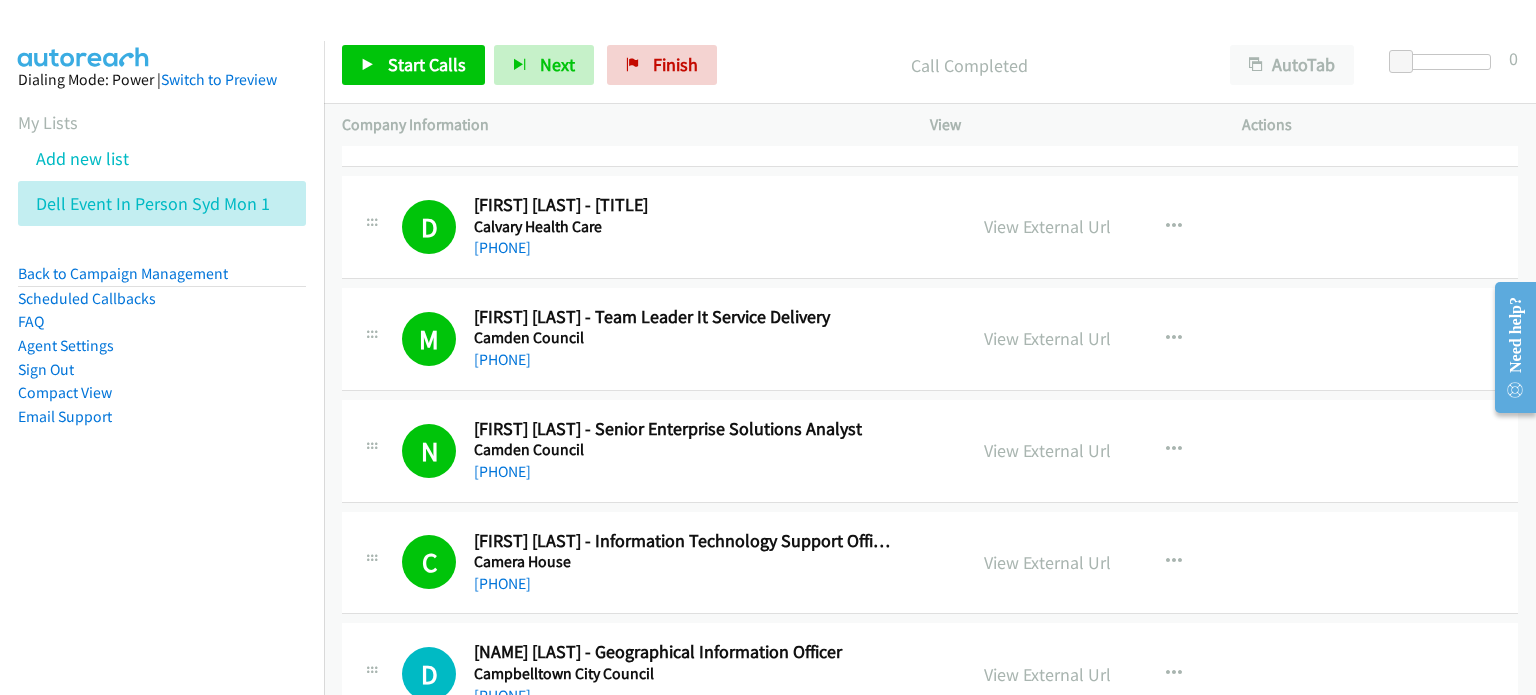 click on "Call Completed" at bounding box center (969, 65) 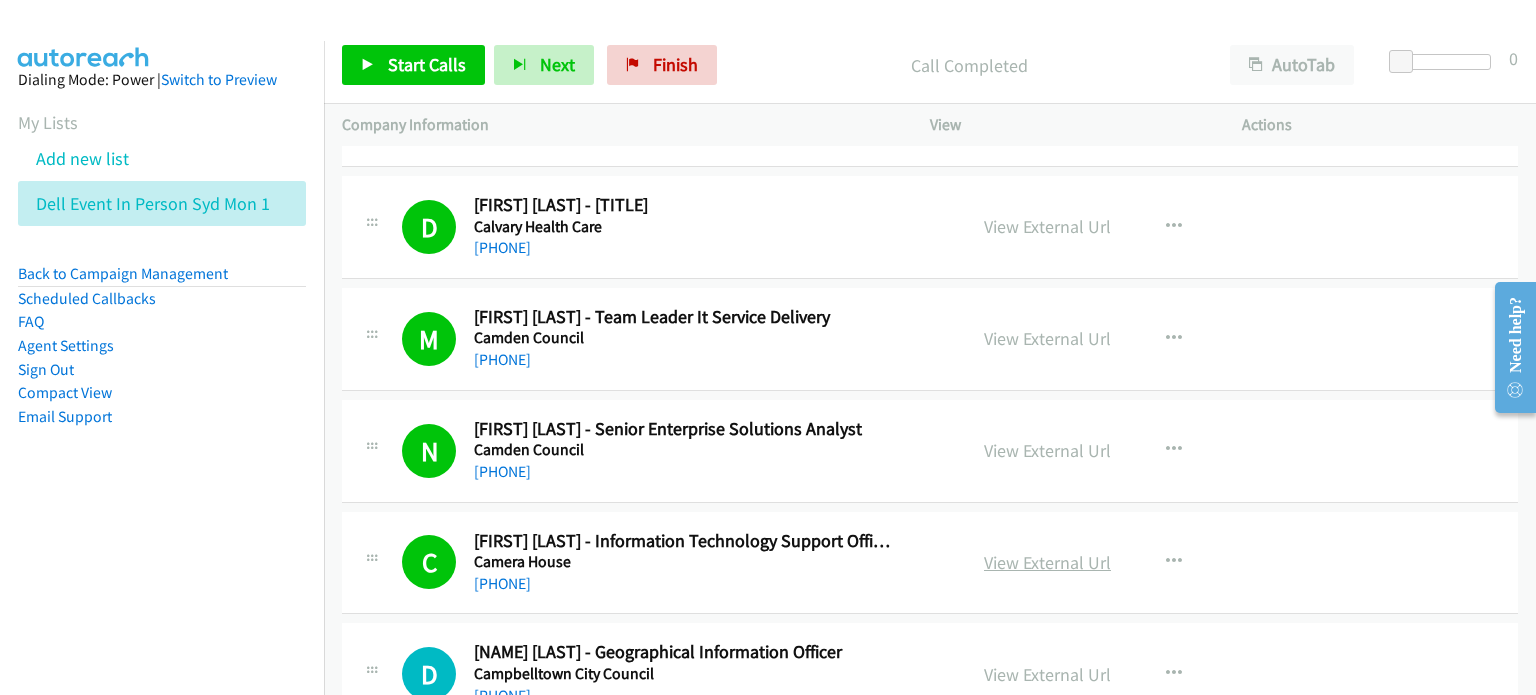 click on "View External Url" at bounding box center [1047, 562] 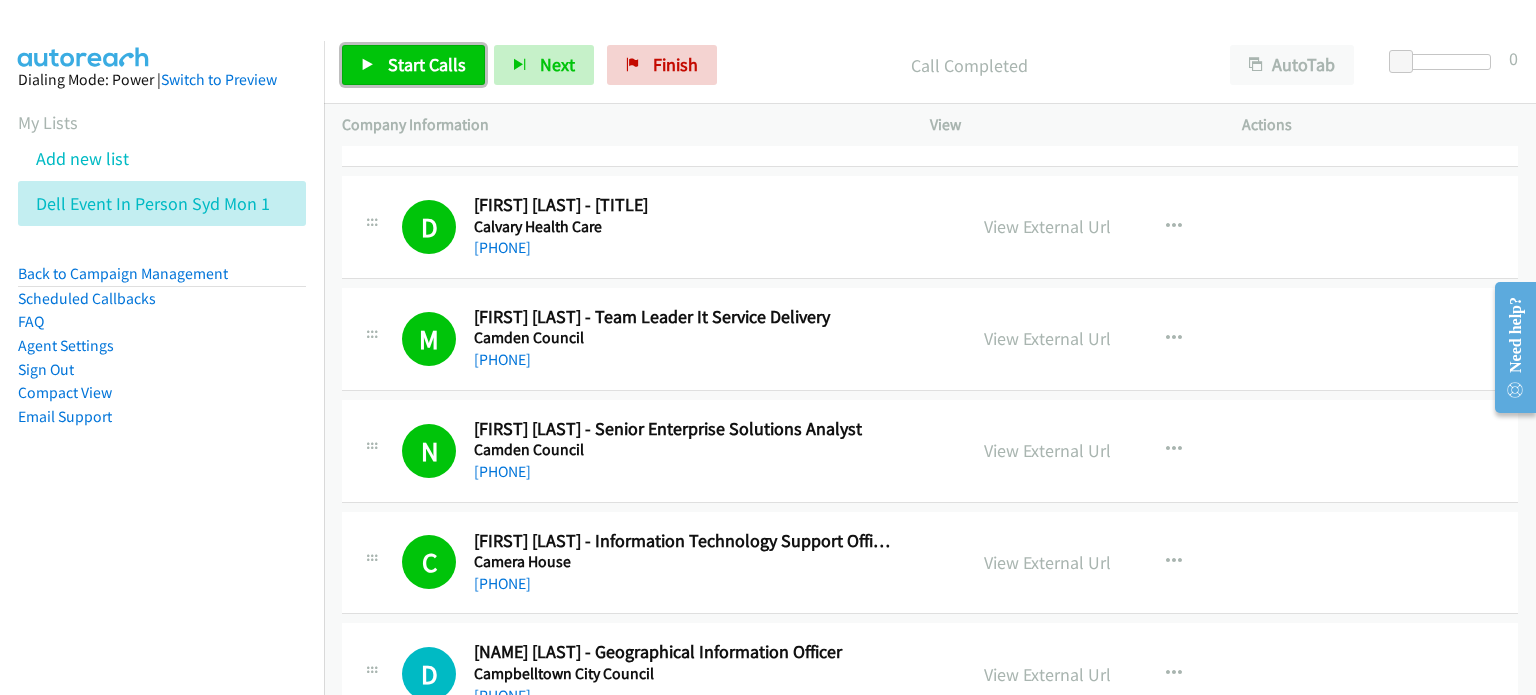 click on "Start Calls" at bounding box center (427, 64) 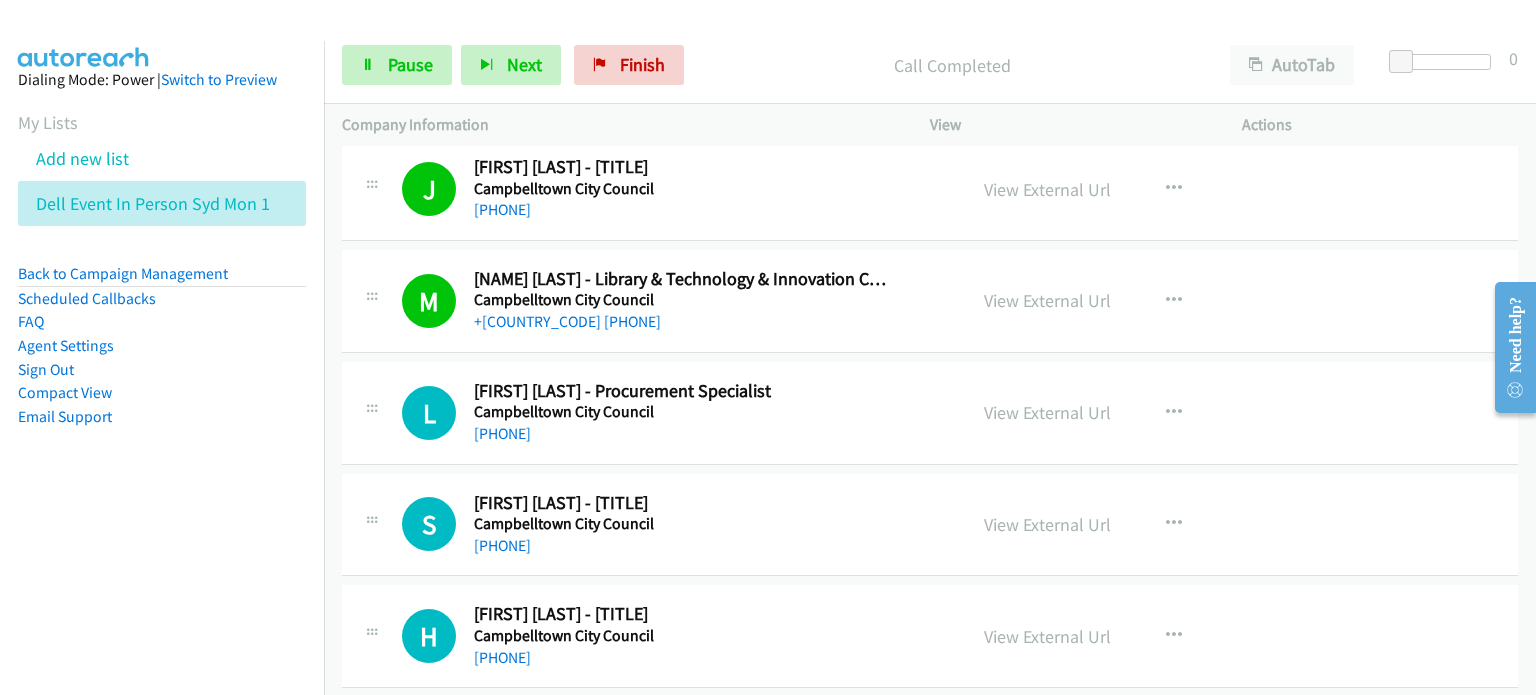 scroll, scrollTop: 6900, scrollLeft: 0, axis: vertical 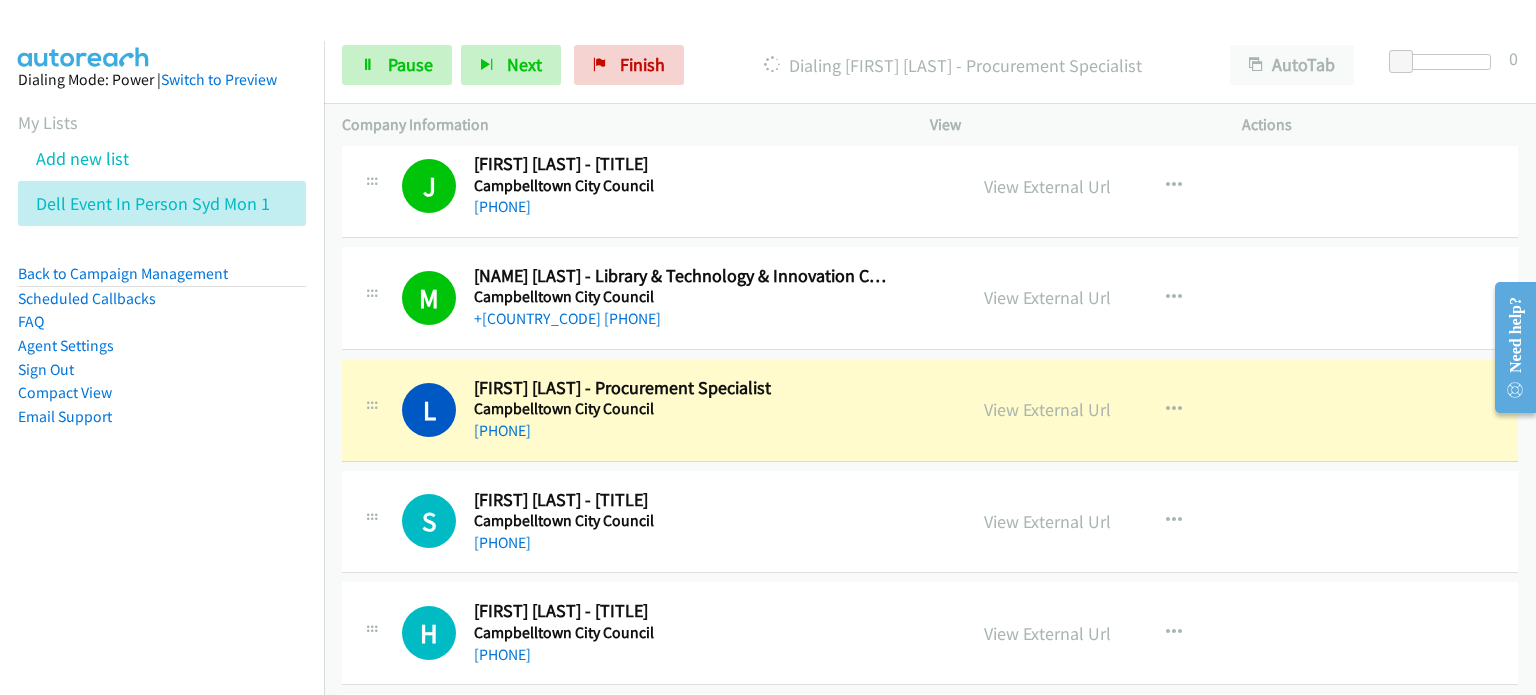 drag, startPoint x: 162, startPoint y: 508, endPoint x: 200, endPoint y: 495, distance: 40.16217 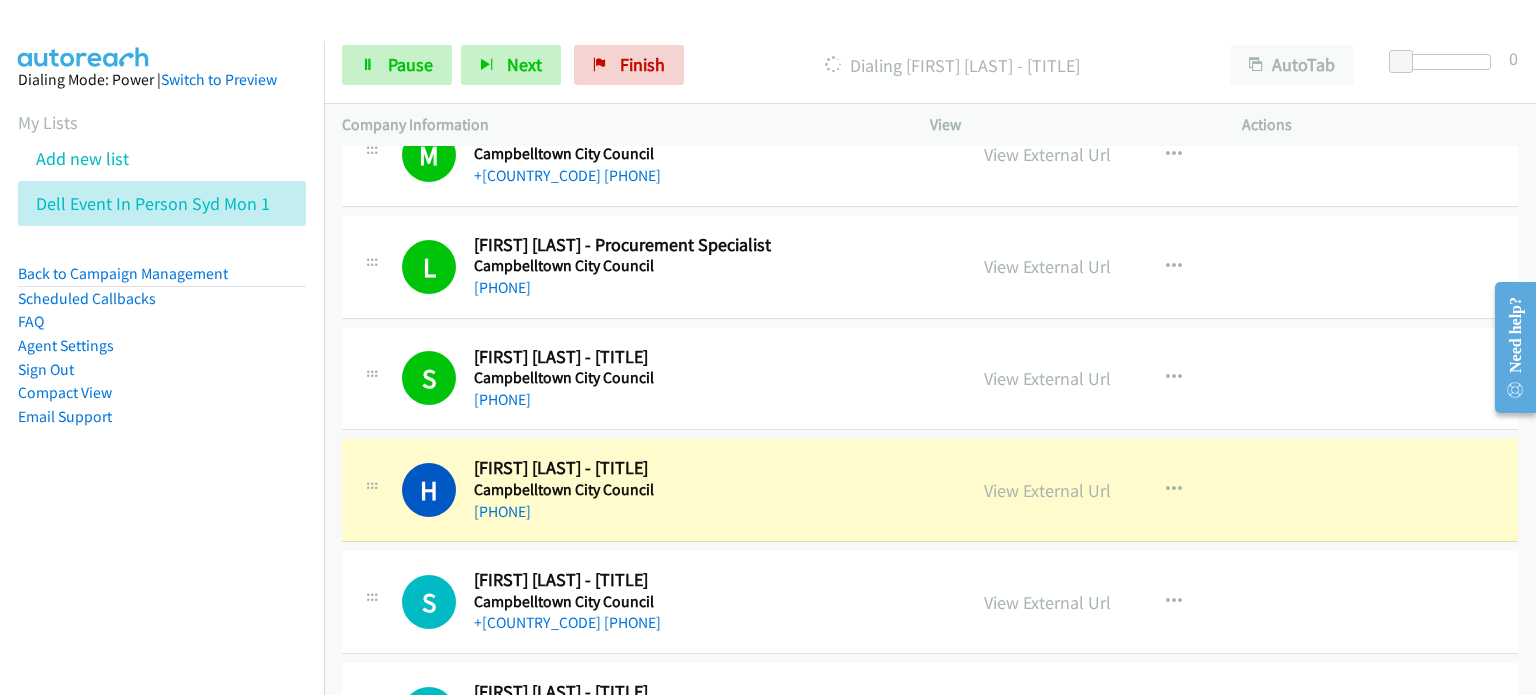 scroll, scrollTop: 7100, scrollLeft: 0, axis: vertical 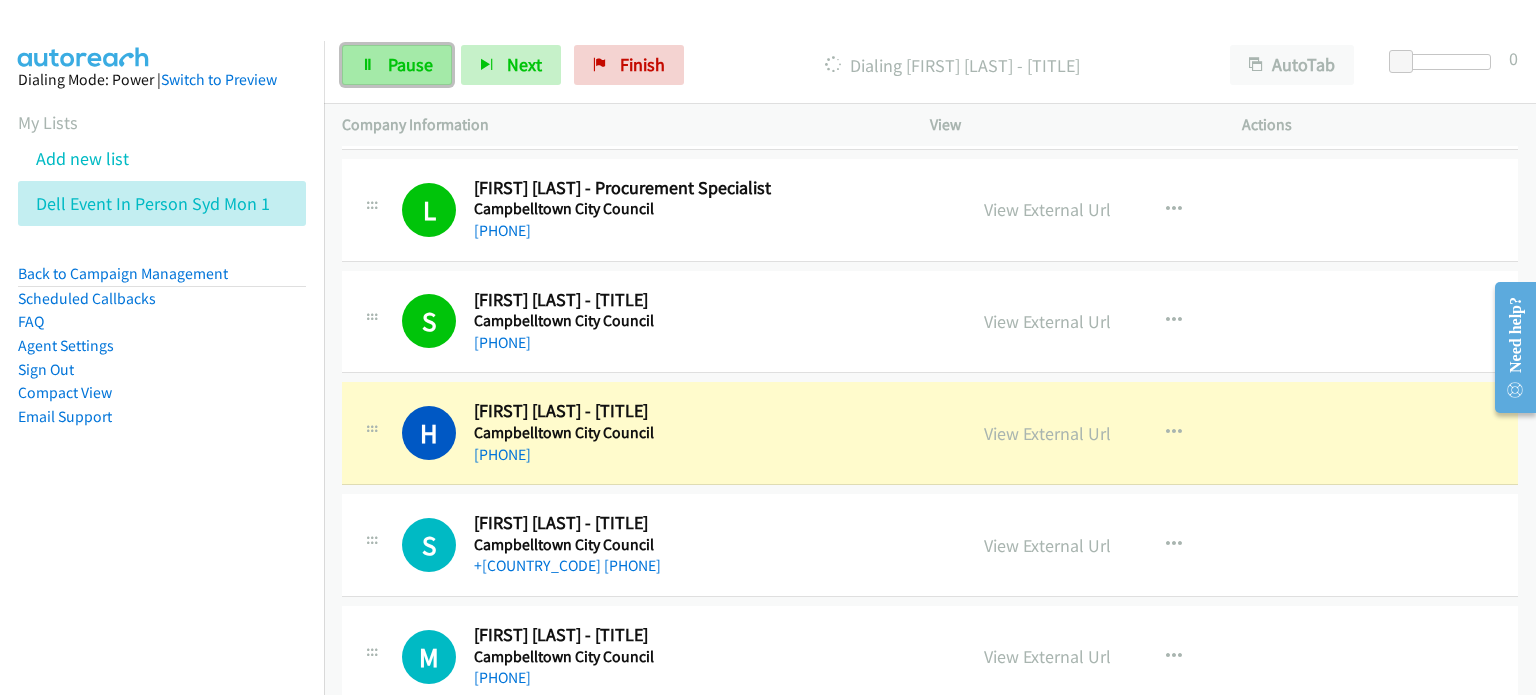 click at bounding box center [368, 66] 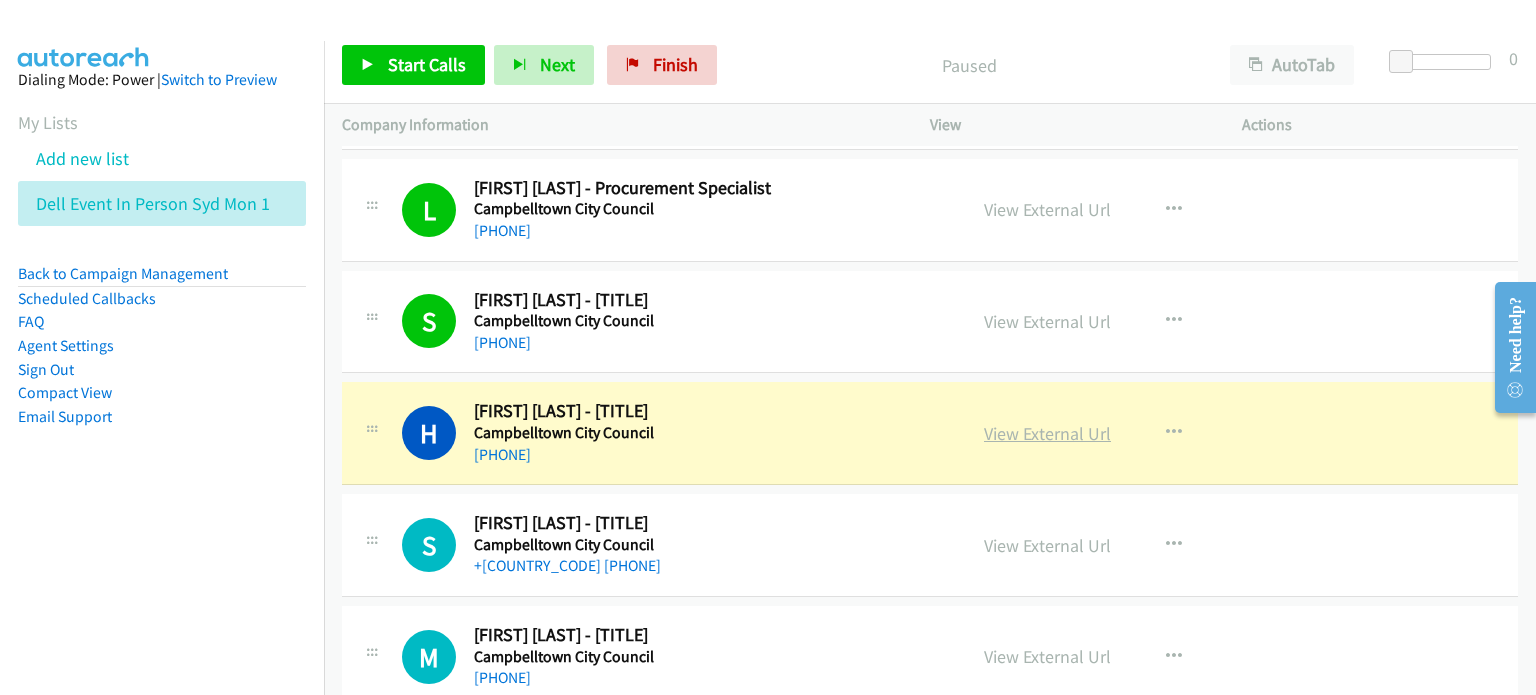 click on "View External Url" at bounding box center (1047, 433) 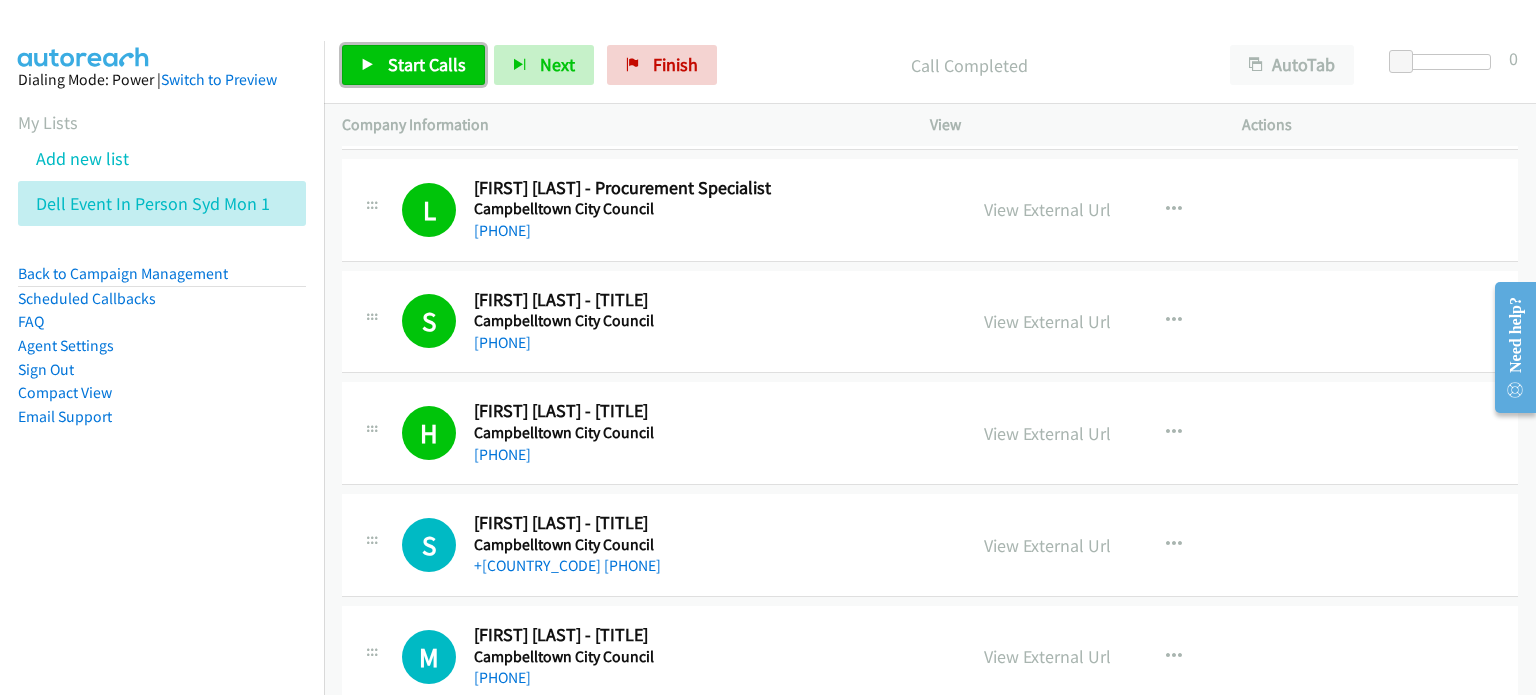 click on "Start Calls" at bounding box center [427, 64] 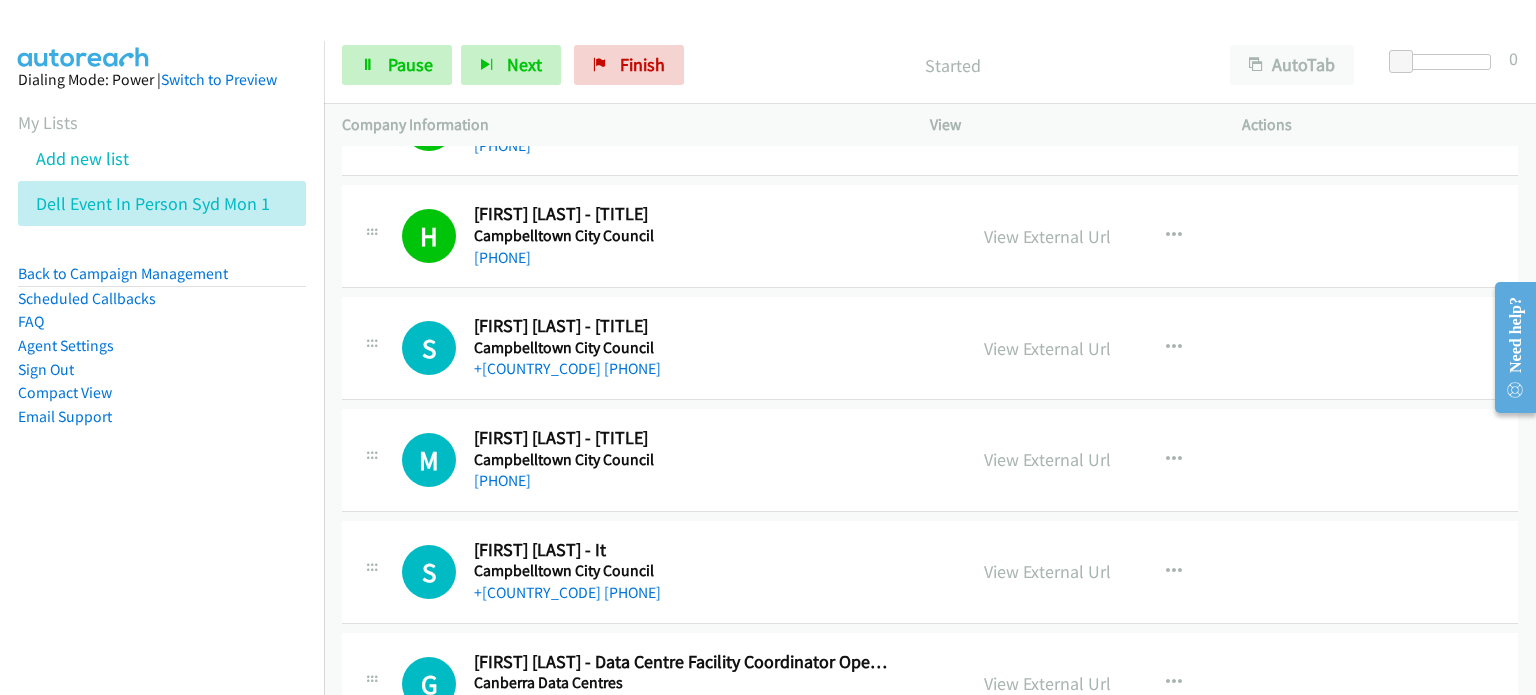 scroll, scrollTop: 7300, scrollLeft: 0, axis: vertical 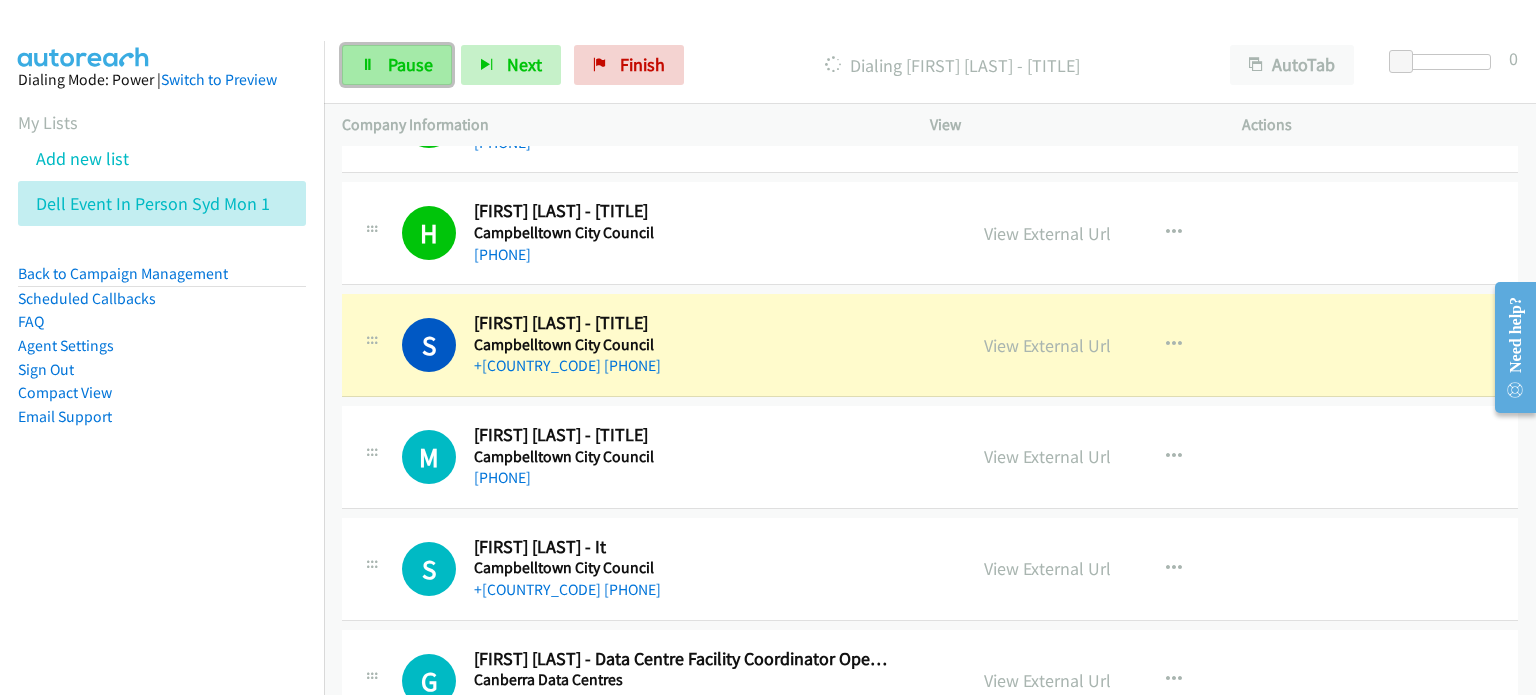 click on "Pause" at bounding box center [410, 64] 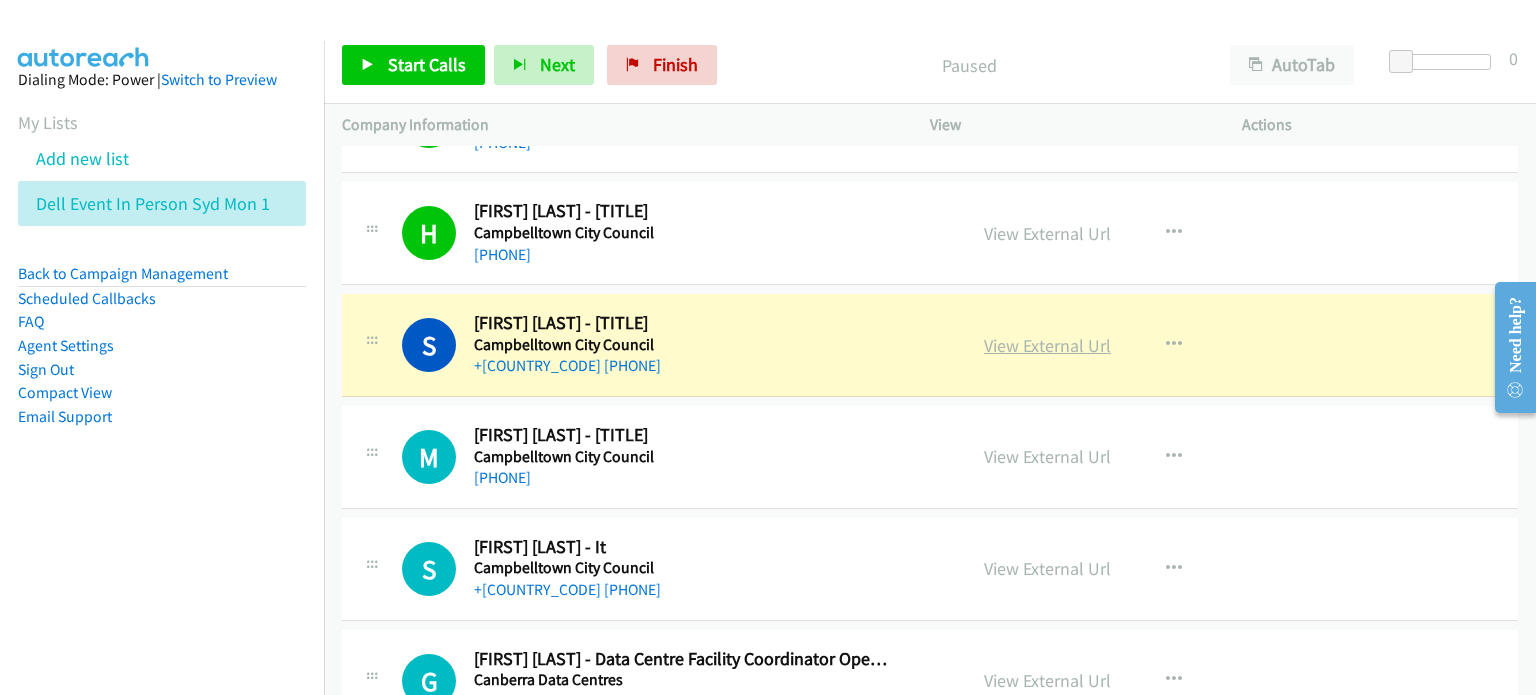 click on "View External Url" at bounding box center (1047, 345) 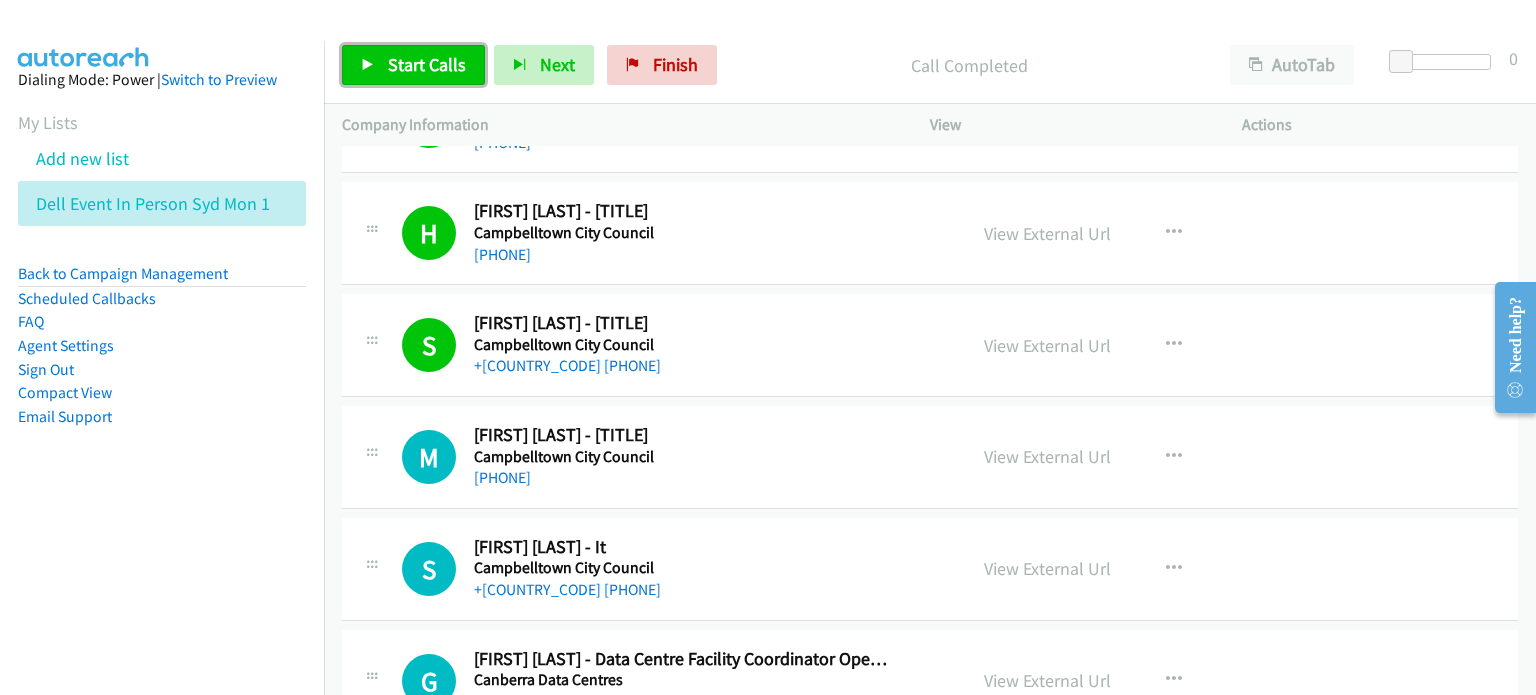click on "Start Calls" at bounding box center [427, 64] 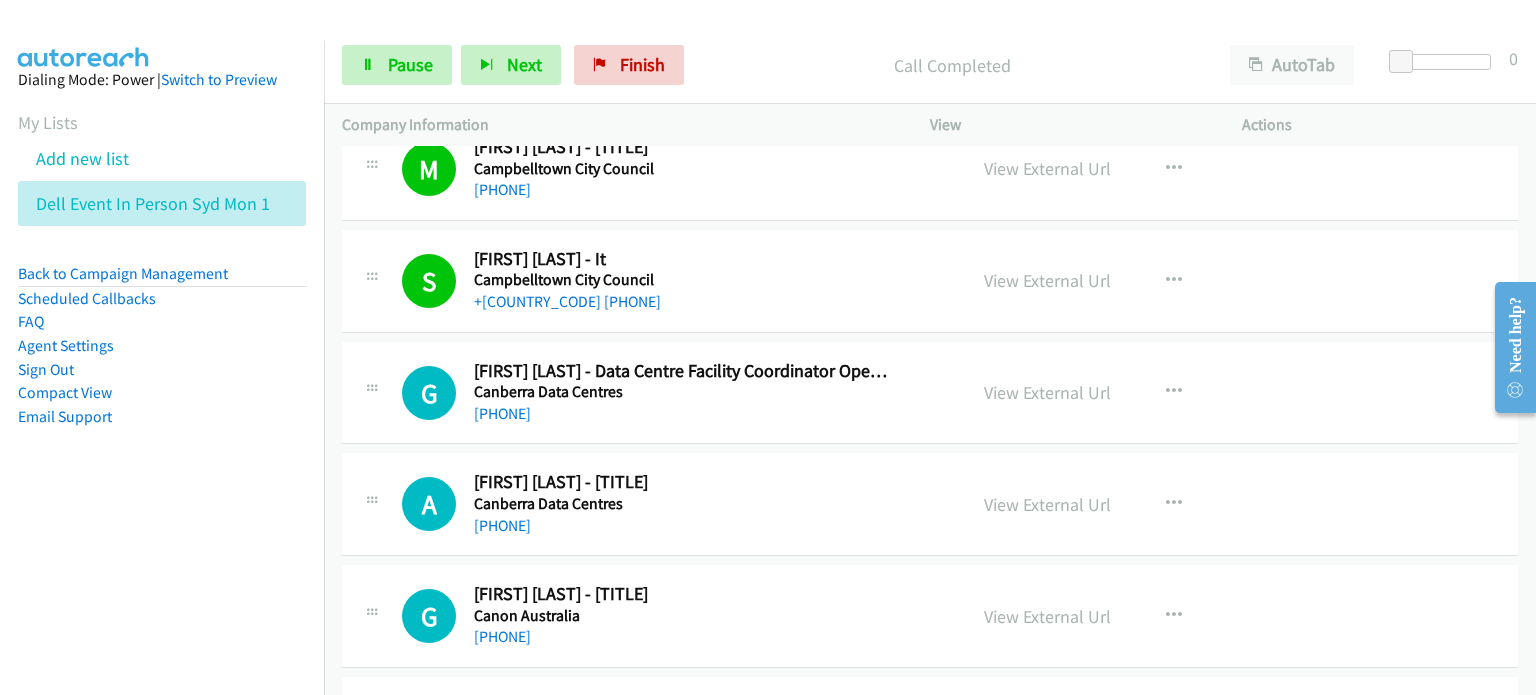 scroll, scrollTop: 7600, scrollLeft: 0, axis: vertical 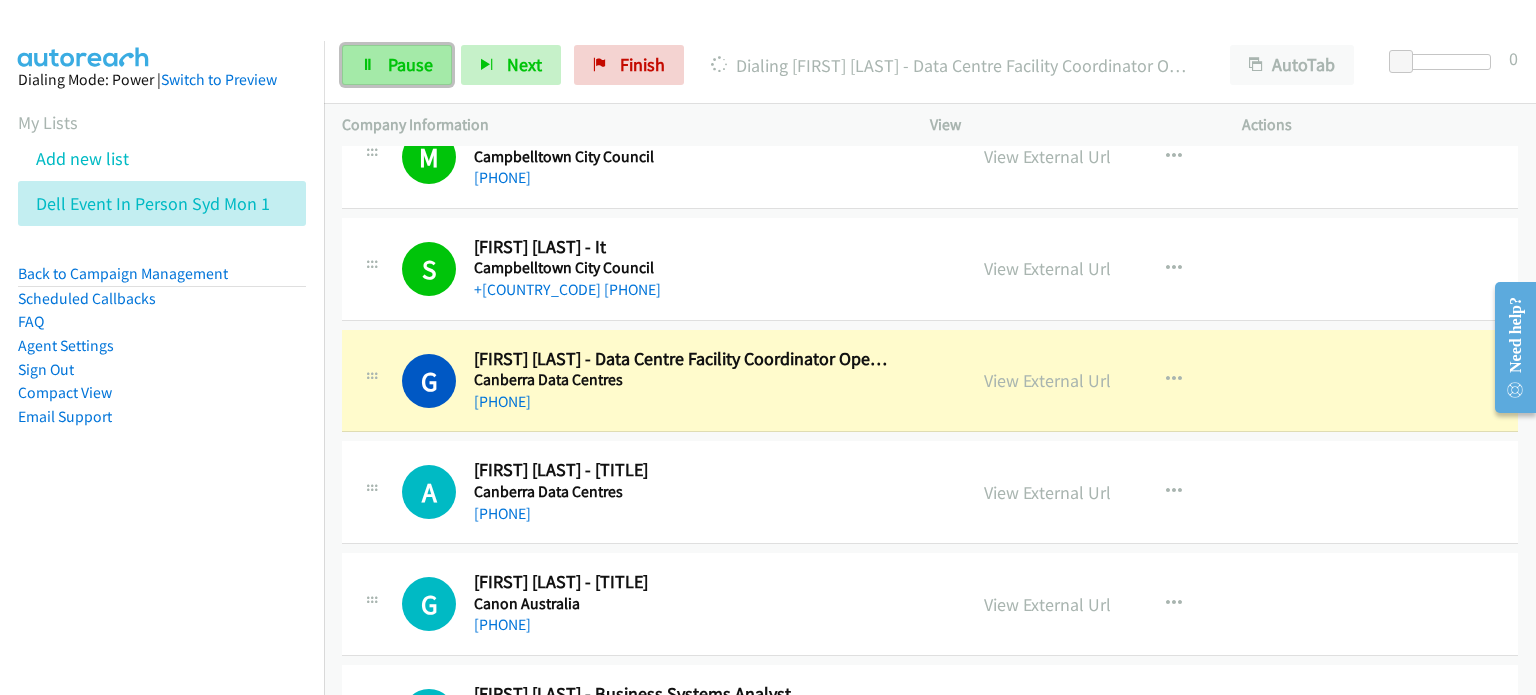 click on "Pause" at bounding box center [410, 64] 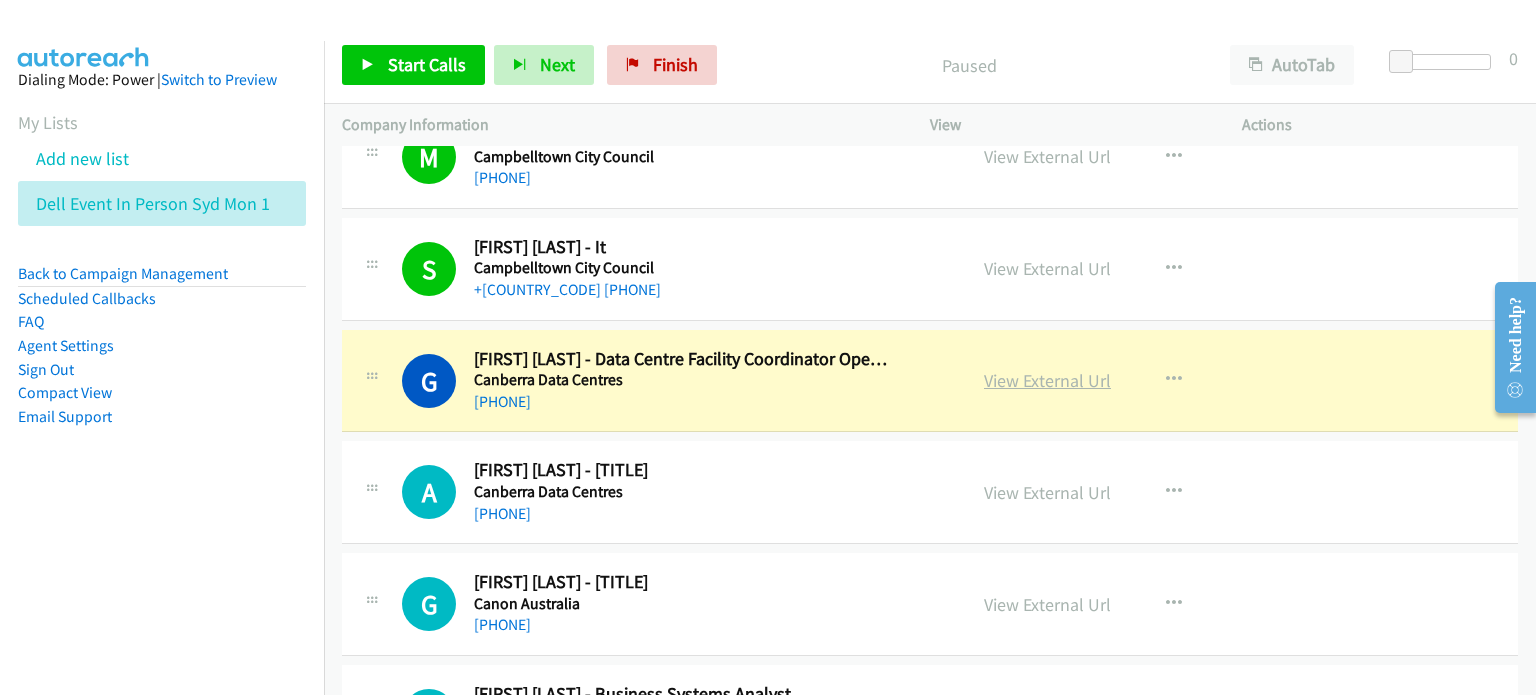 click on "View External Url" at bounding box center [1047, 380] 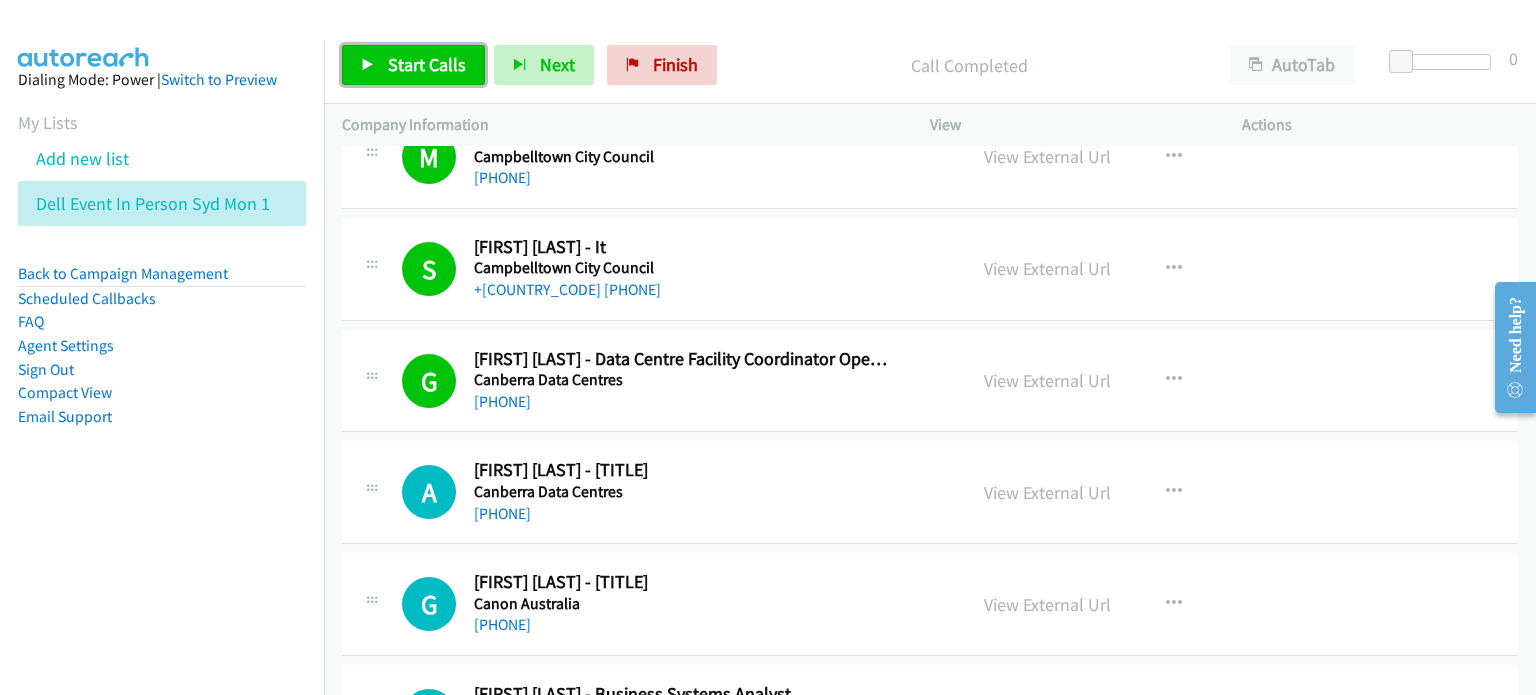 click on "Start Calls" at bounding box center (427, 64) 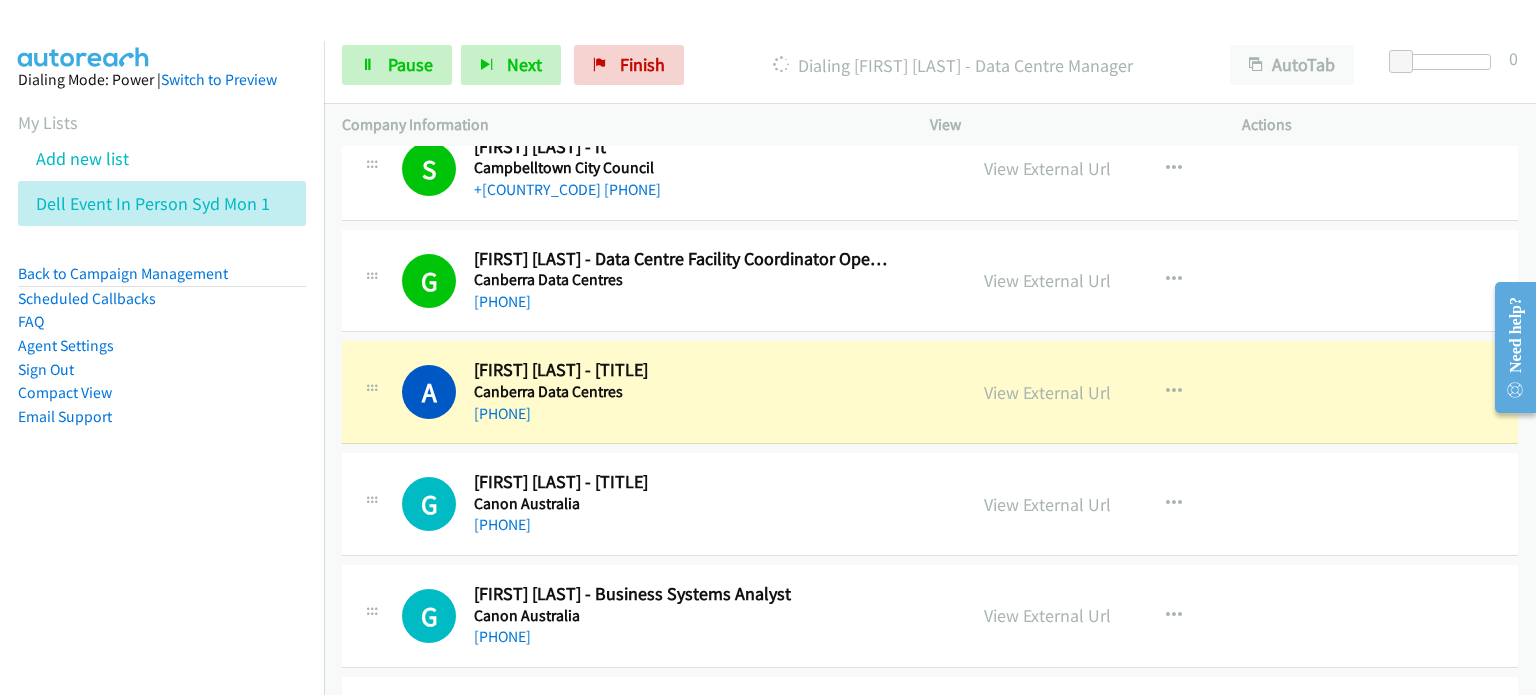 scroll, scrollTop: 7800, scrollLeft: 0, axis: vertical 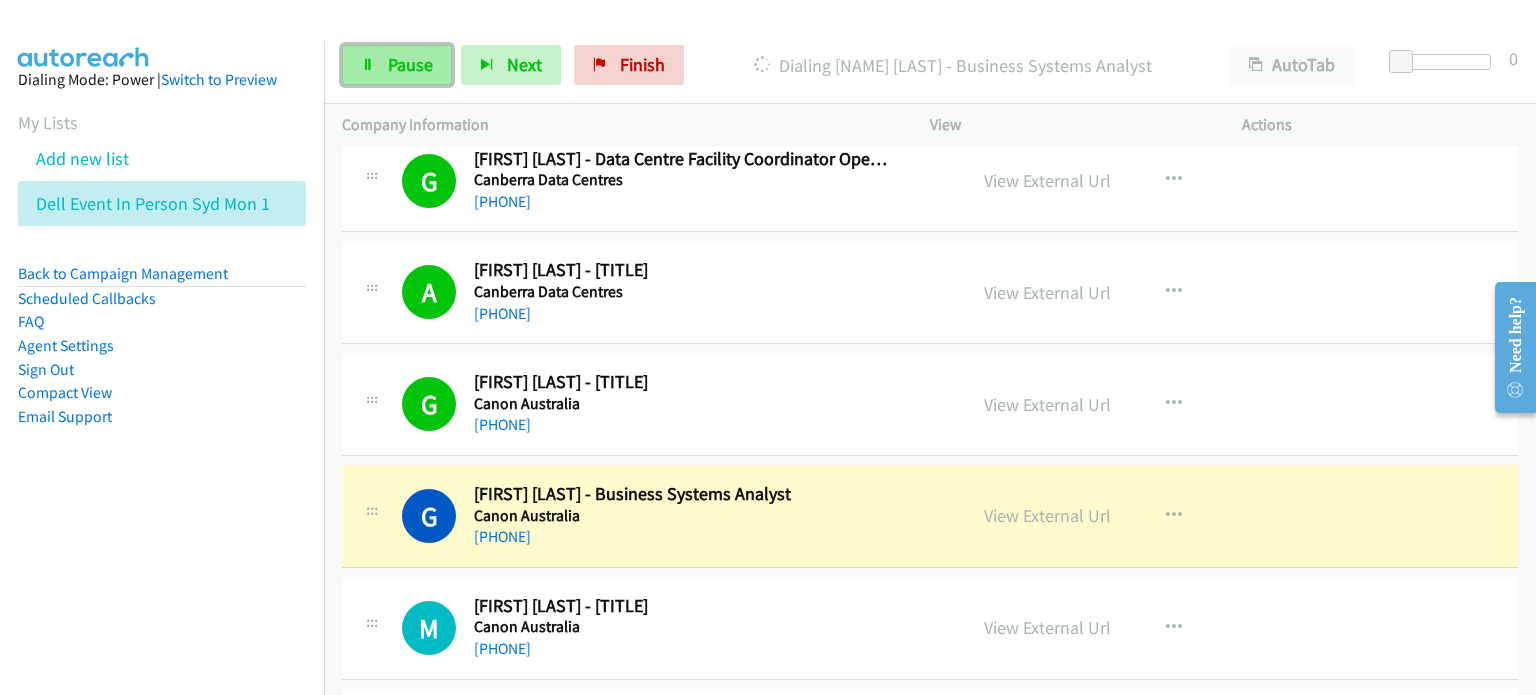 click on "Pause" at bounding box center [410, 64] 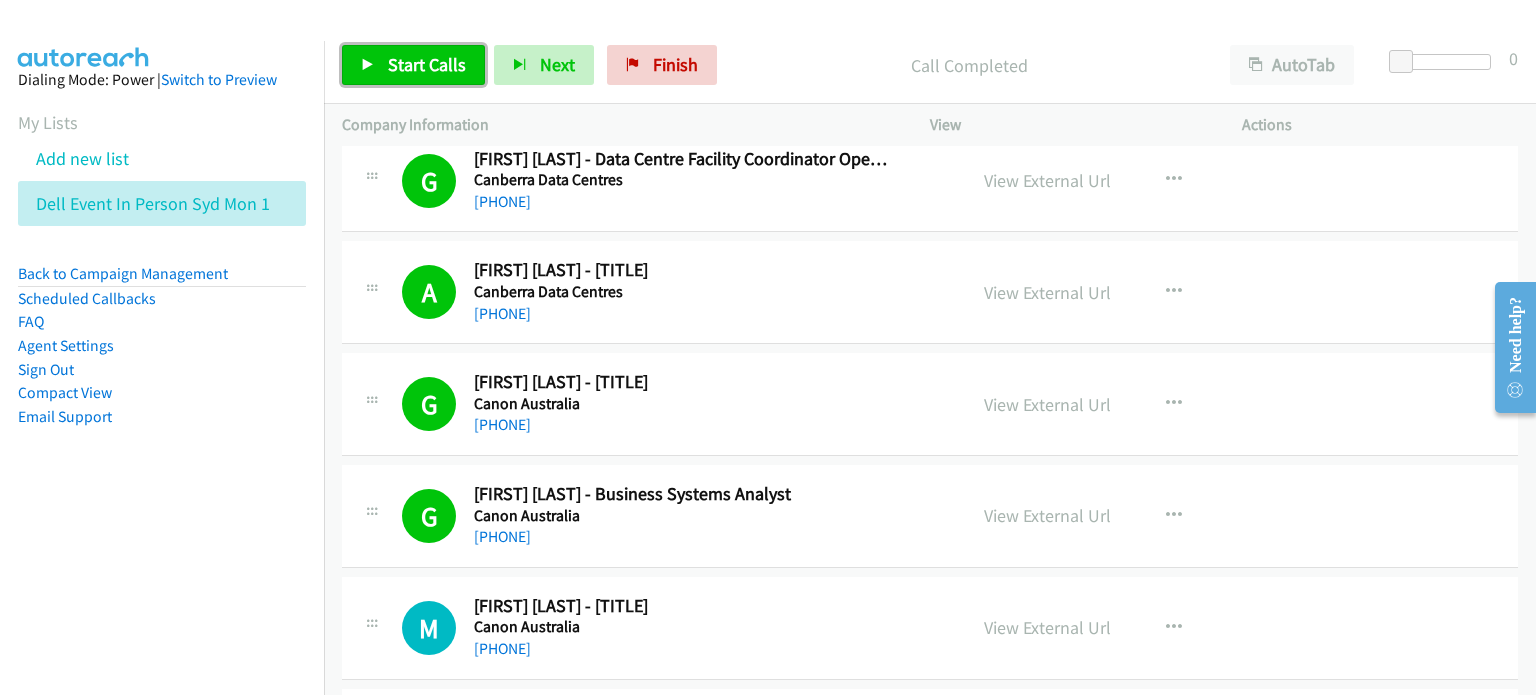 click on "Start Calls" at bounding box center (427, 64) 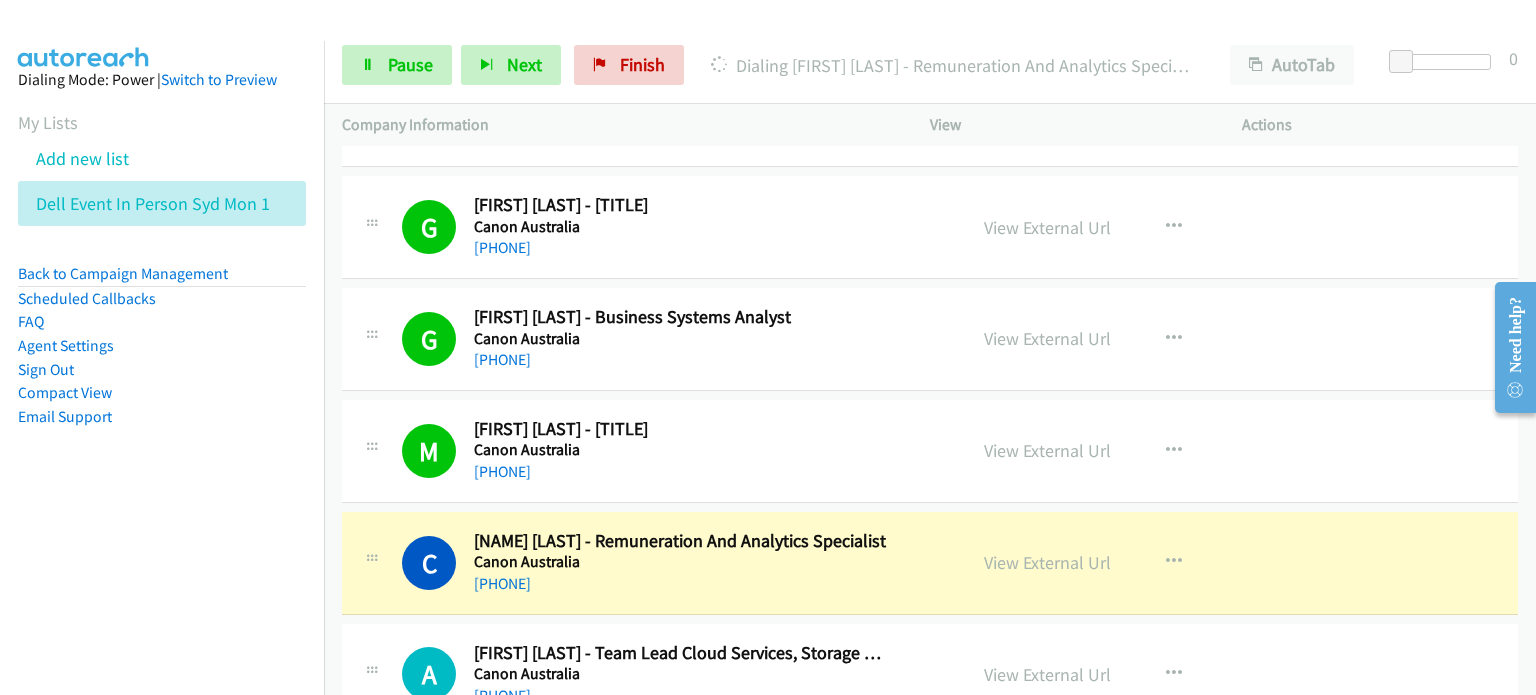 scroll, scrollTop: 8000, scrollLeft: 0, axis: vertical 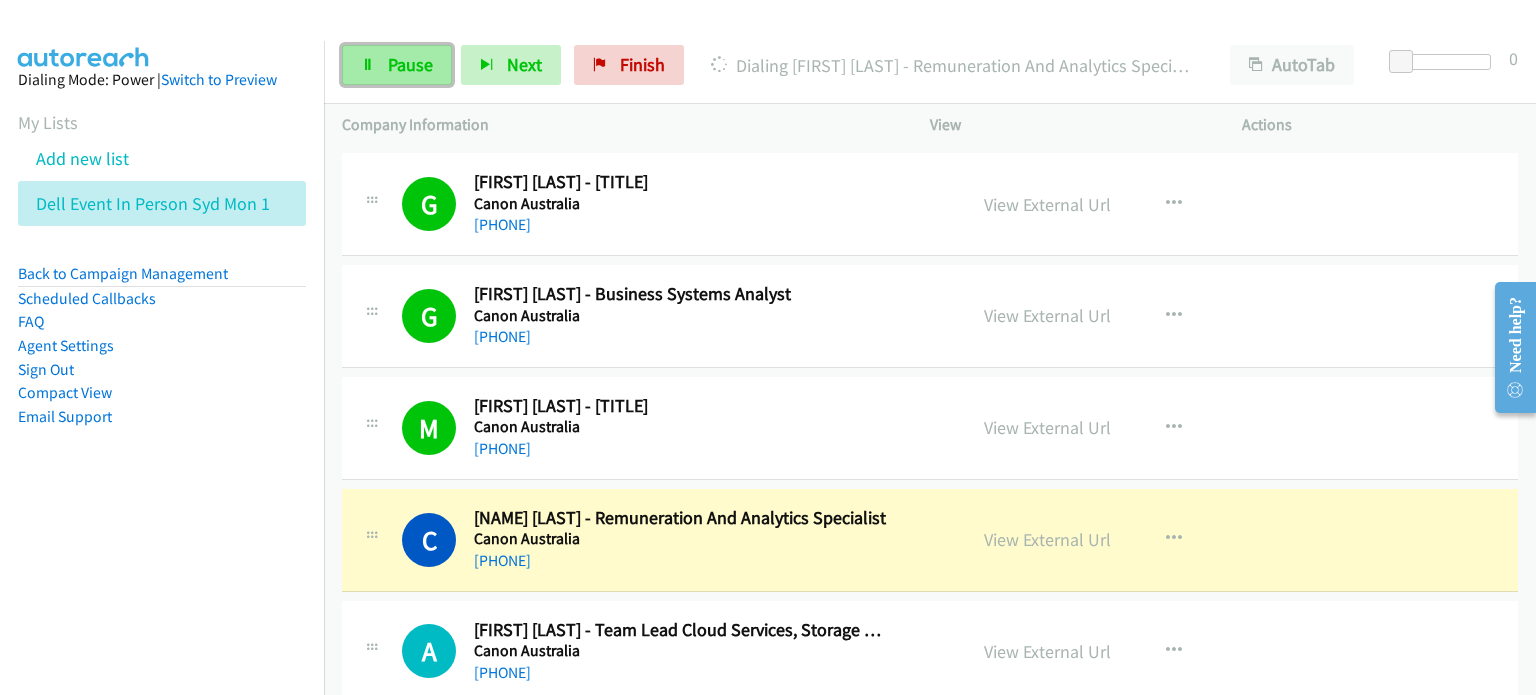 click on "Pause" at bounding box center (410, 64) 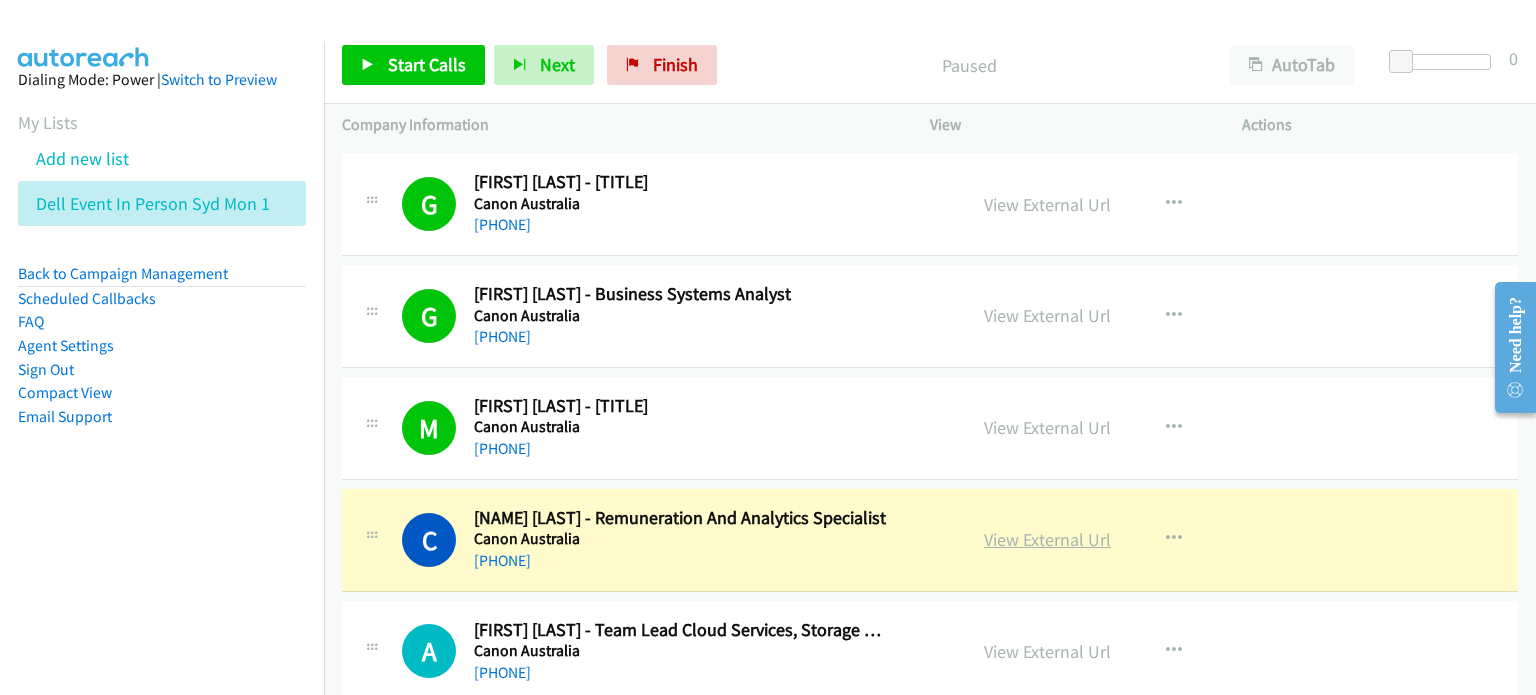 click on "View External Url" at bounding box center [1047, 539] 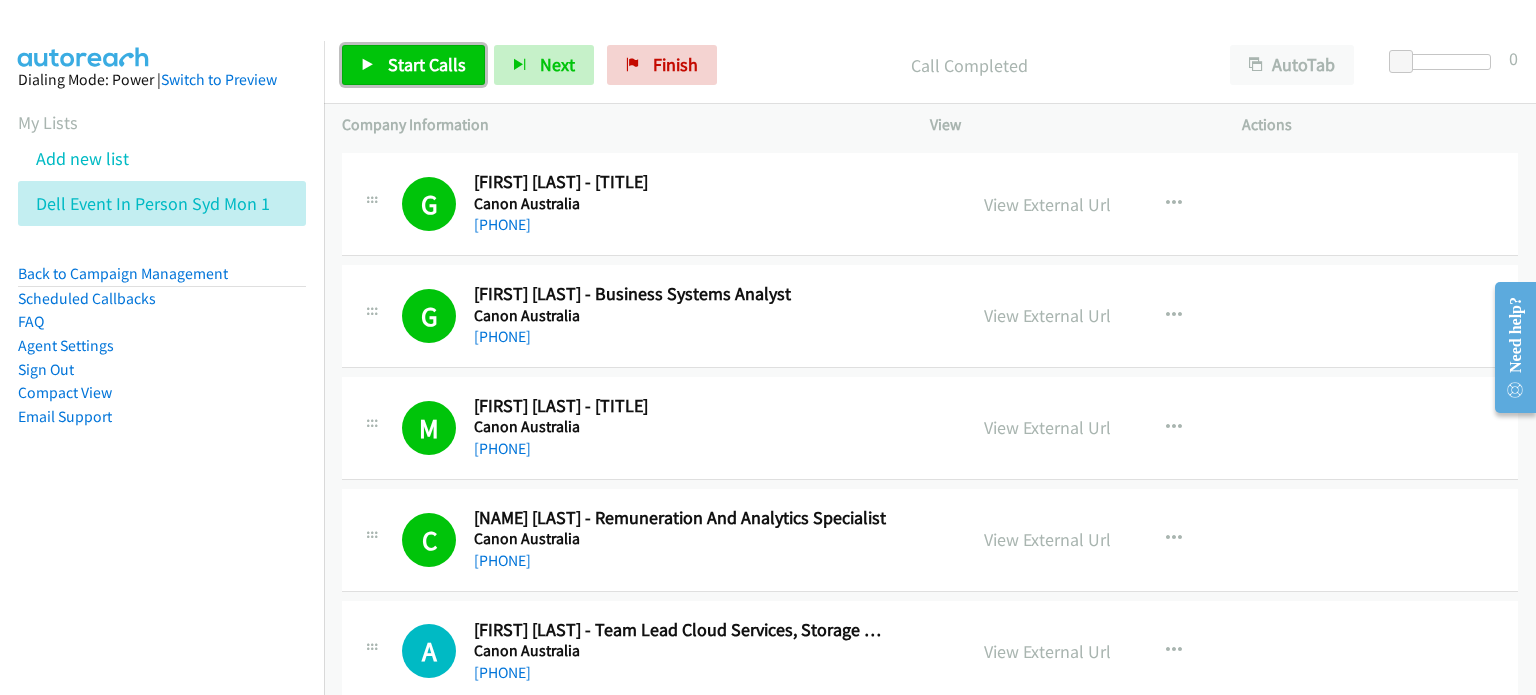 click on "Start Calls" at bounding box center [427, 64] 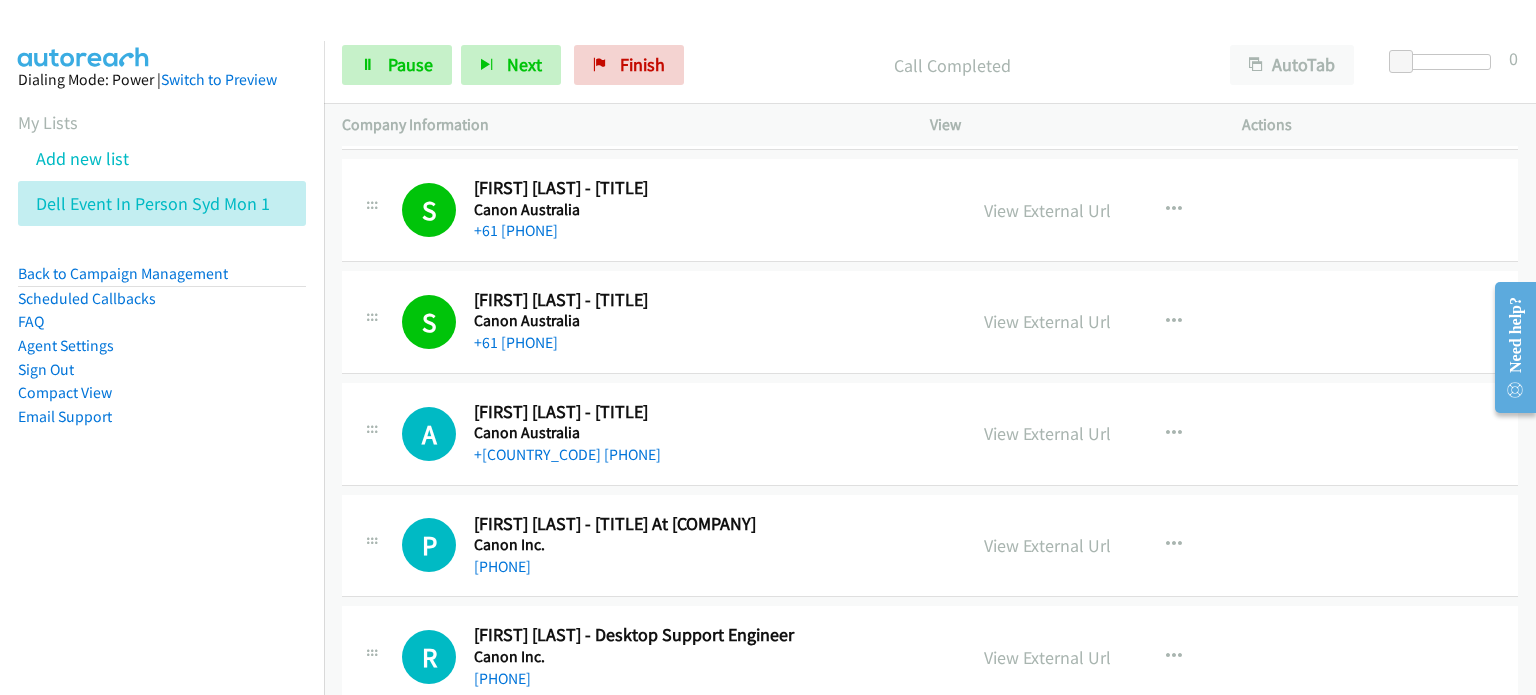 scroll, scrollTop: 8700, scrollLeft: 0, axis: vertical 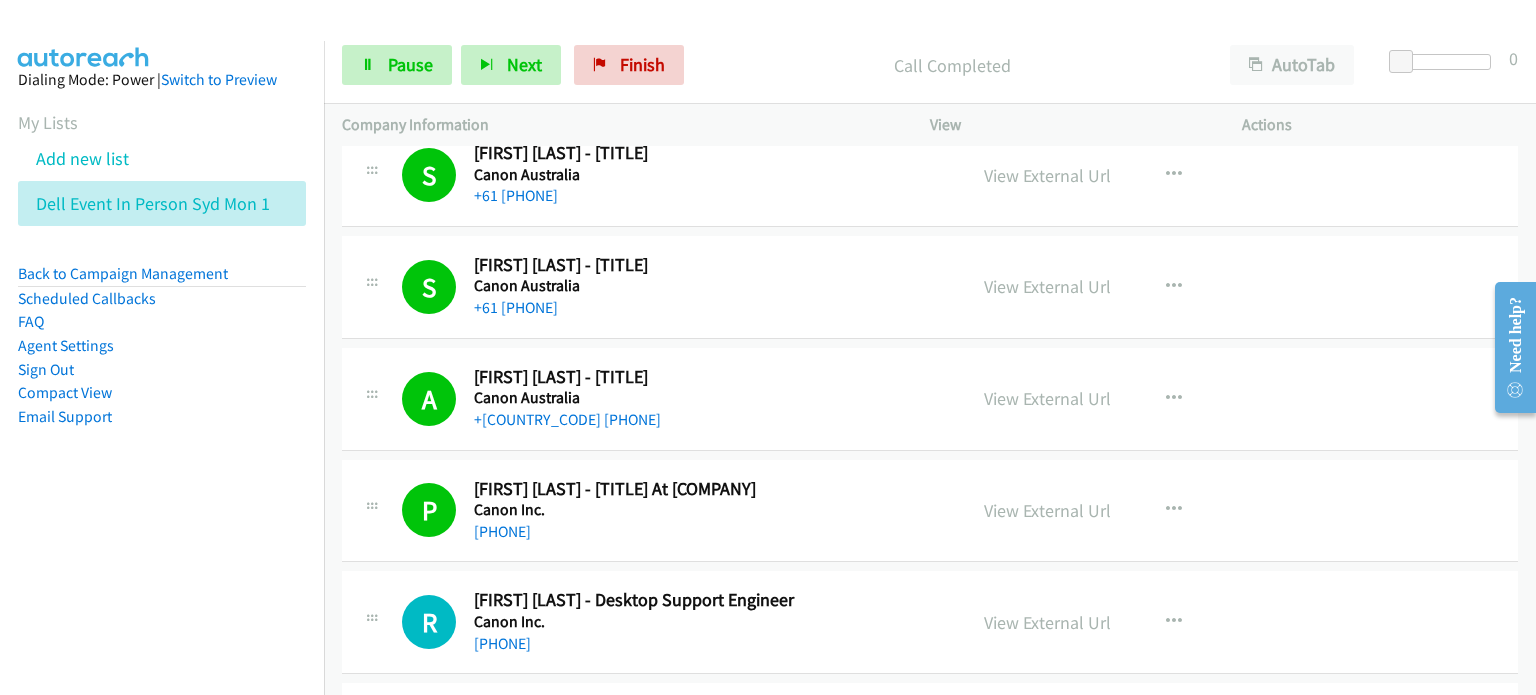 click on "Call Completed" at bounding box center (952, 65) 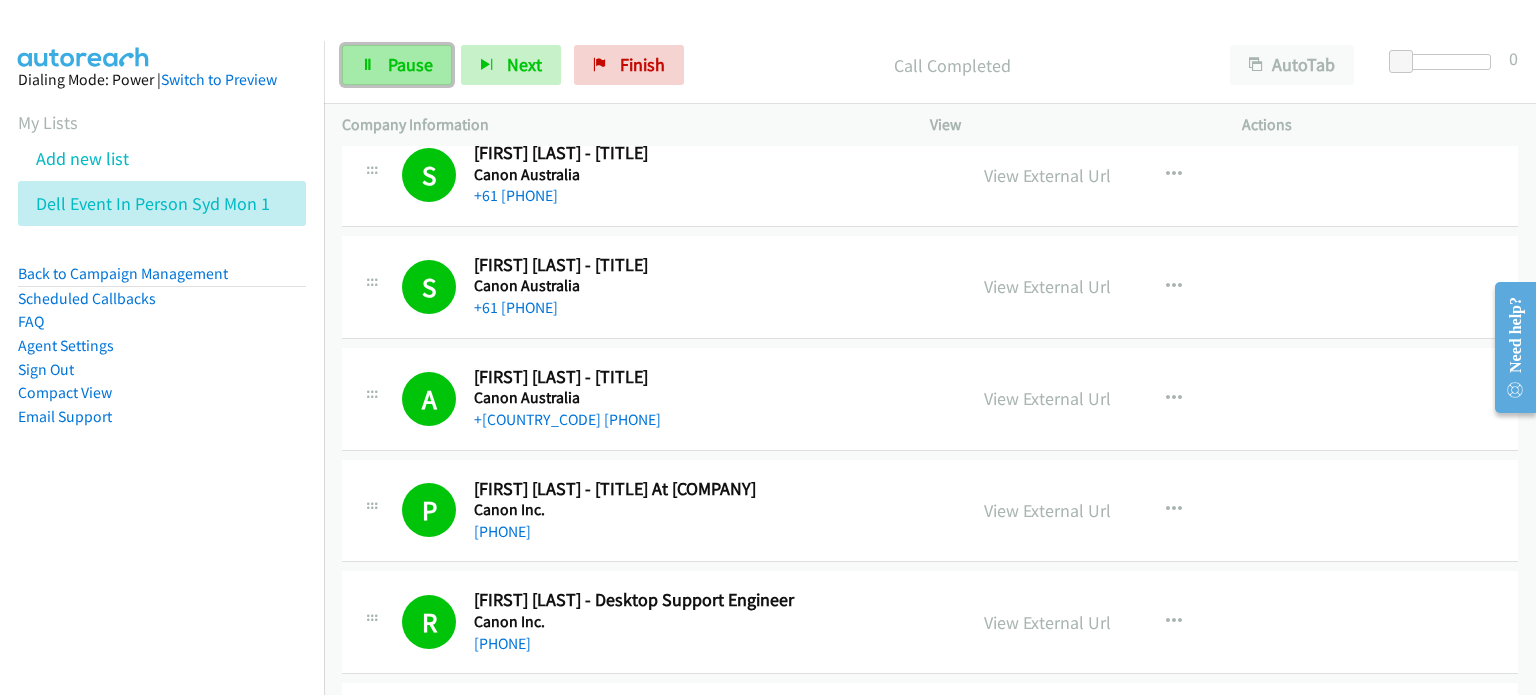 click on "Pause" at bounding box center [397, 65] 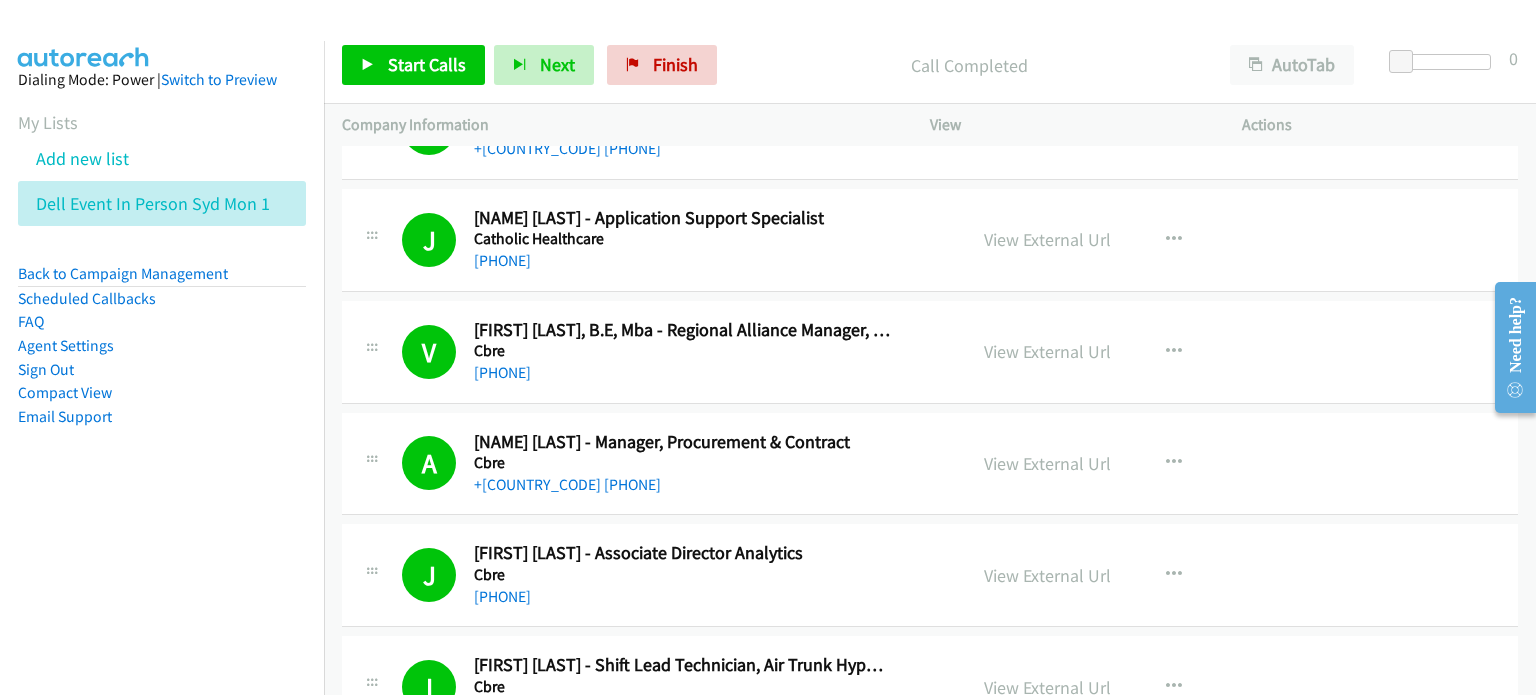 scroll, scrollTop: 10600, scrollLeft: 0, axis: vertical 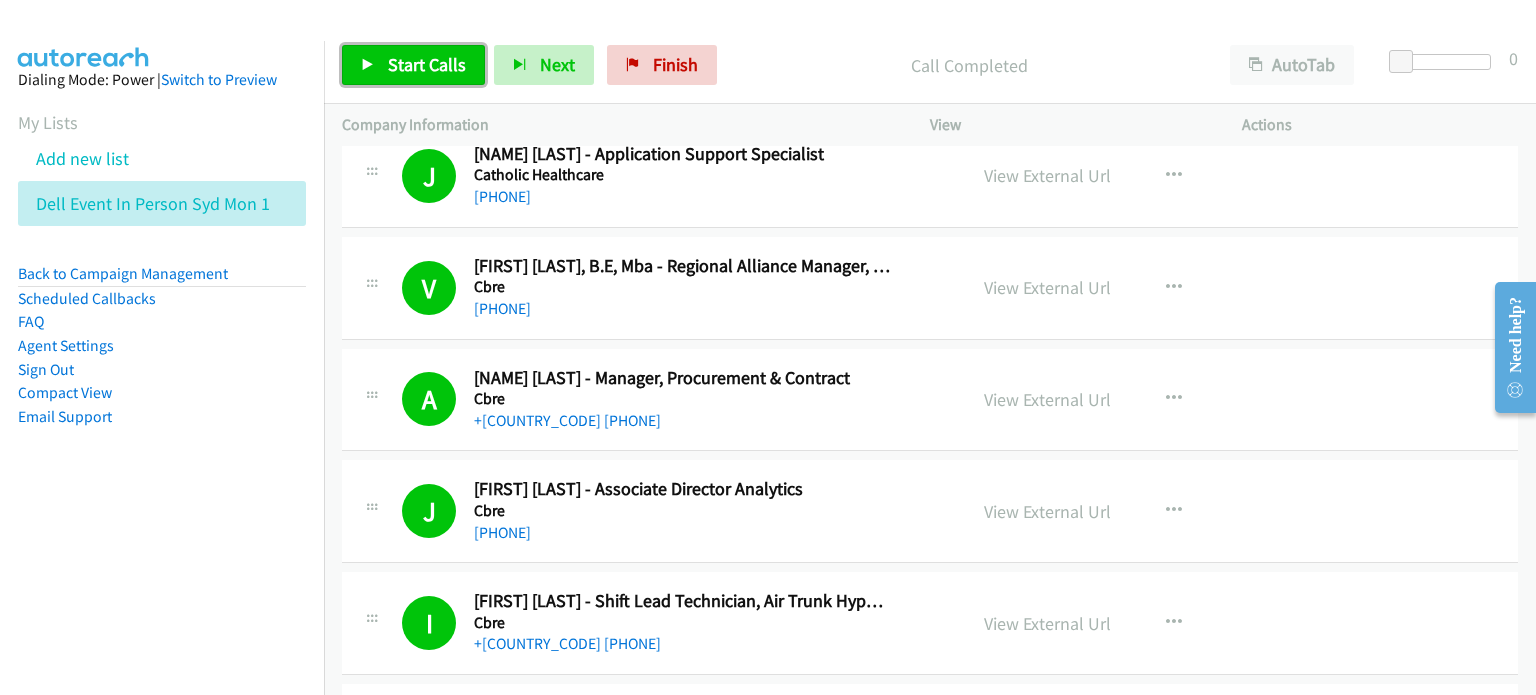 click on "Start Calls" at bounding box center [427, 64] 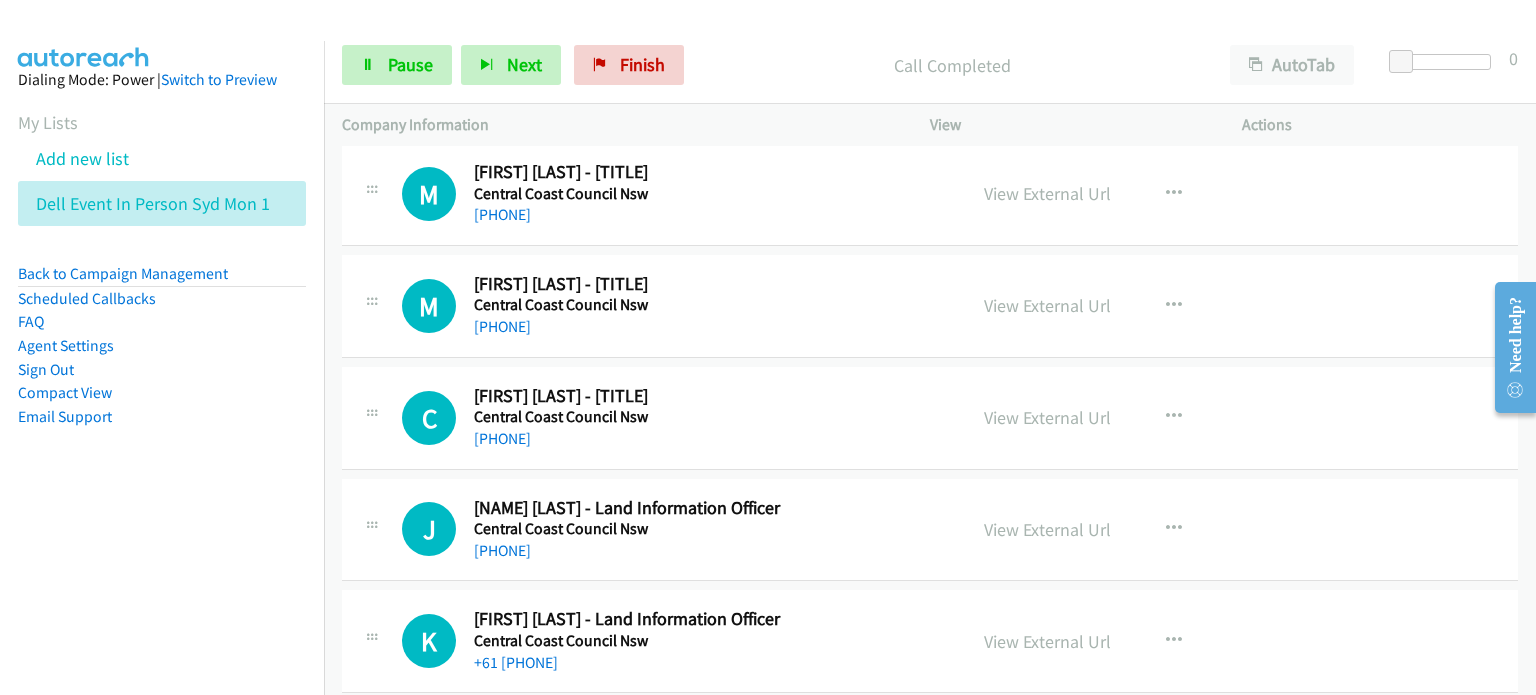 scroll, scrollTop: 11600, scrollLeft: 0, axis: vertical 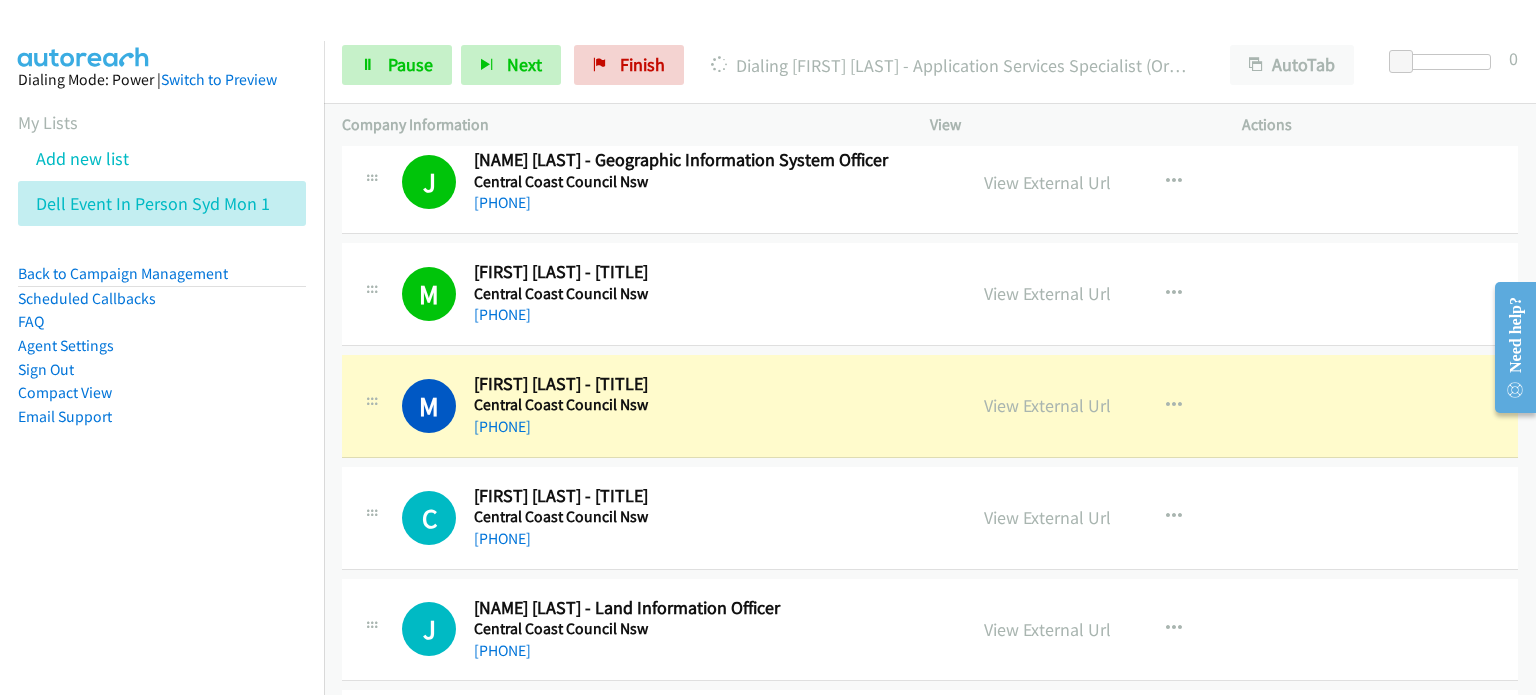 drag, startPoint x: 753, startPoint y: 19, endPoint x: 783, endPoint y: 1, distance: 34.98571 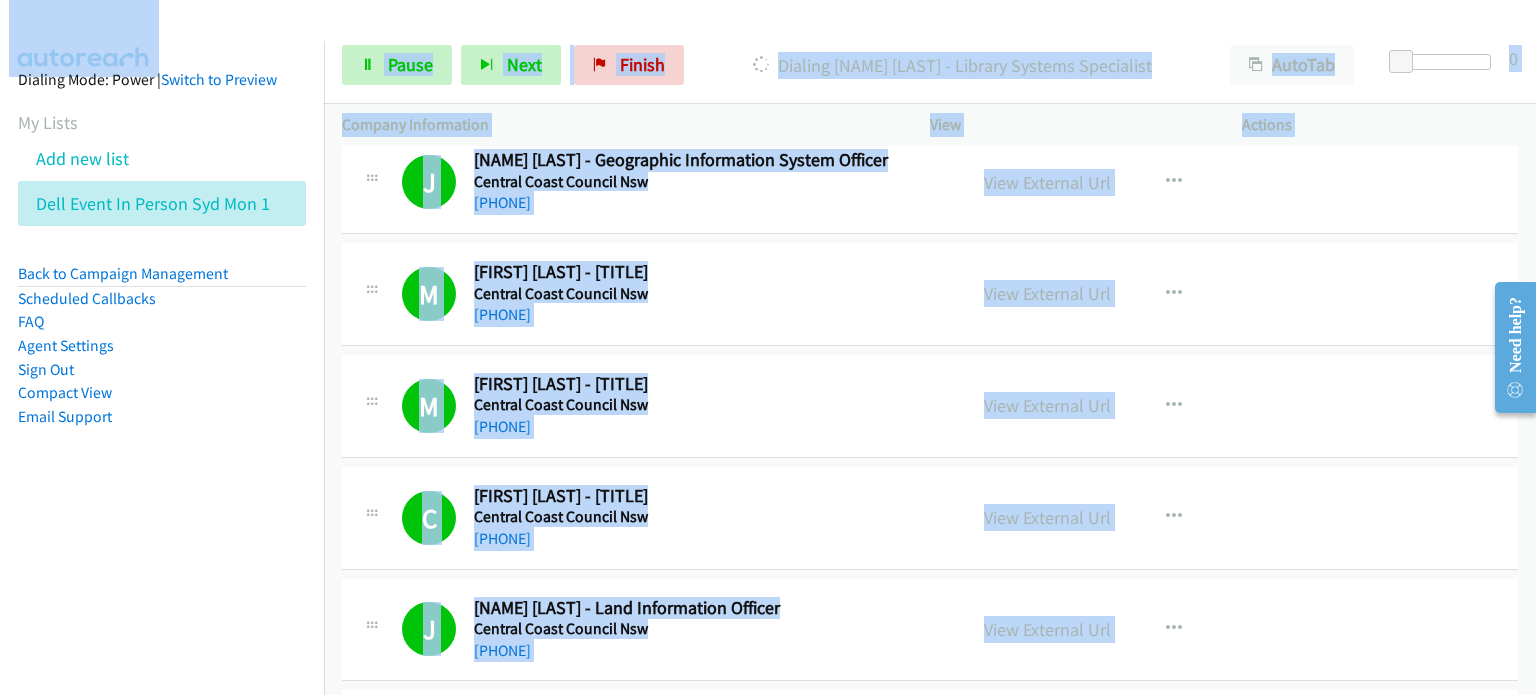 click at bounding box center (759, 38) 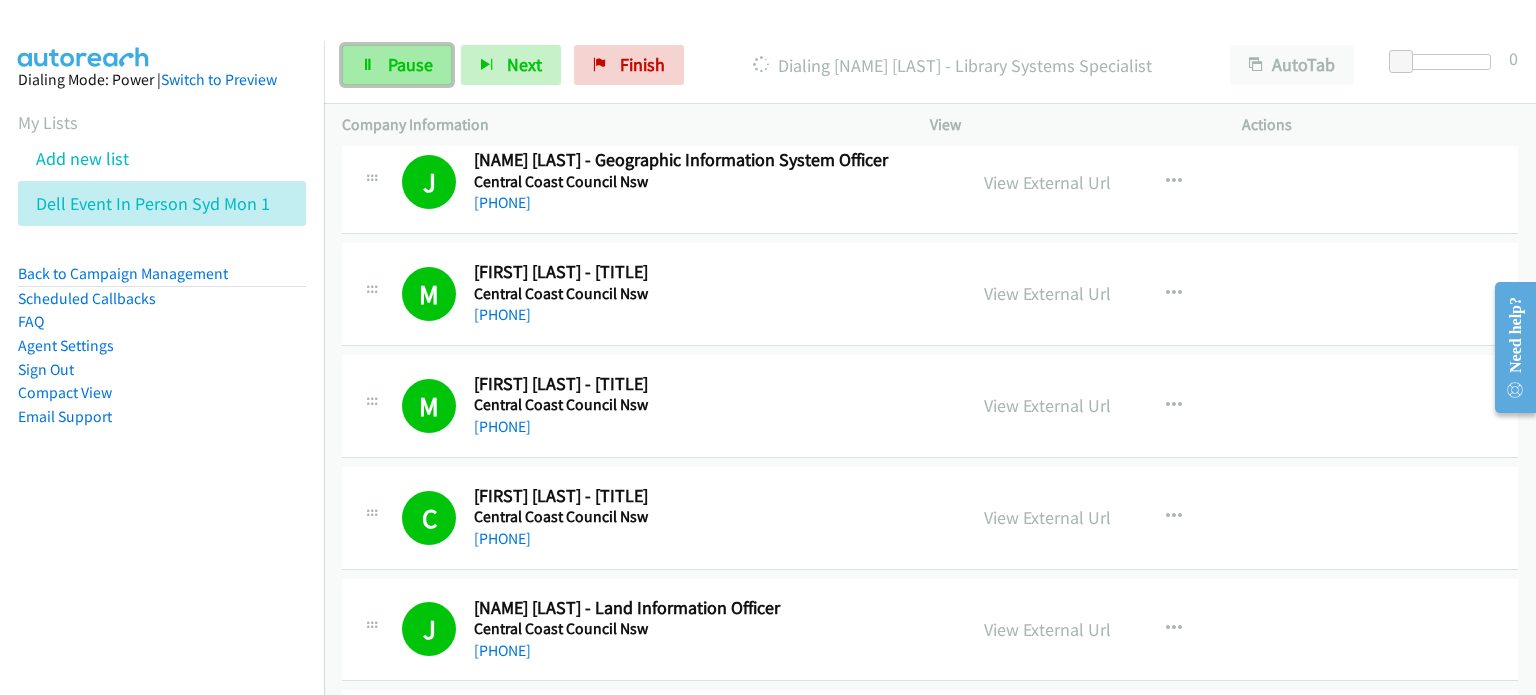 click on "Pause" at bounding box center [410, 64] 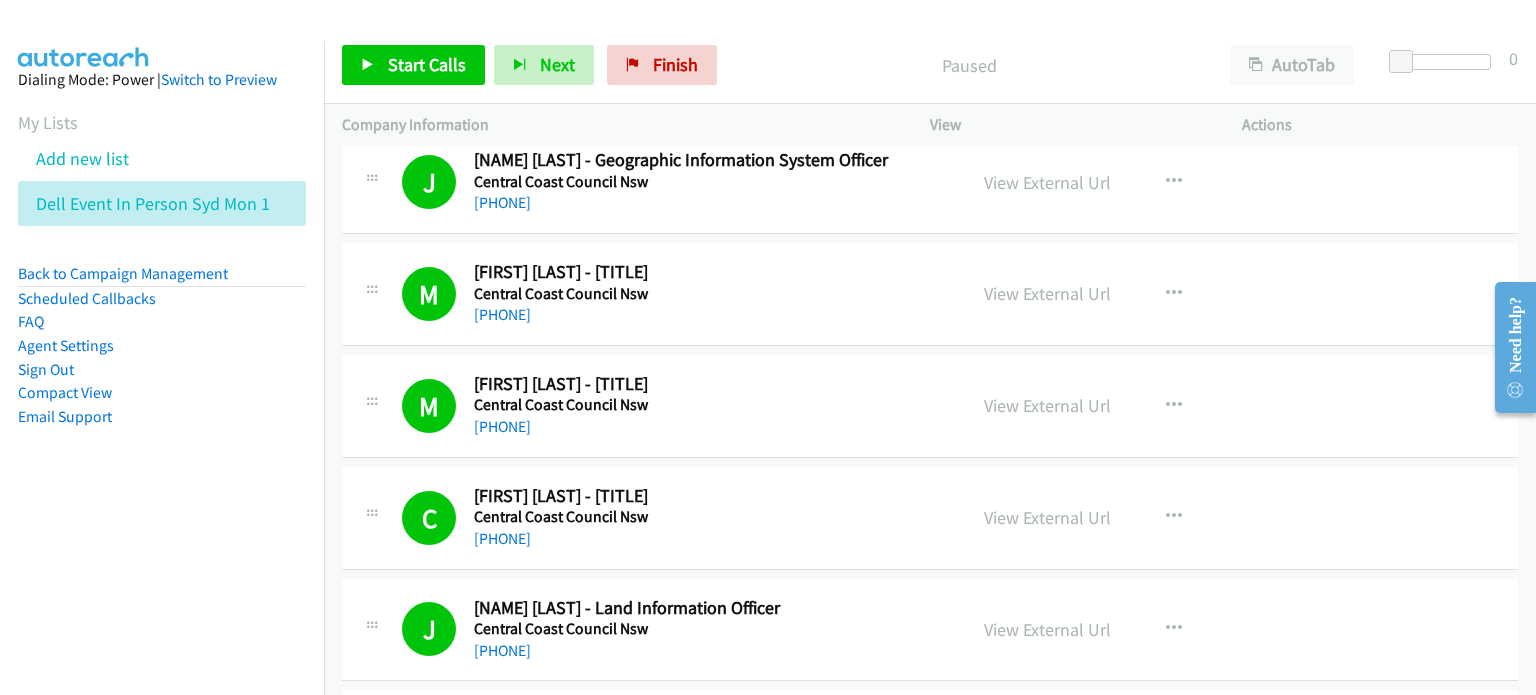 click on "Paused" at bounding box center [969, 65] 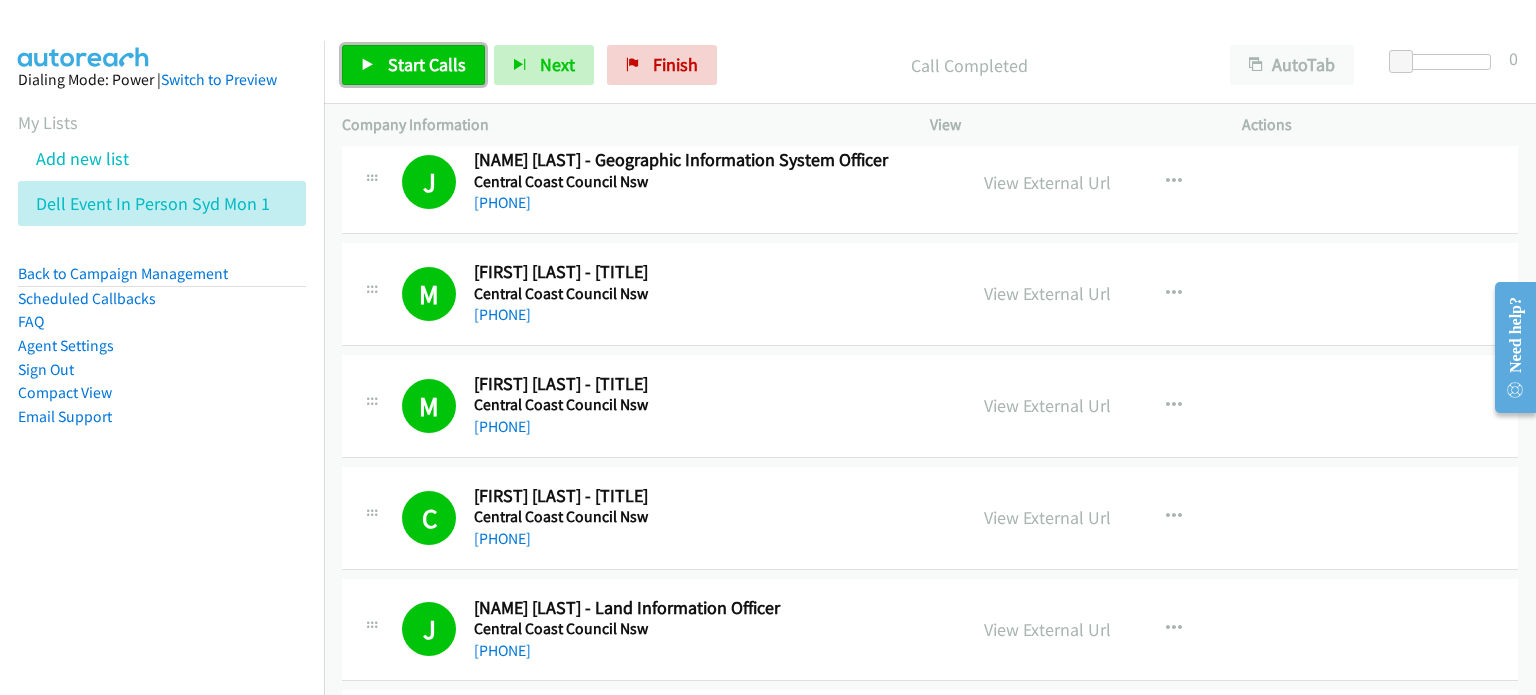 click on "Start Calls" at bounding box center [427, 64] 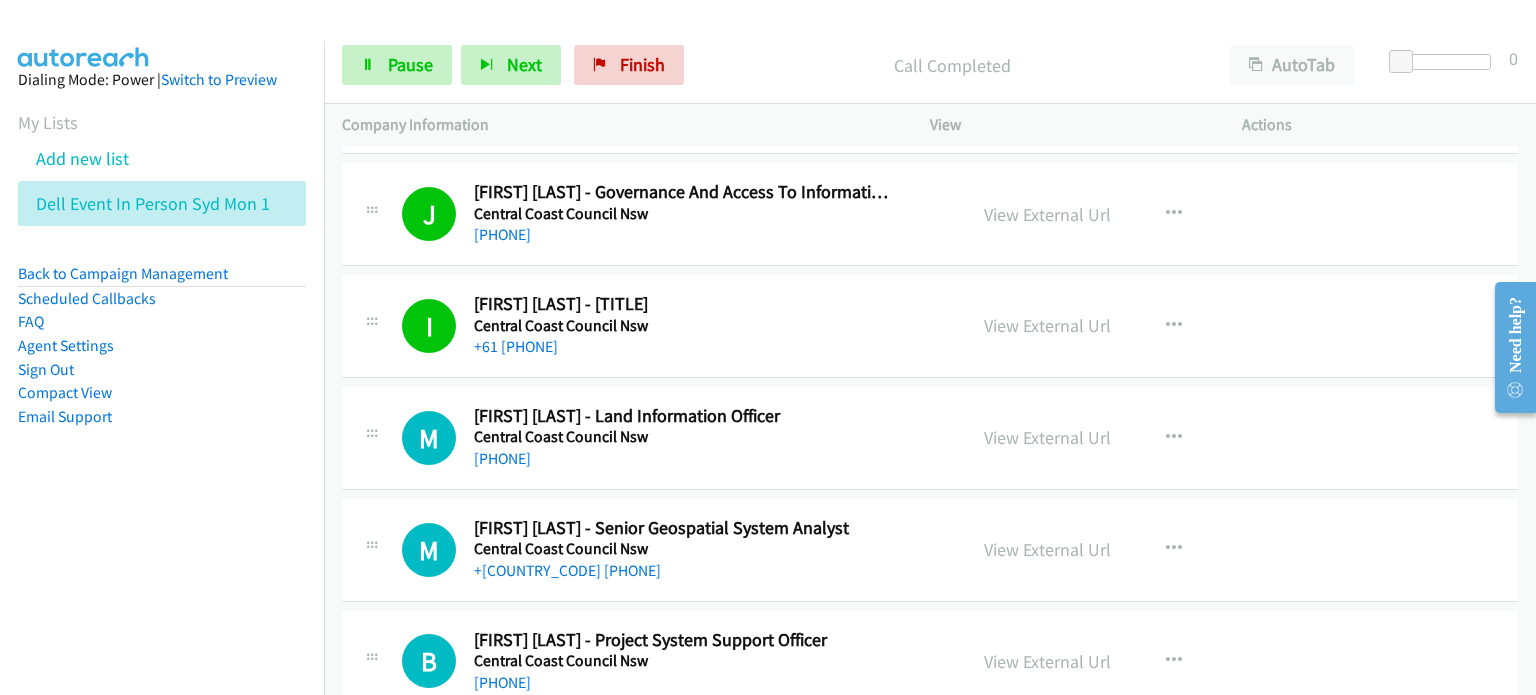 scroll, scrollTop: 13400, scrollLeft: 0, axis: vertical 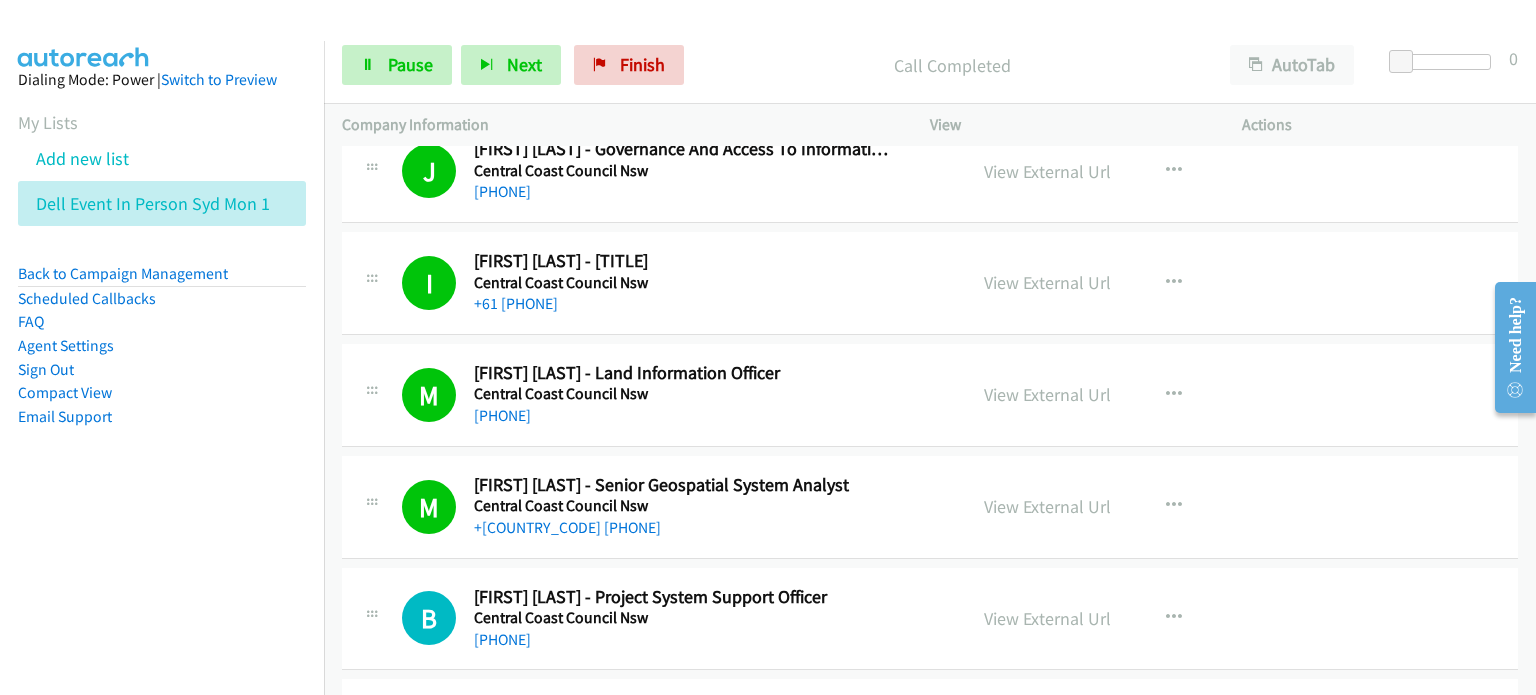 click on "Start Calls
Pause
Next
Finish
Call Completed
AutoTab
AutoTab
0" at bounding box center (930, 65) 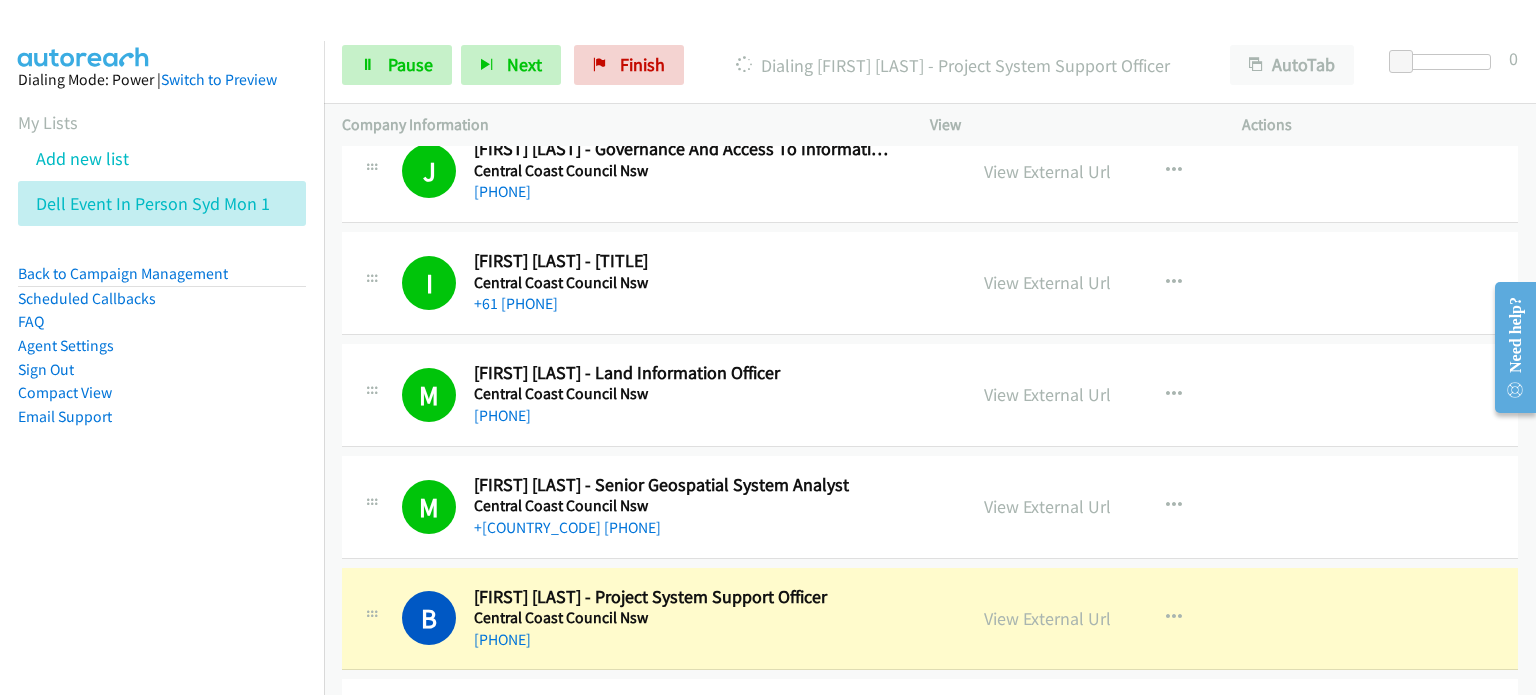 click at bounding box center (759, 38) 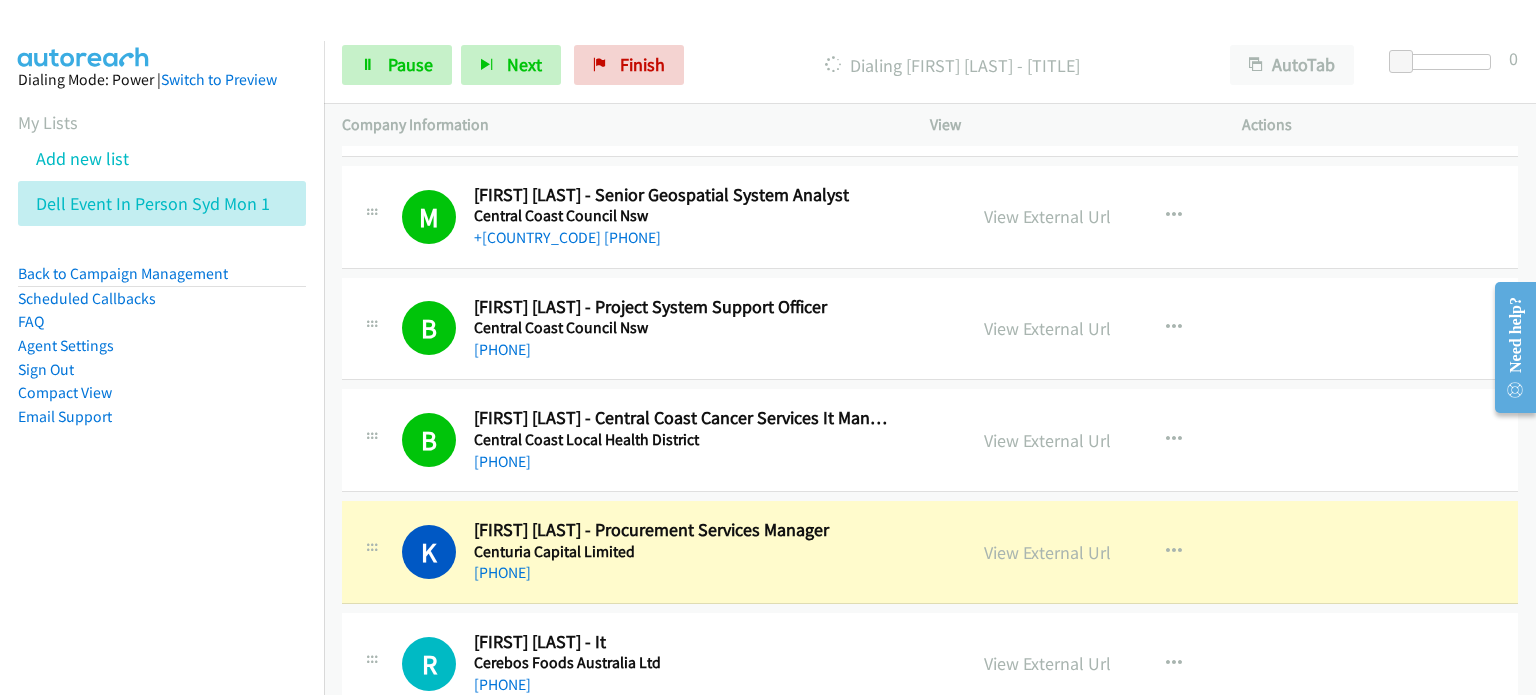 scroll, scrollTop: 13800, scrollLeft: 0, axis: vertical 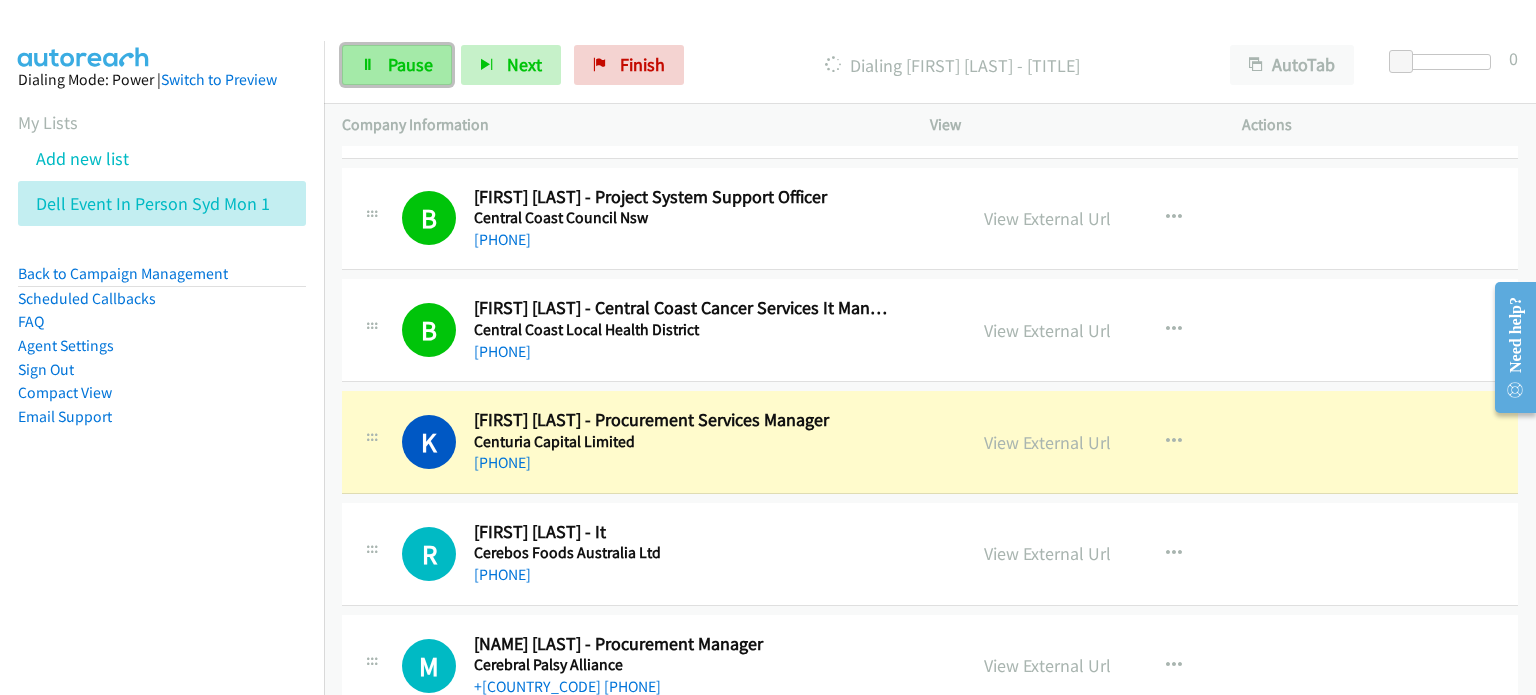 click on "Pause" at bounding box center [410, 64] 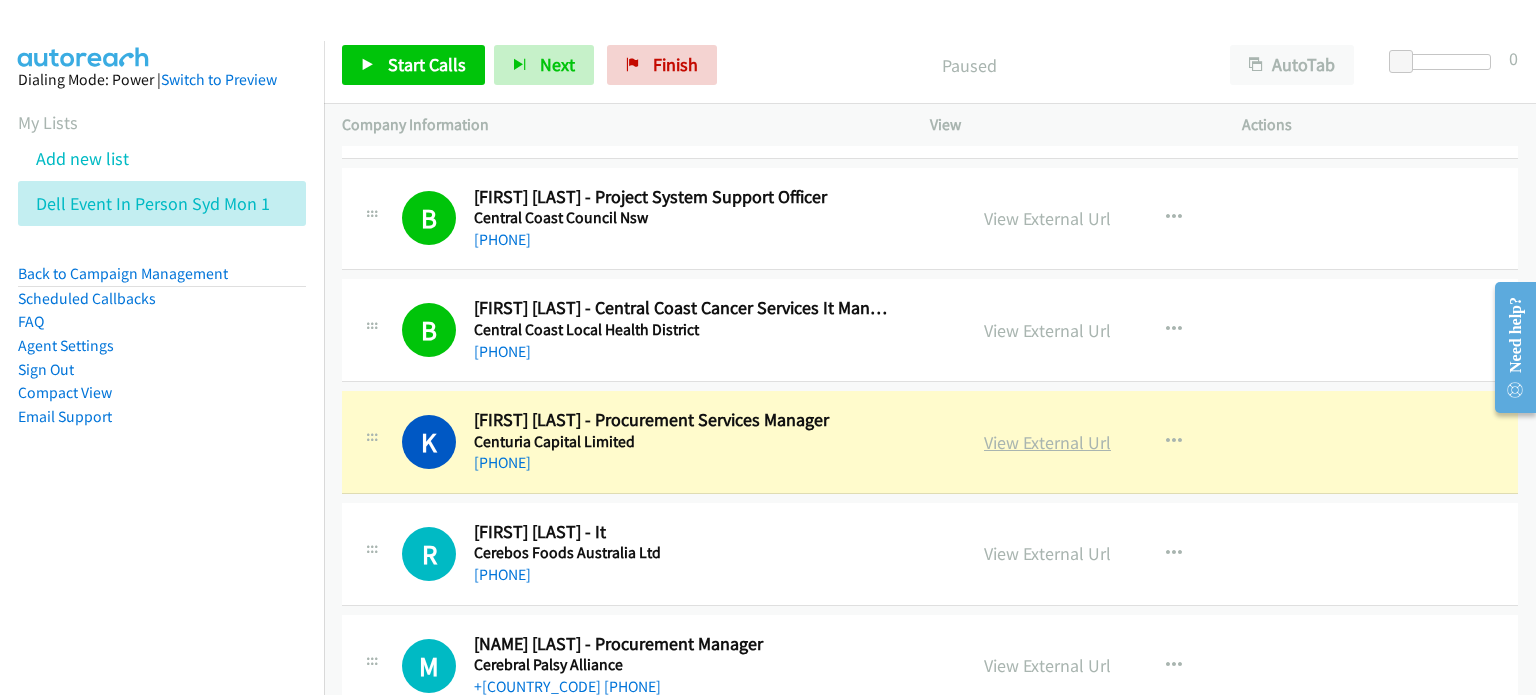 click on "View External Url" at bounding box center [1047, 442] 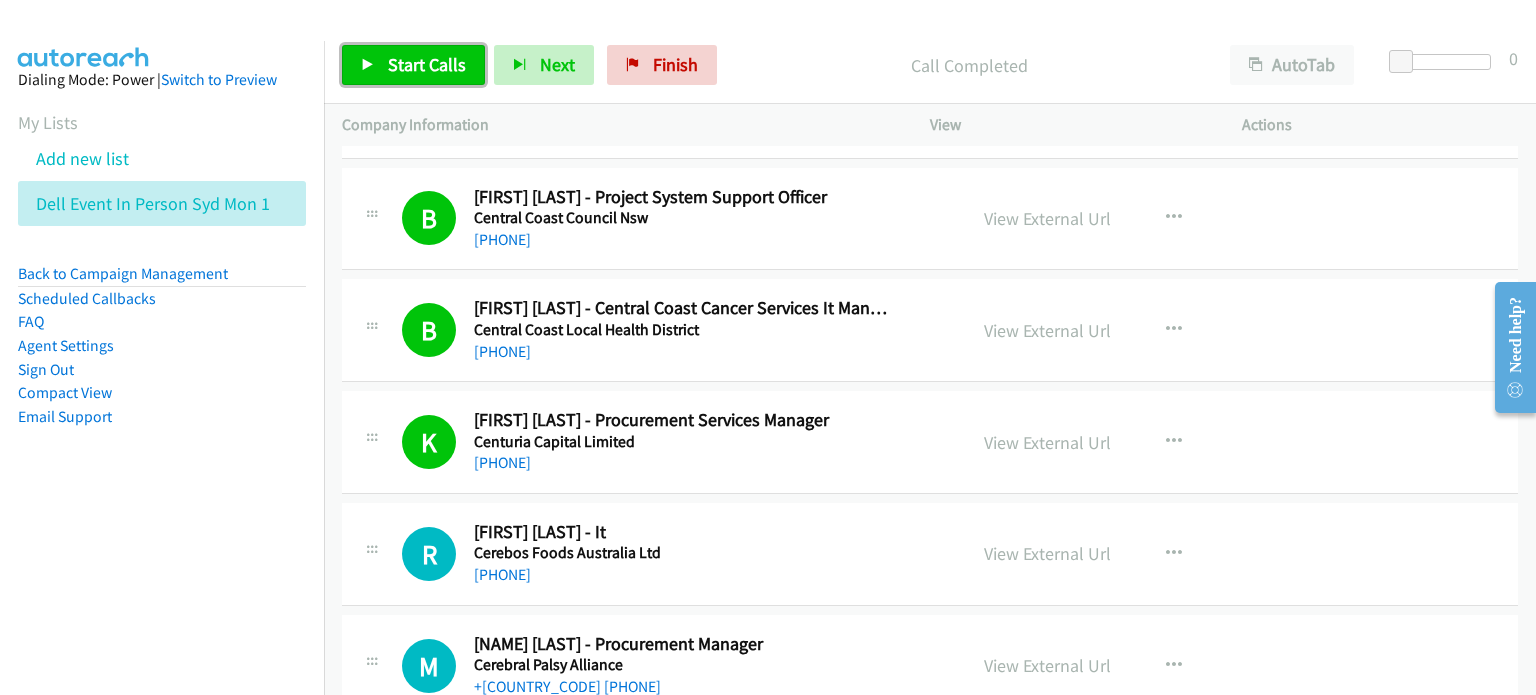 click on "Start Calls" at bounding box center (427, 64) 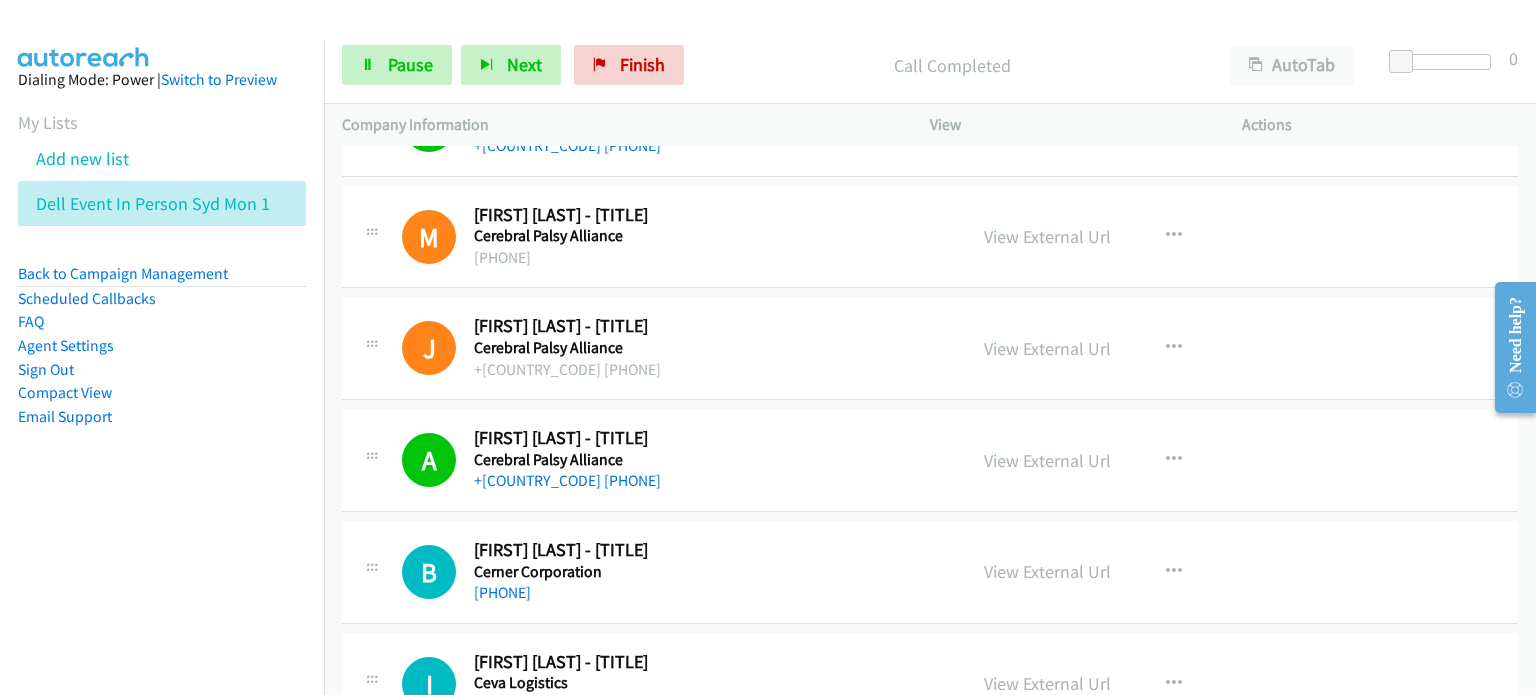 scroll, scrollTop: 15100, scrollLeft: 0, axis: vertical 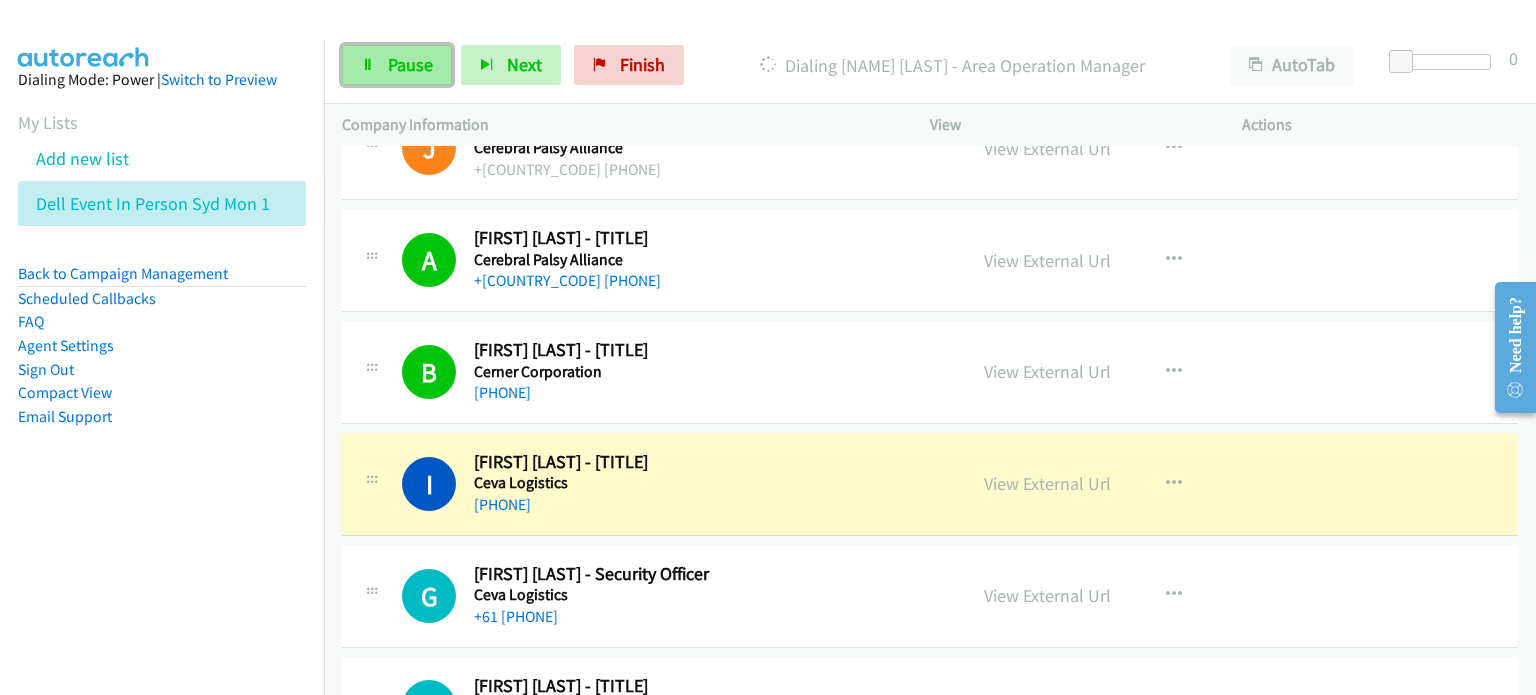 click on "Pause" at bounding box center [410, 64] 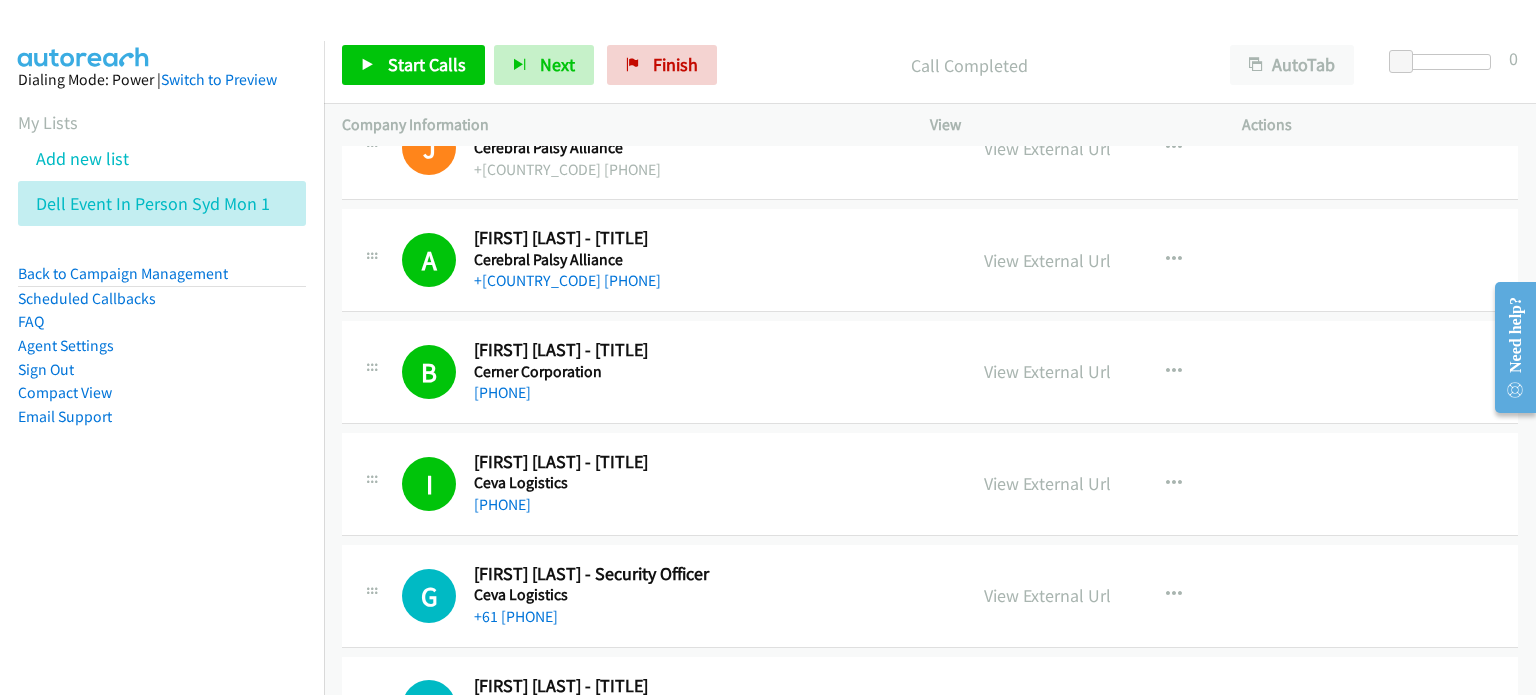 click at bounding box center (759, 38) 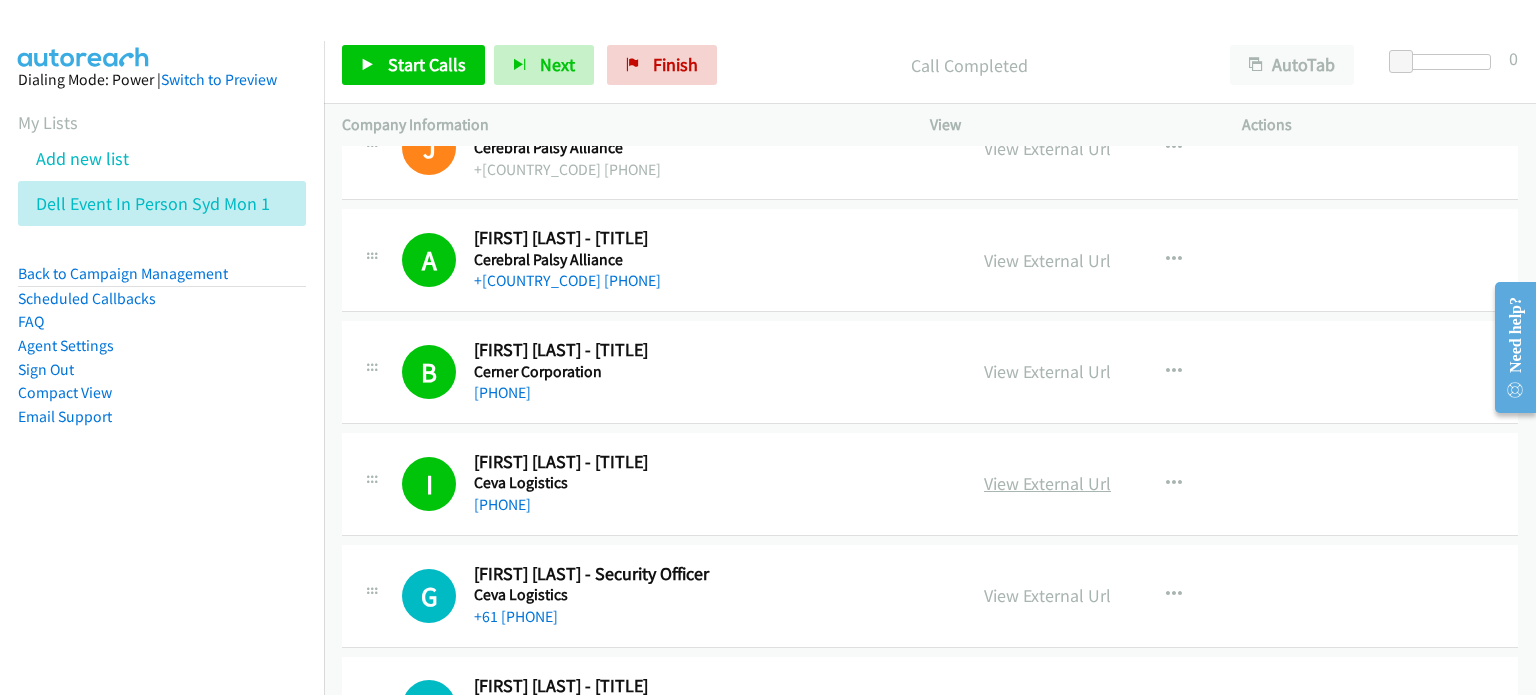 click on "View External Url" at bounding box center (1047, 483) 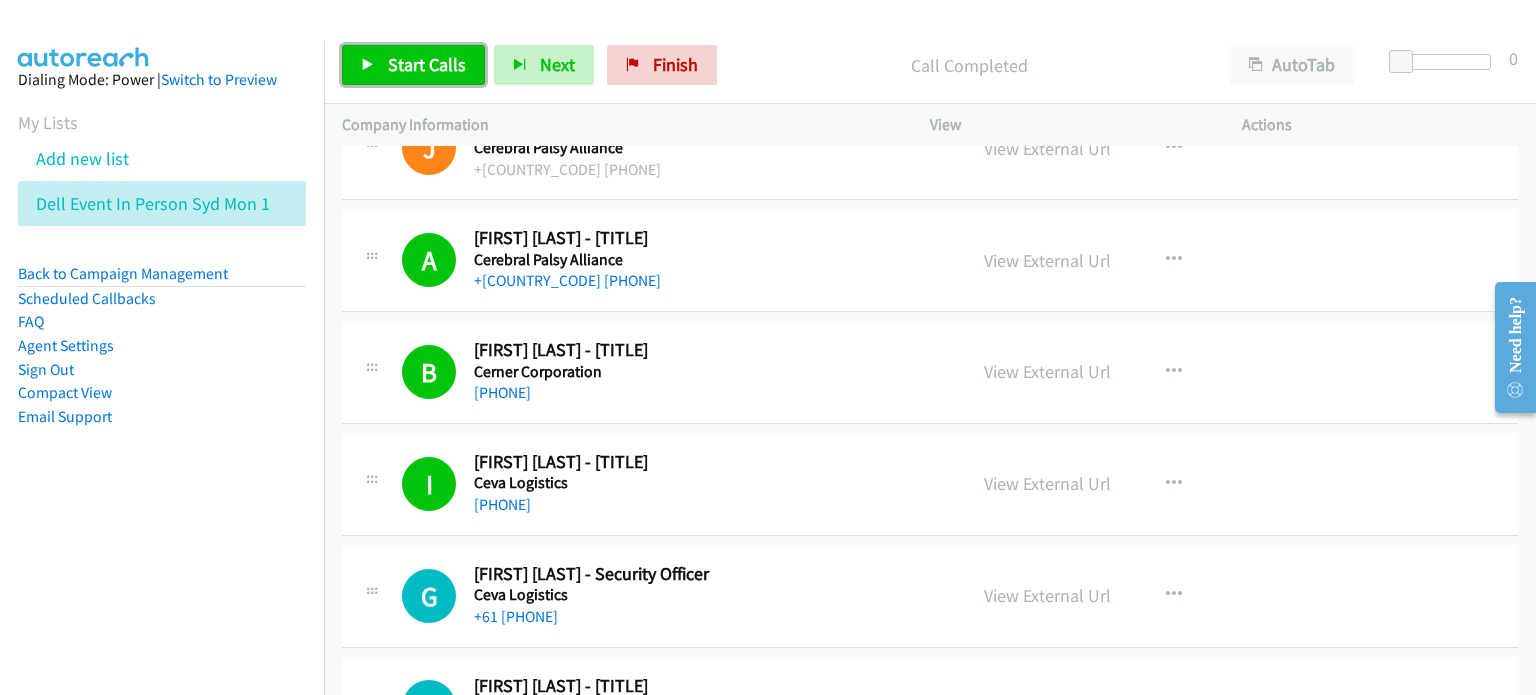click on "Start Calls" at bounding box center [413, 65] 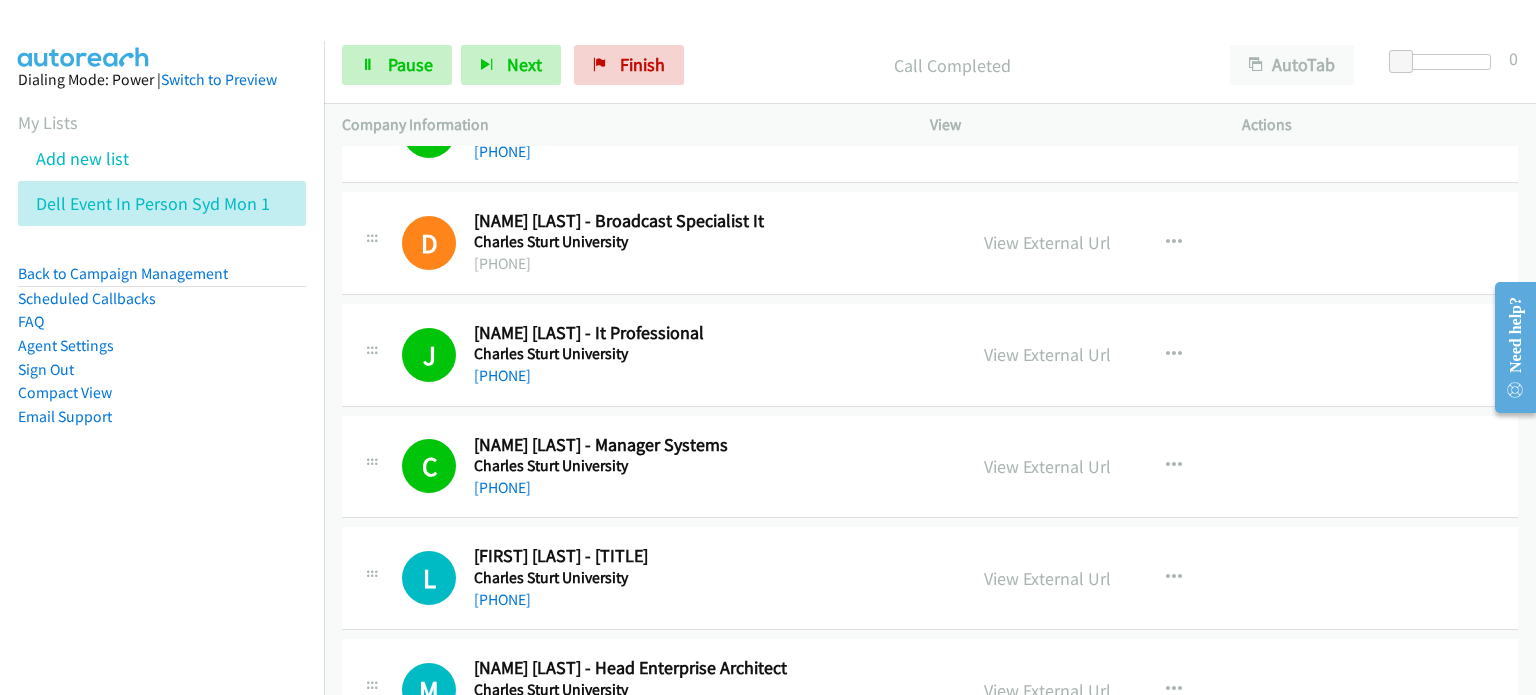scroll, scrollTop: 16000, scrollLeft: 0, axis: vertical 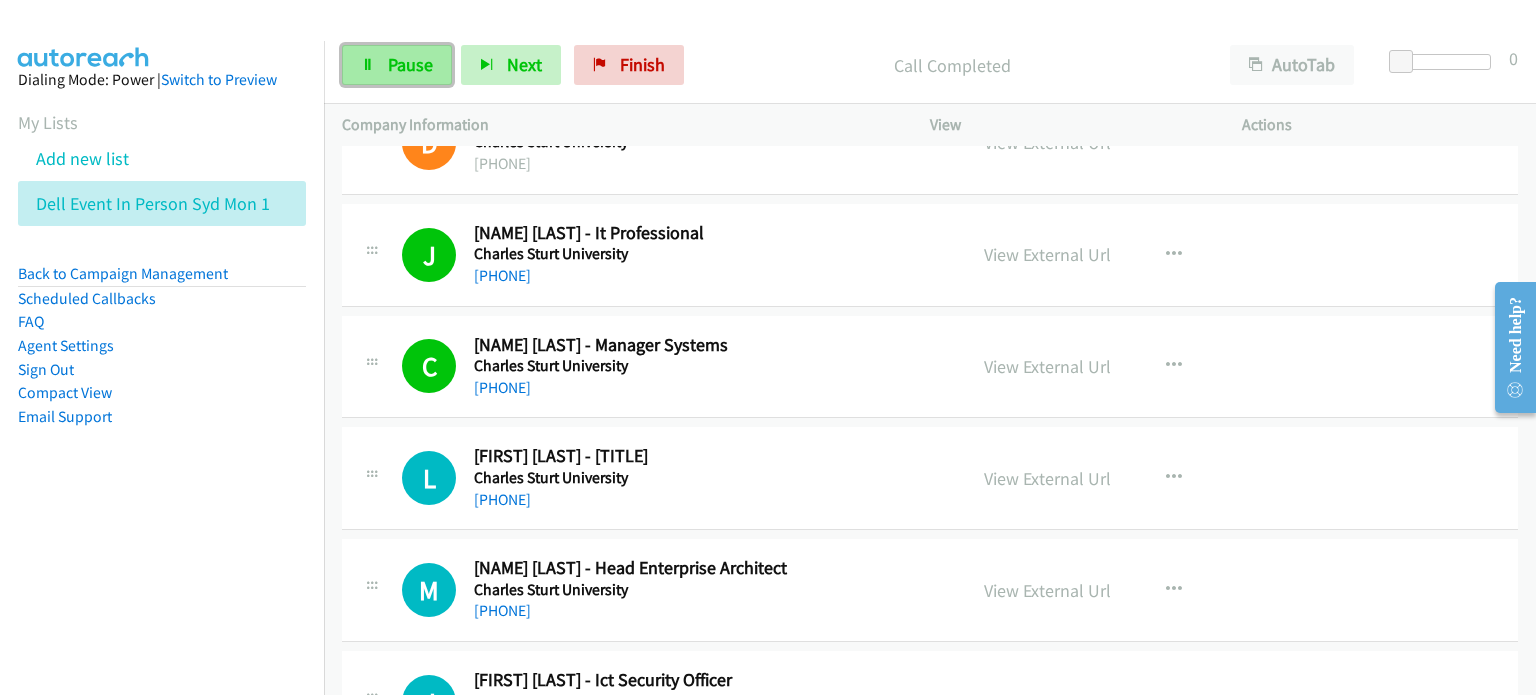 click on "Pause" at bounding box center (410, 64) 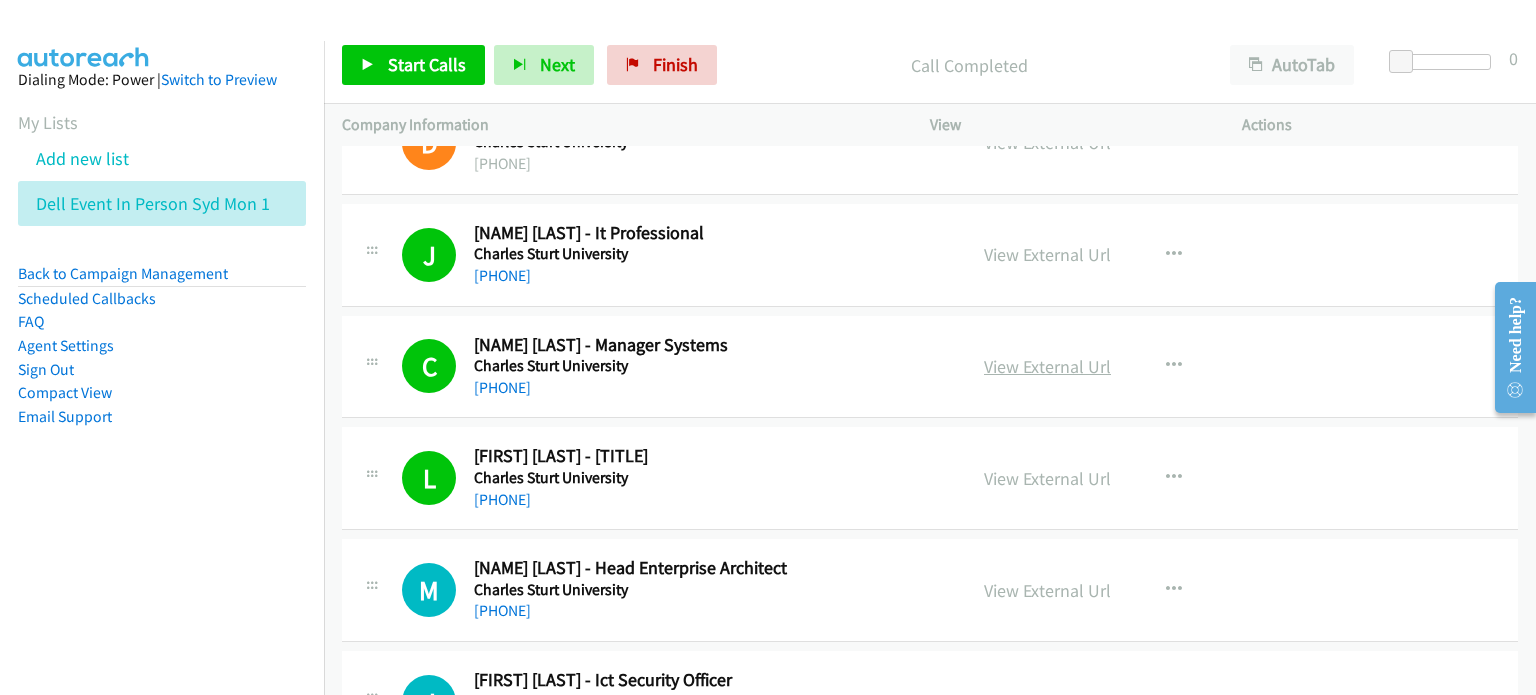 click on "View External Url" at bounding box center [1047, 366] 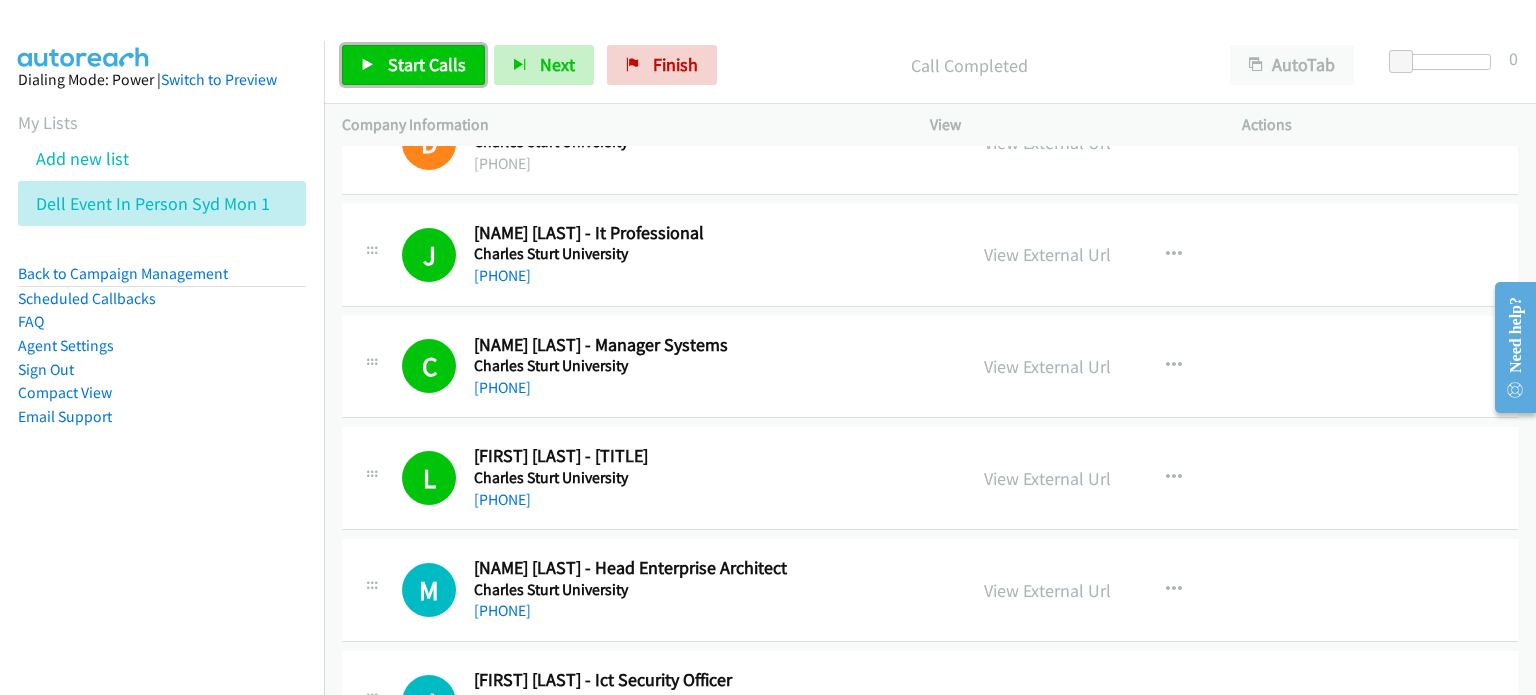 click on "Start Calls" at bounding box center (427, 64) 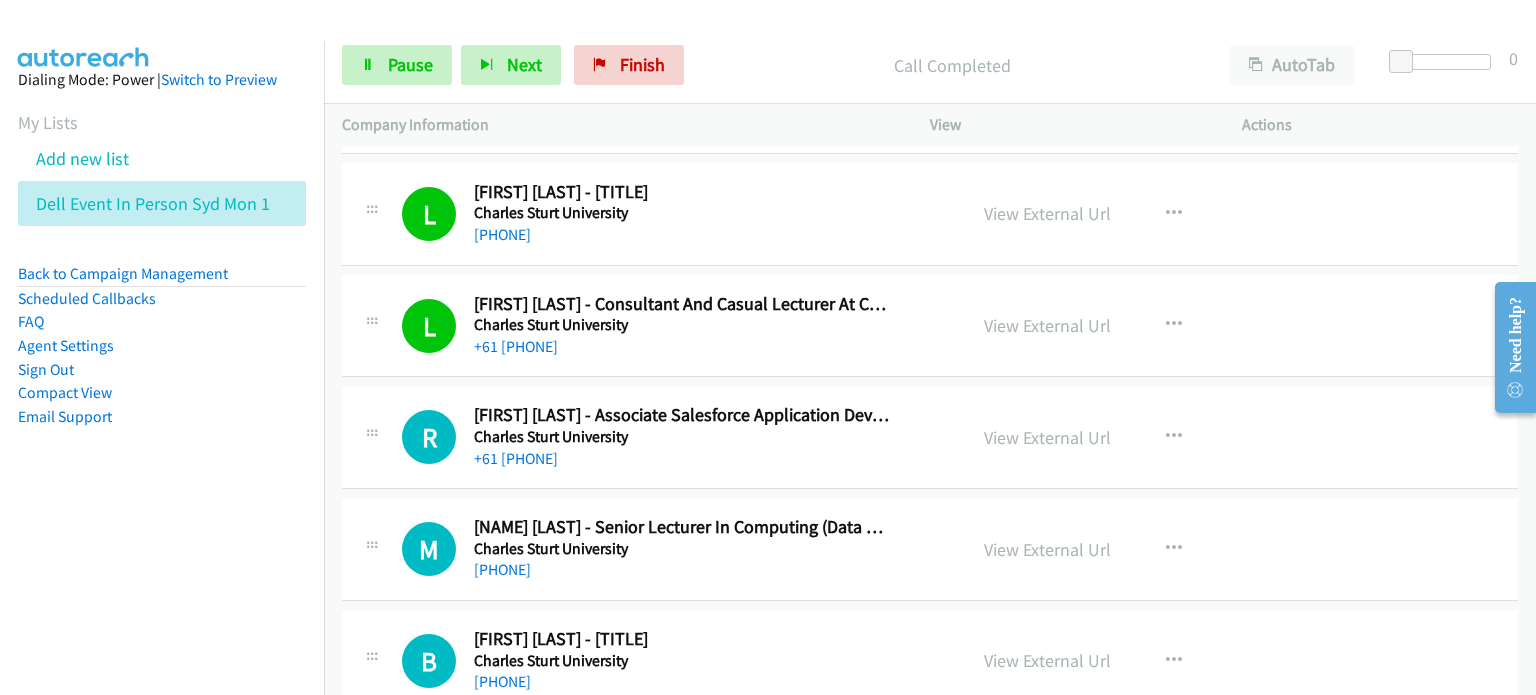 scroll, scrollTop: 16700, scrollLeft: 0, axis: vertical 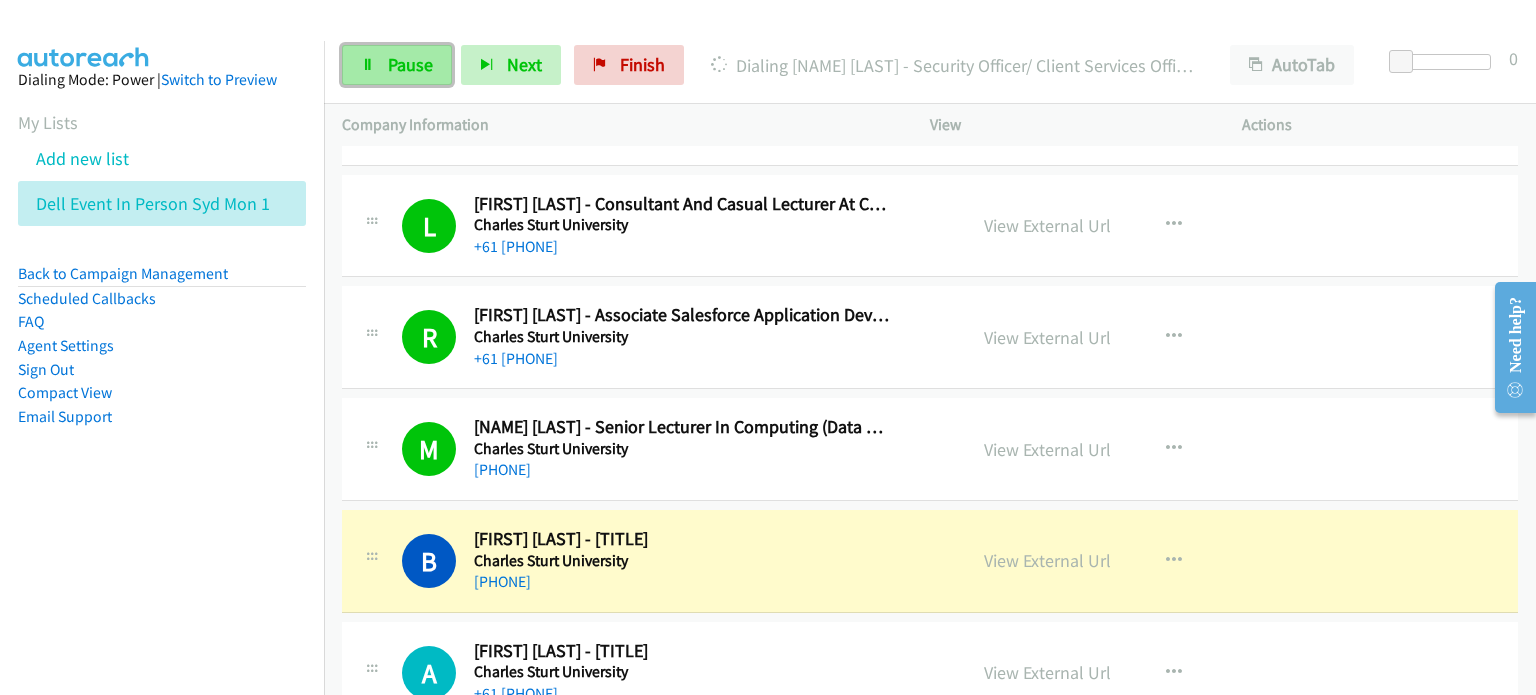 click on "Pause" at bounding box center [410, 64] 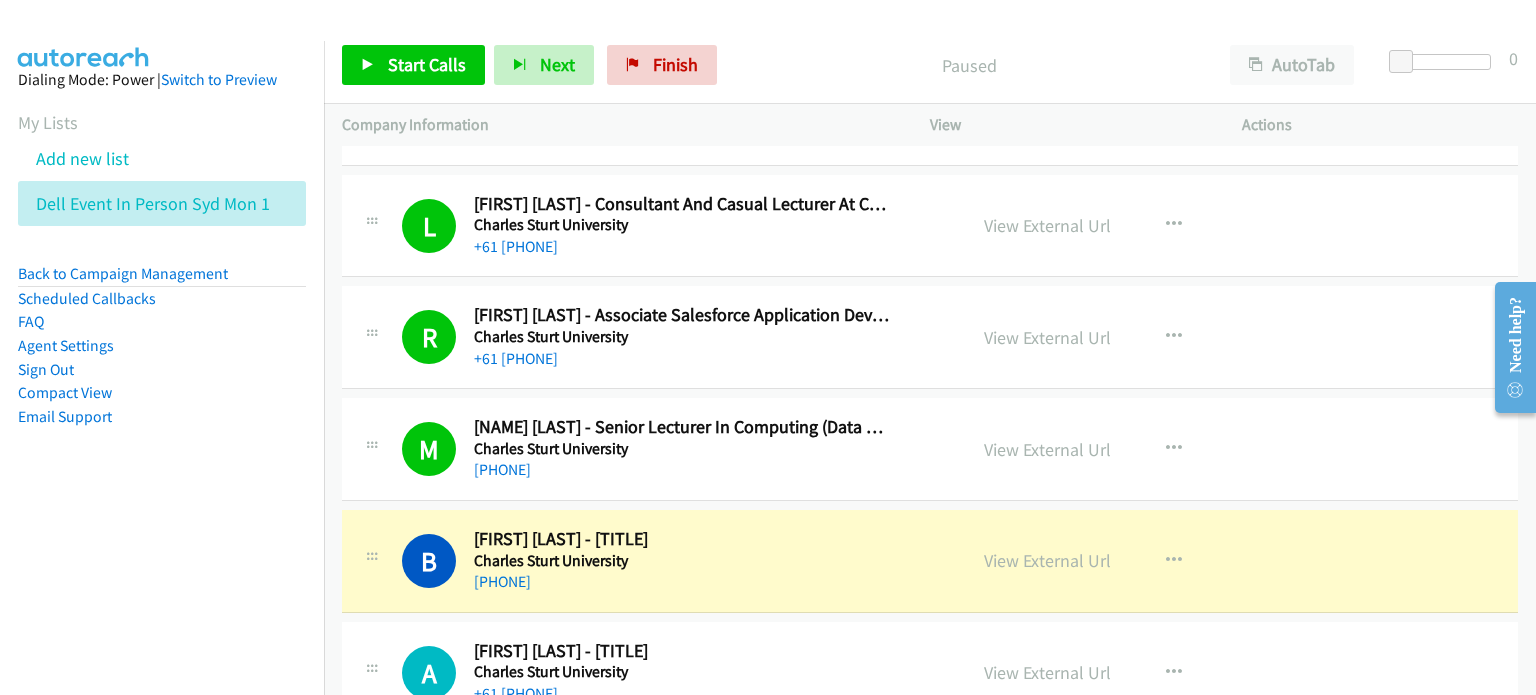 click on "Start Calls
Pause
Next
Finish
Paused
AutoTab
AutoTab
0" at bounding box center (930, 65) 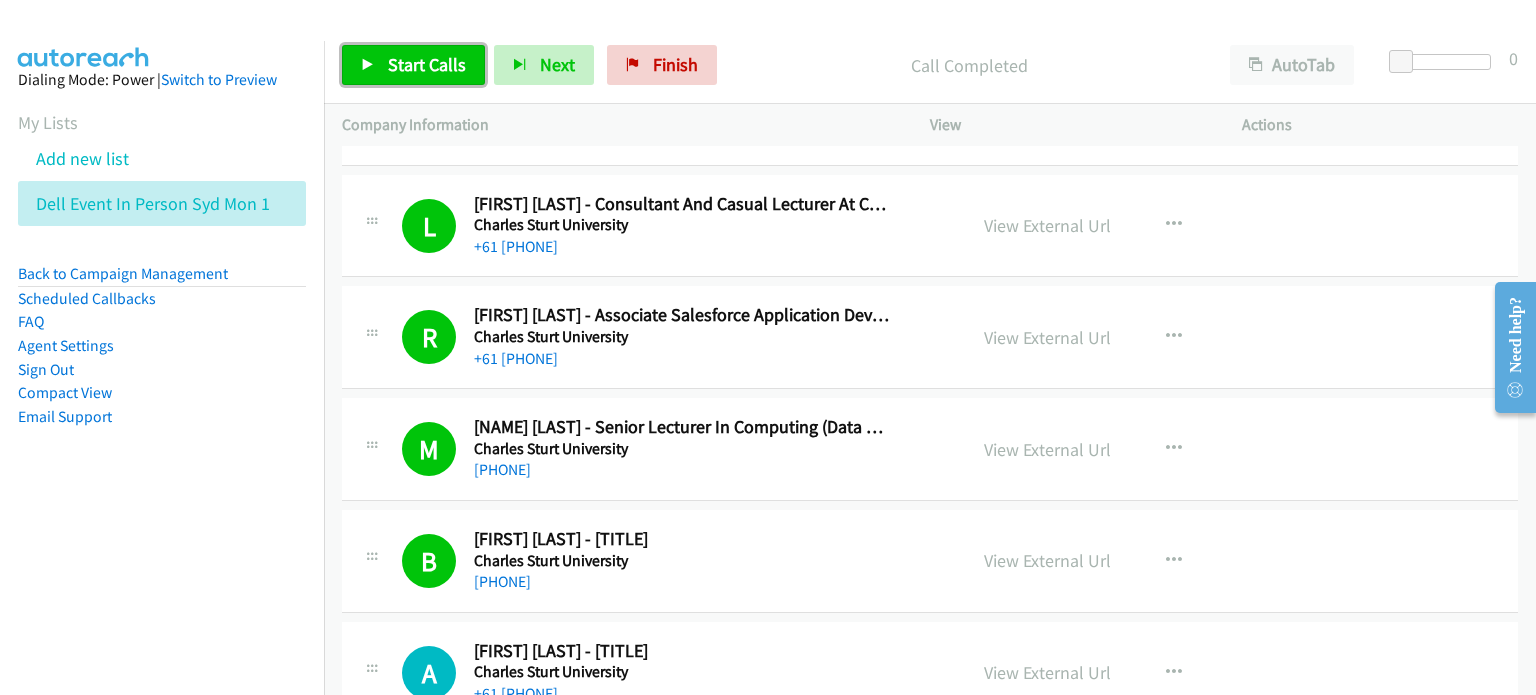 click on "Start Calls" at bounding box center [413, 65] 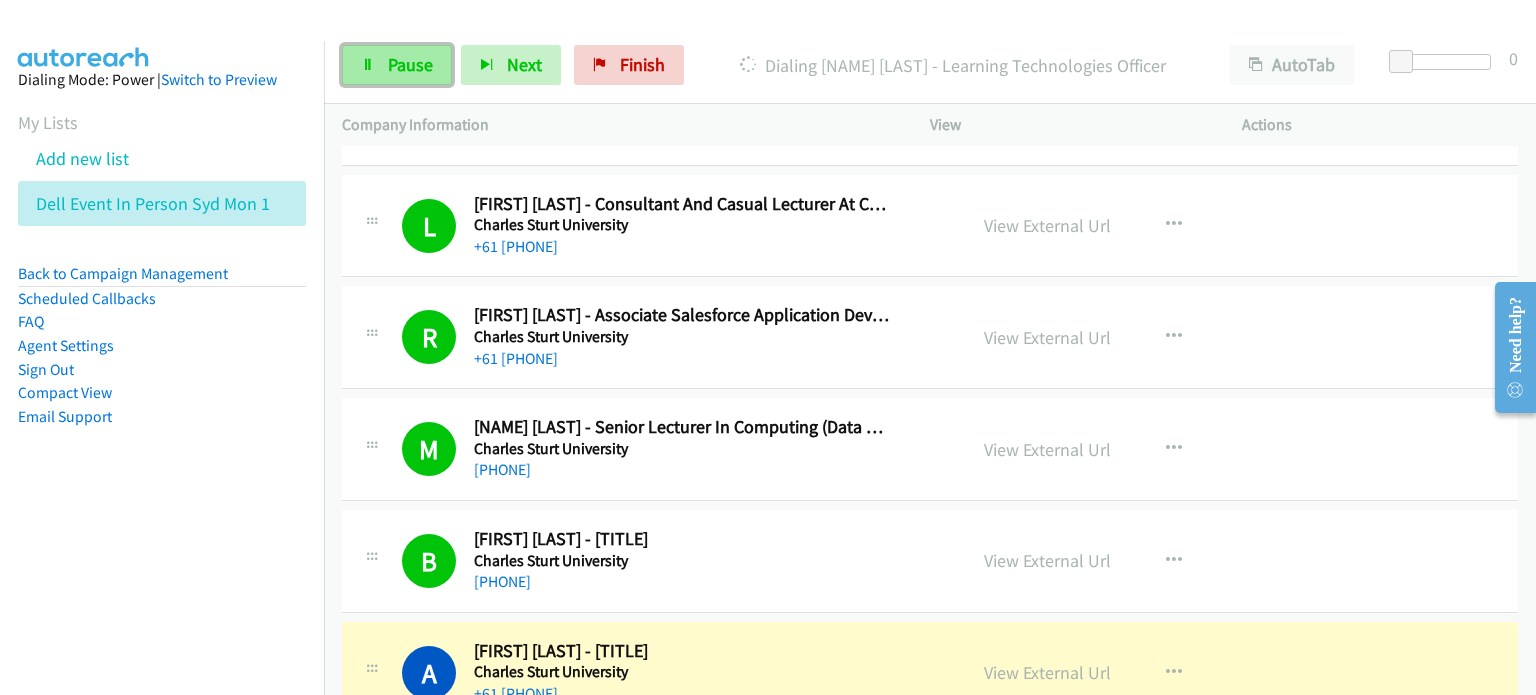 click on "Pause" at bounding box center (410, 64) 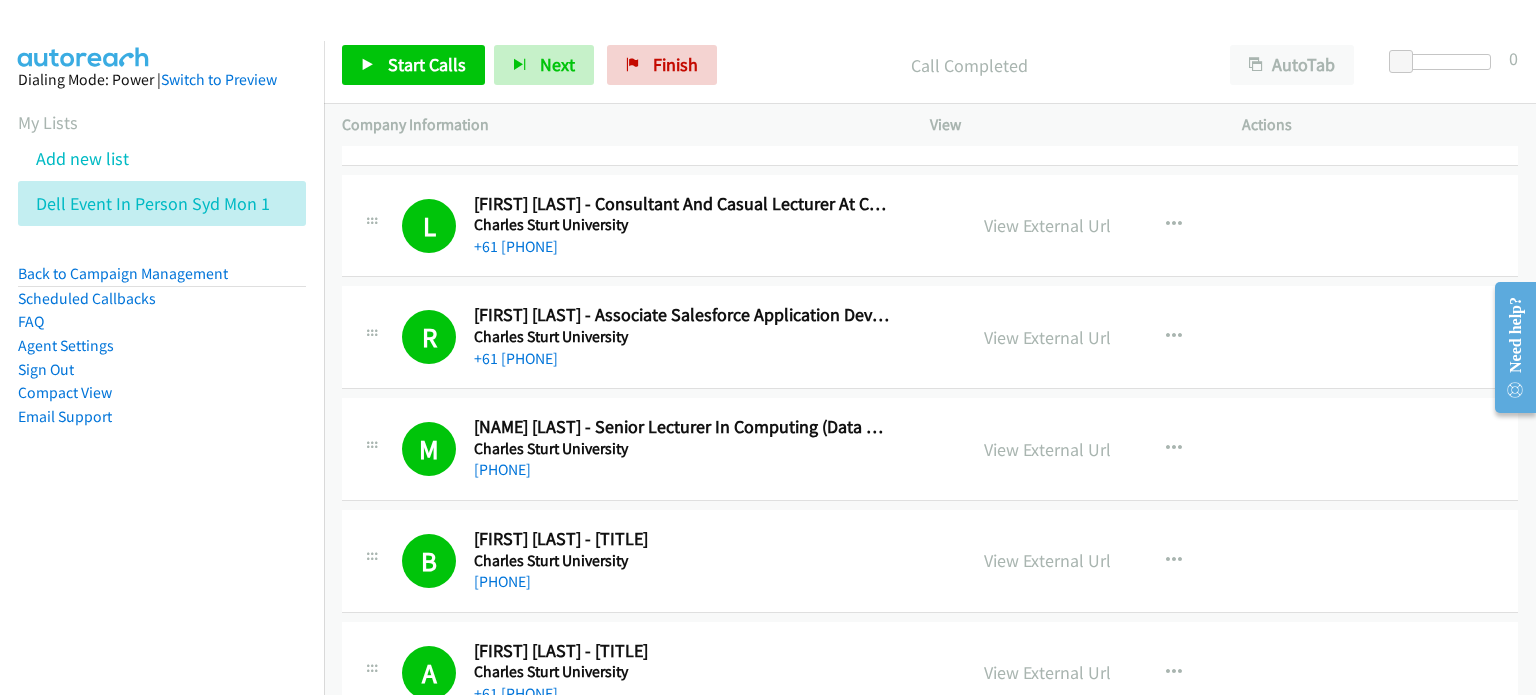 click on "Call Completed" at bounding box center (969, 65) 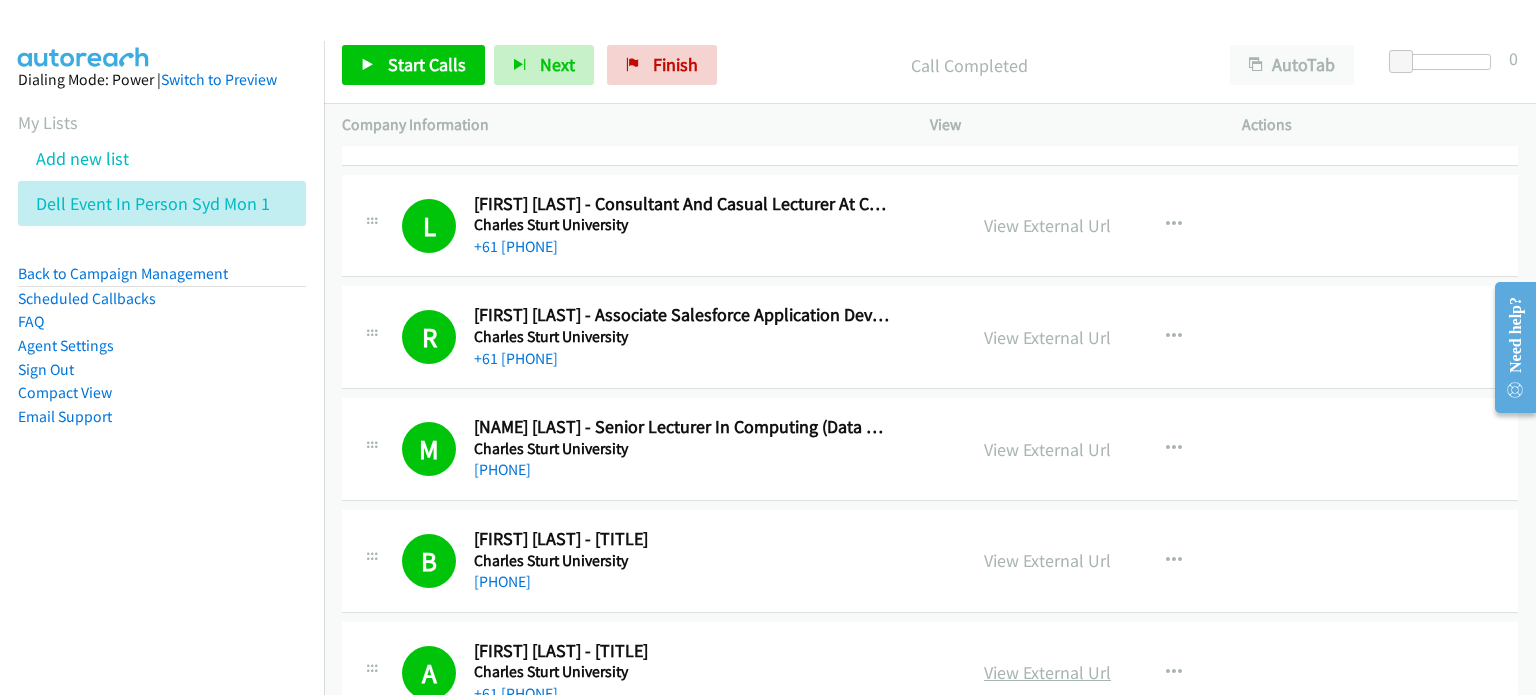 click on "View External Url" at bounding box center [1047, 672] 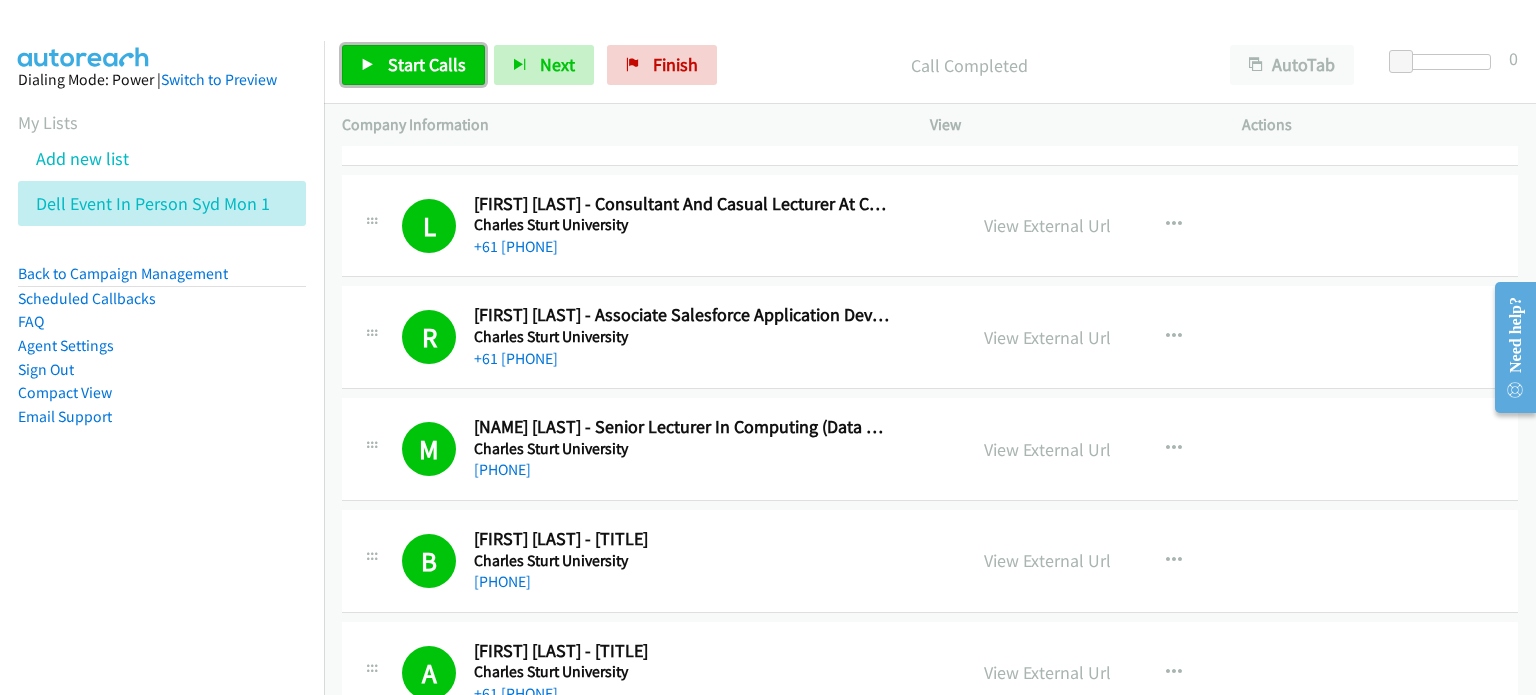 click on "Start Calls" at bounding box center [427, 64] 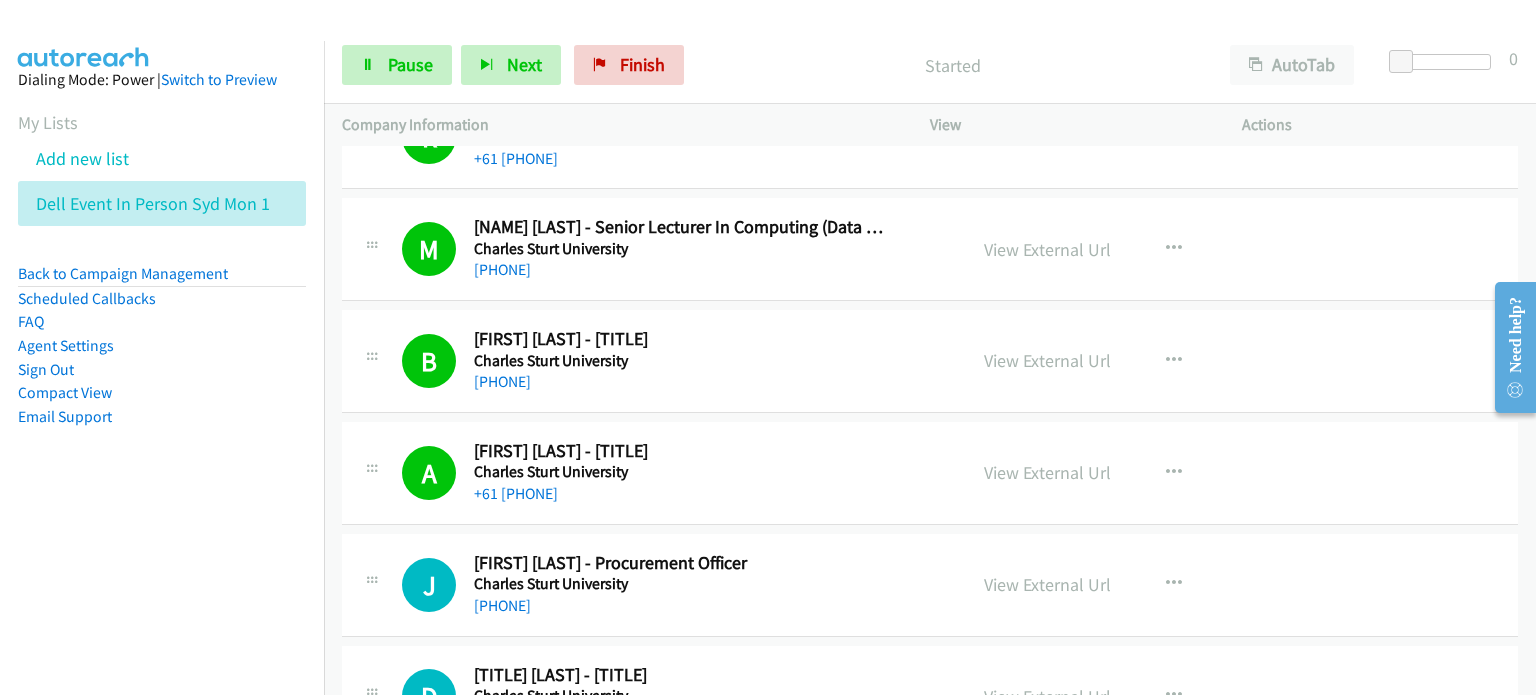 scroll, scrollTop: 17100, scrollLeft: 0, axis: vertical 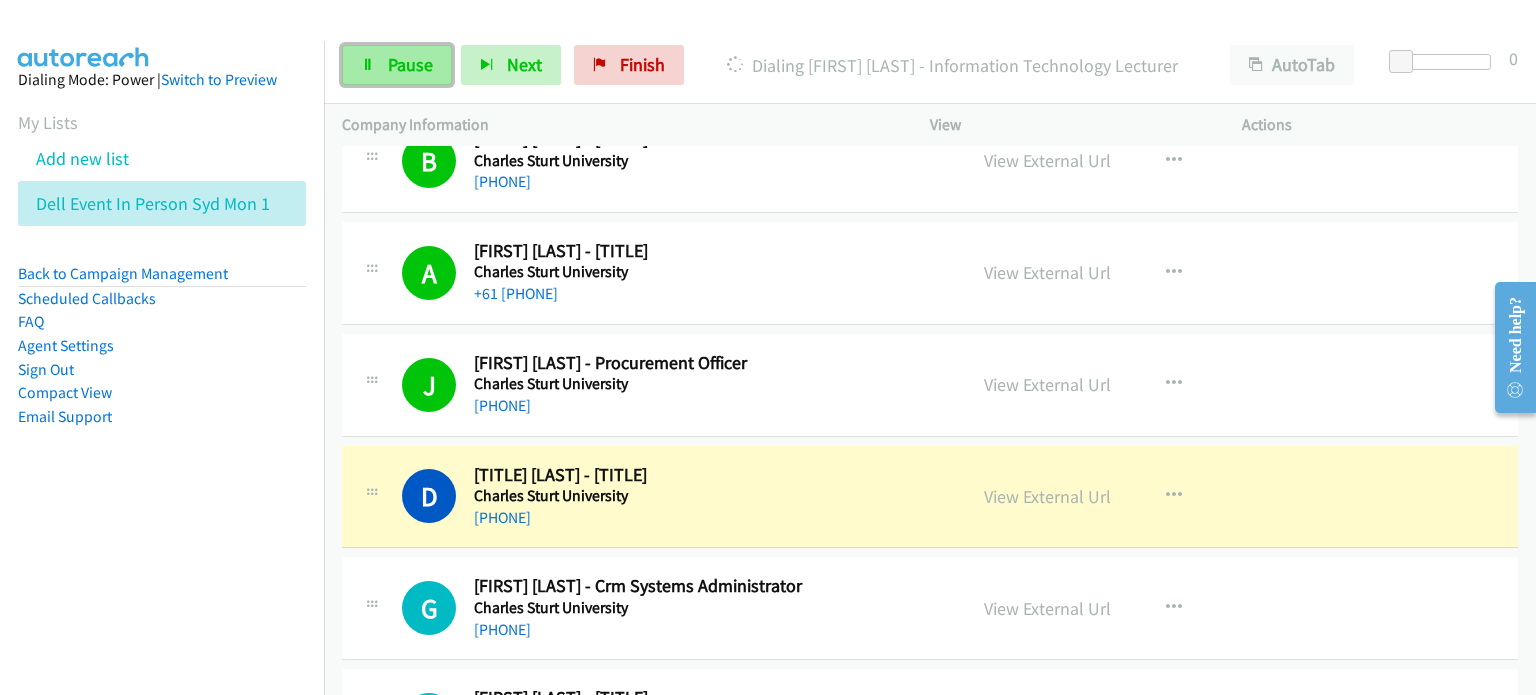 click on "Pause" at bounding box center (410, 64) 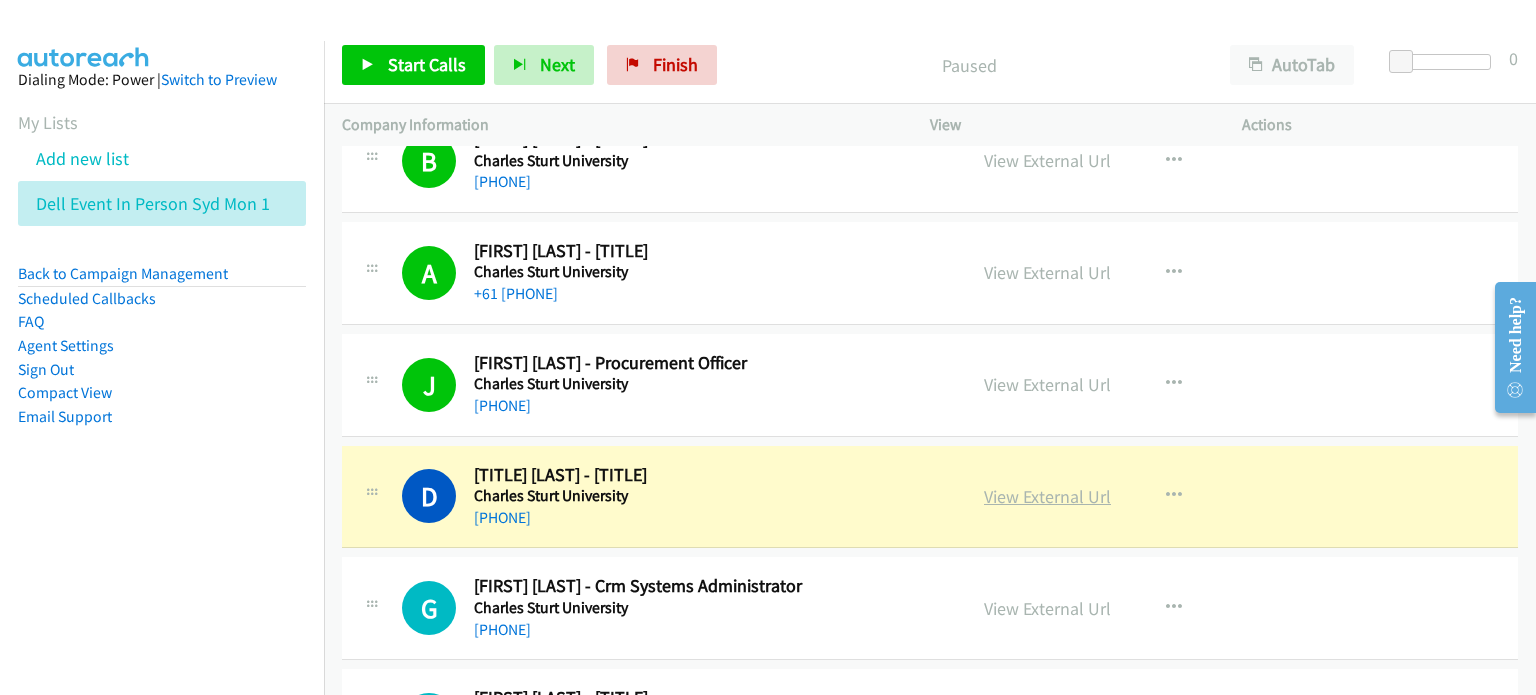 click on "View External Url" at bounding box center (1047, 496) 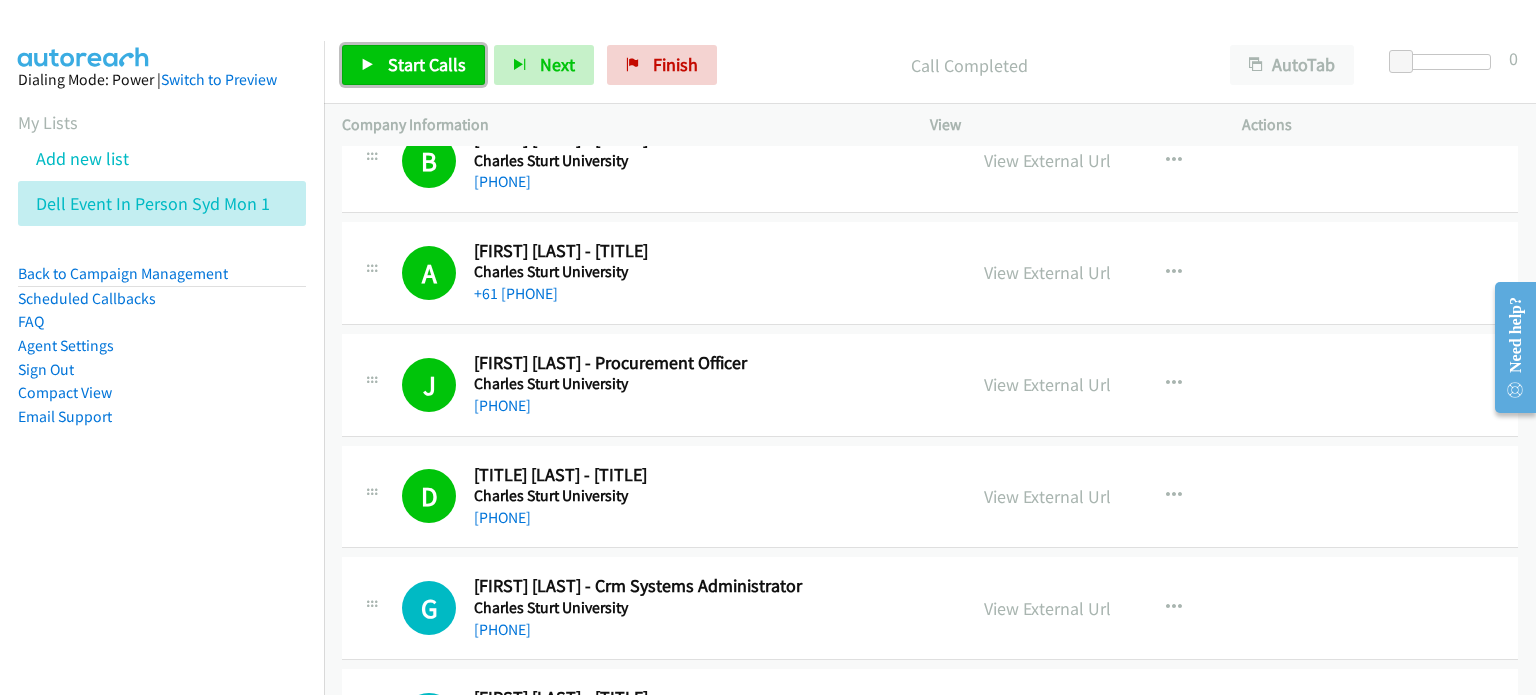 click on "Start Calls" at bounding box center [427, 64] 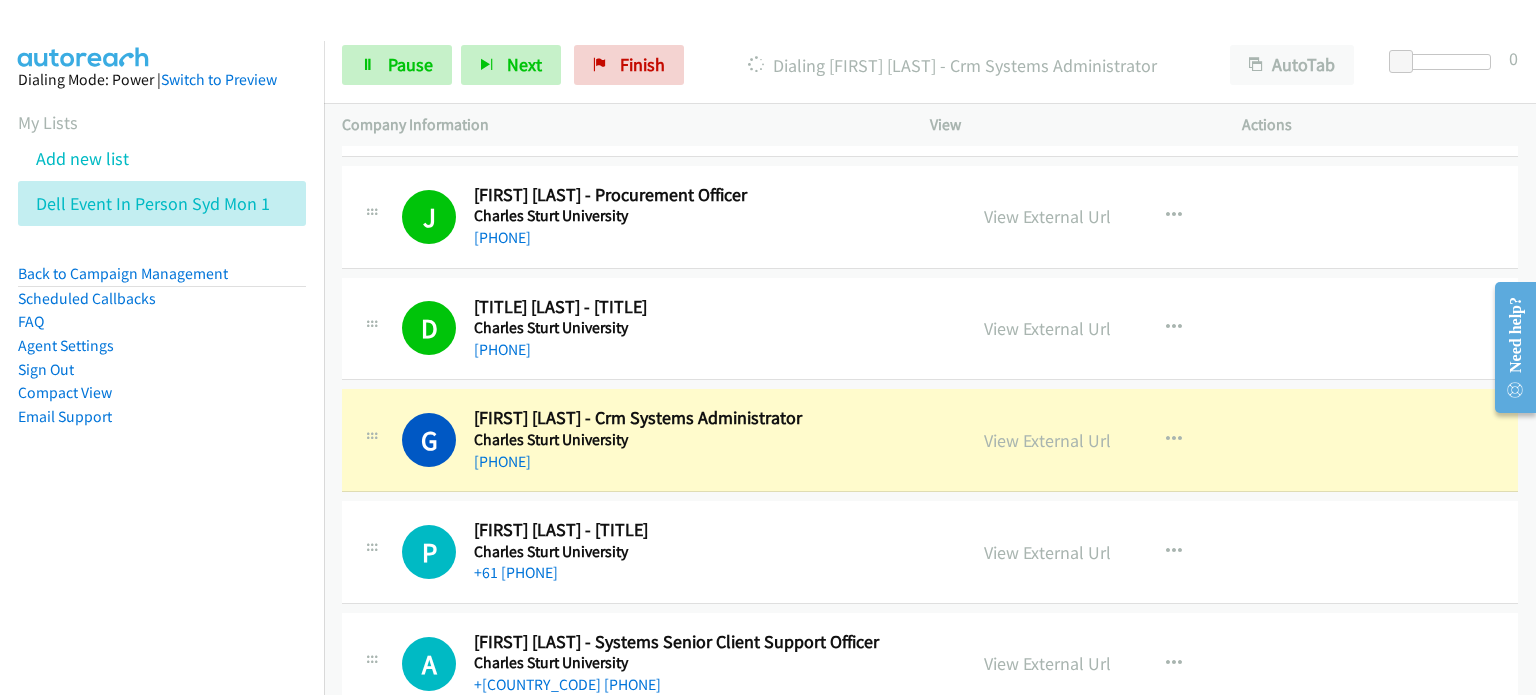 scroll, scrollTop: 17300, scrollLeft: 0, axis: vertical 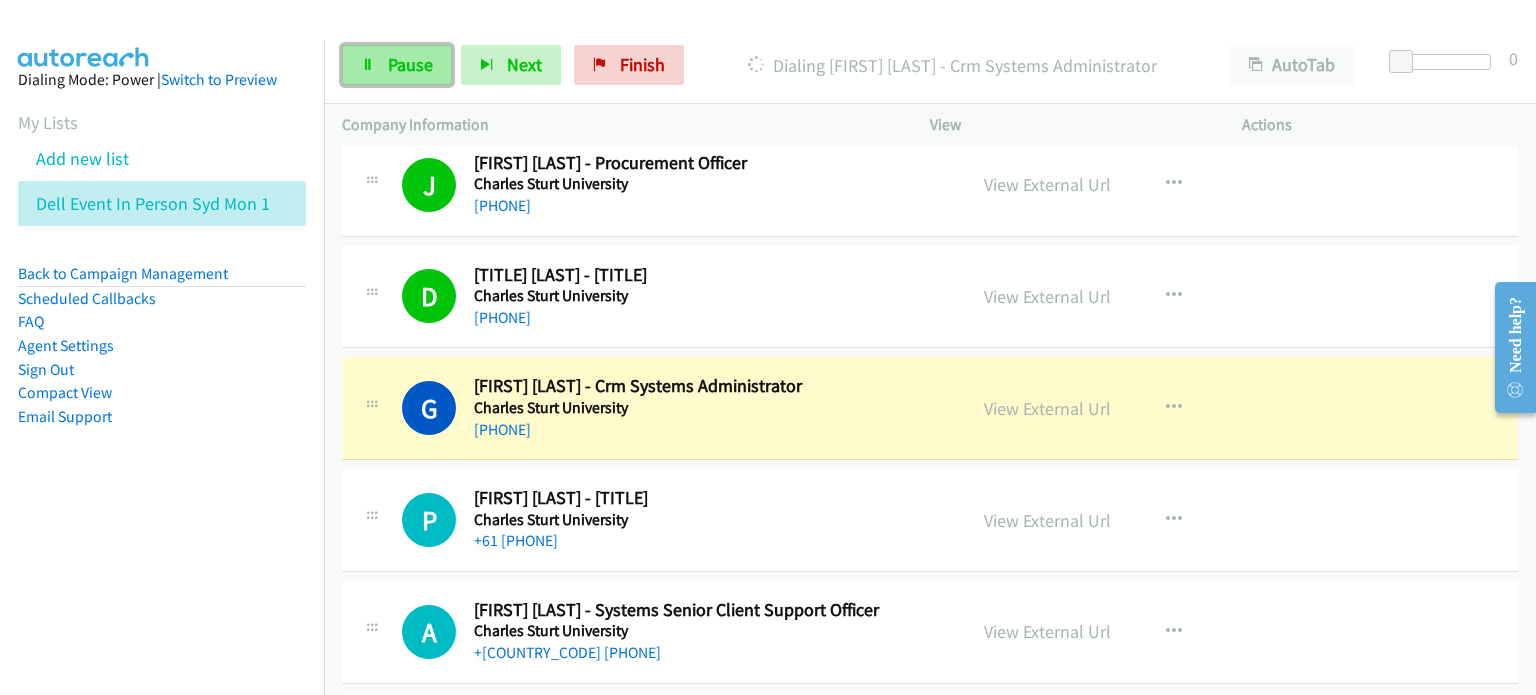 click on "Pause" at bounding box center (410, 64) 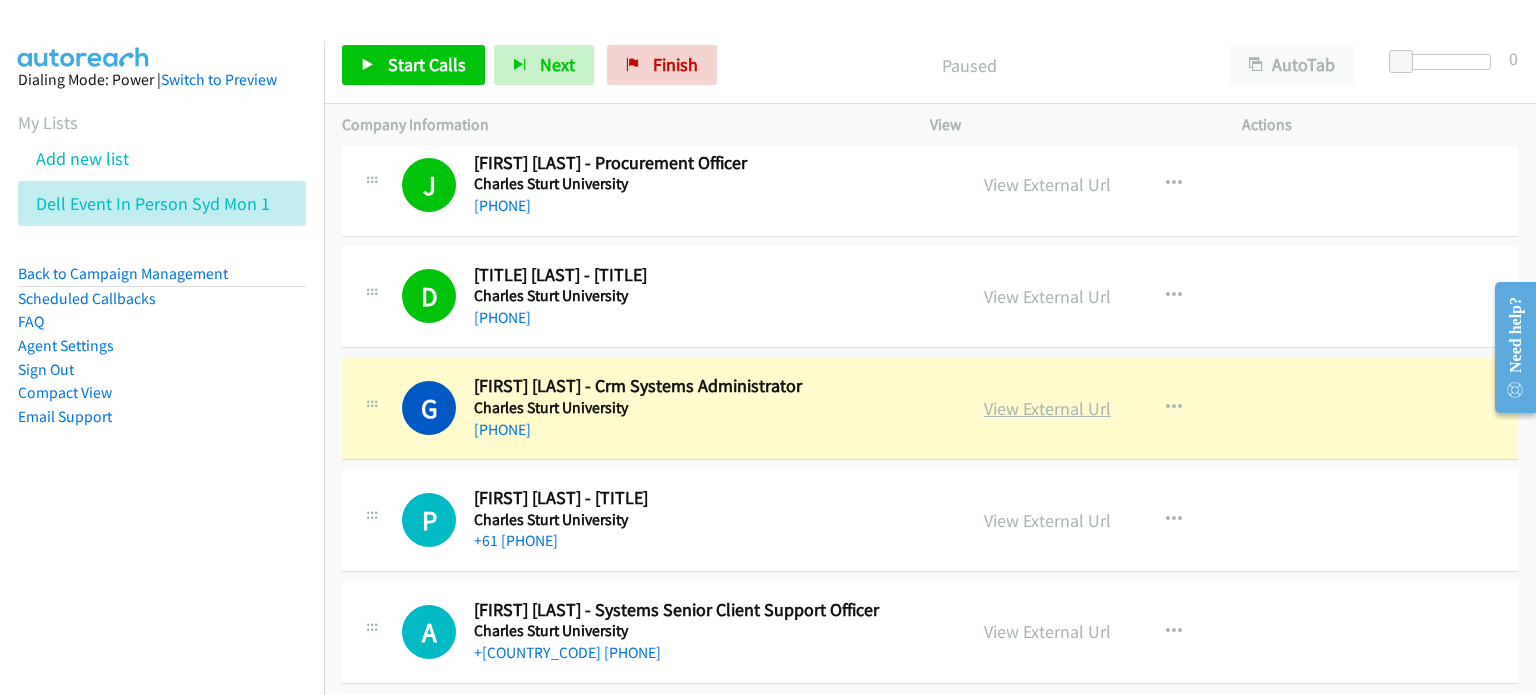 click on "View External Url" at bounding box center [1047, 408] 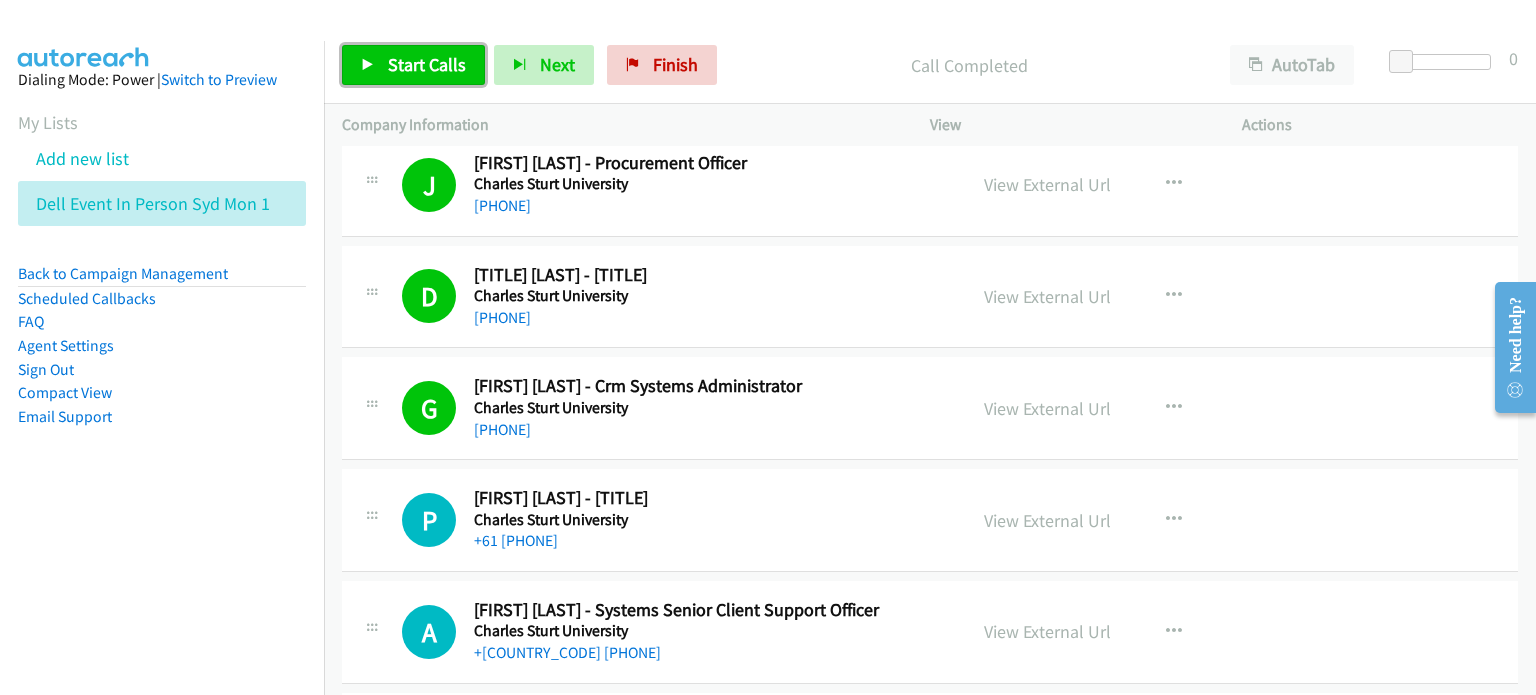 click on "Start Calls" at bounding box center (427, 64) 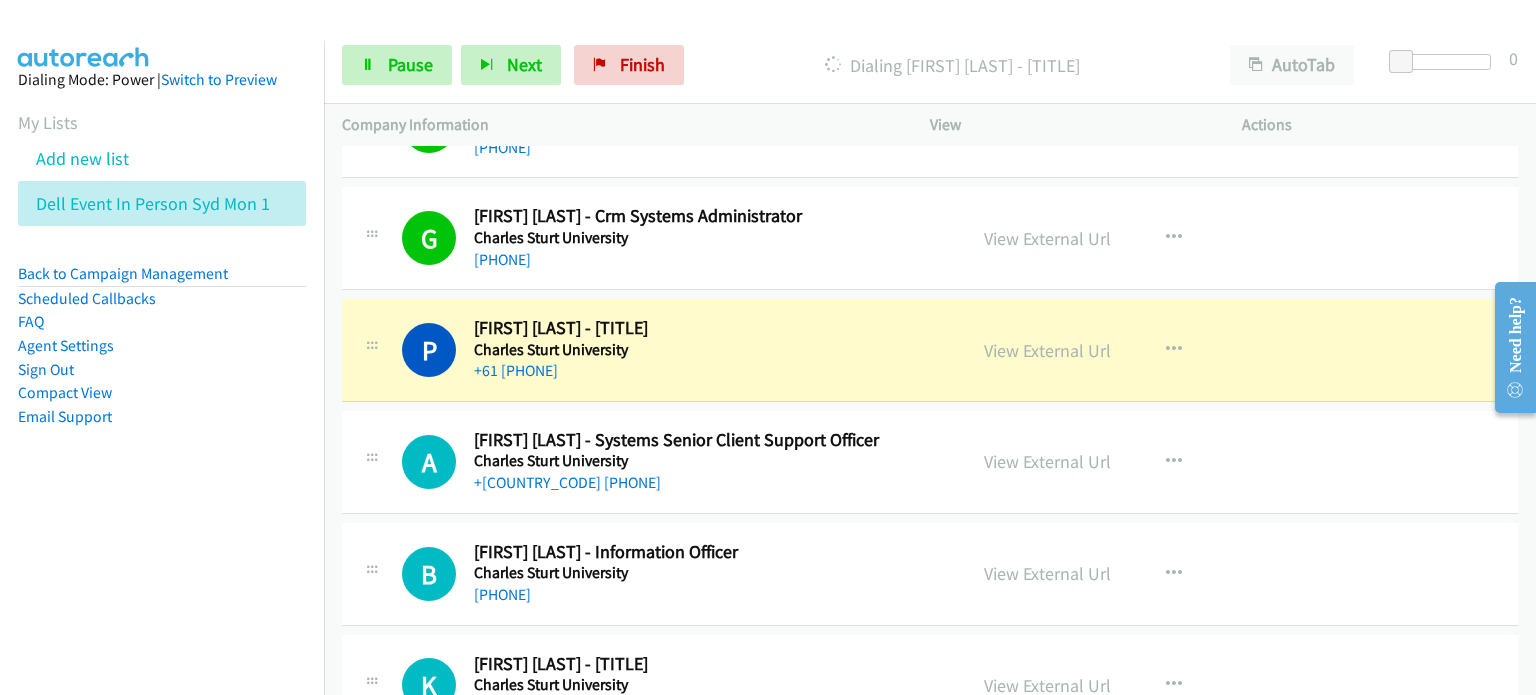 scroll, scrollTop: 17500, scrollLeft: 0, axis: vertical 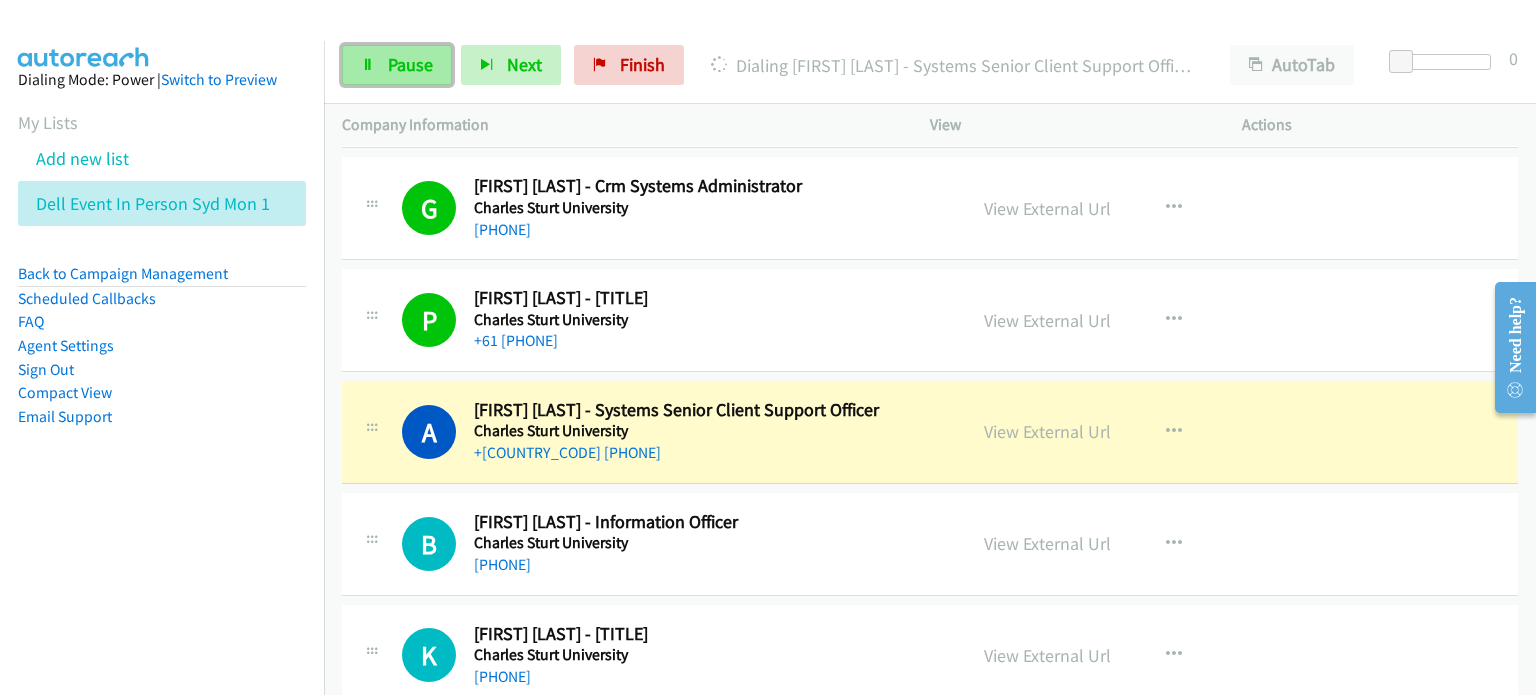 click on "Pause" at bounding box center (397, 65) 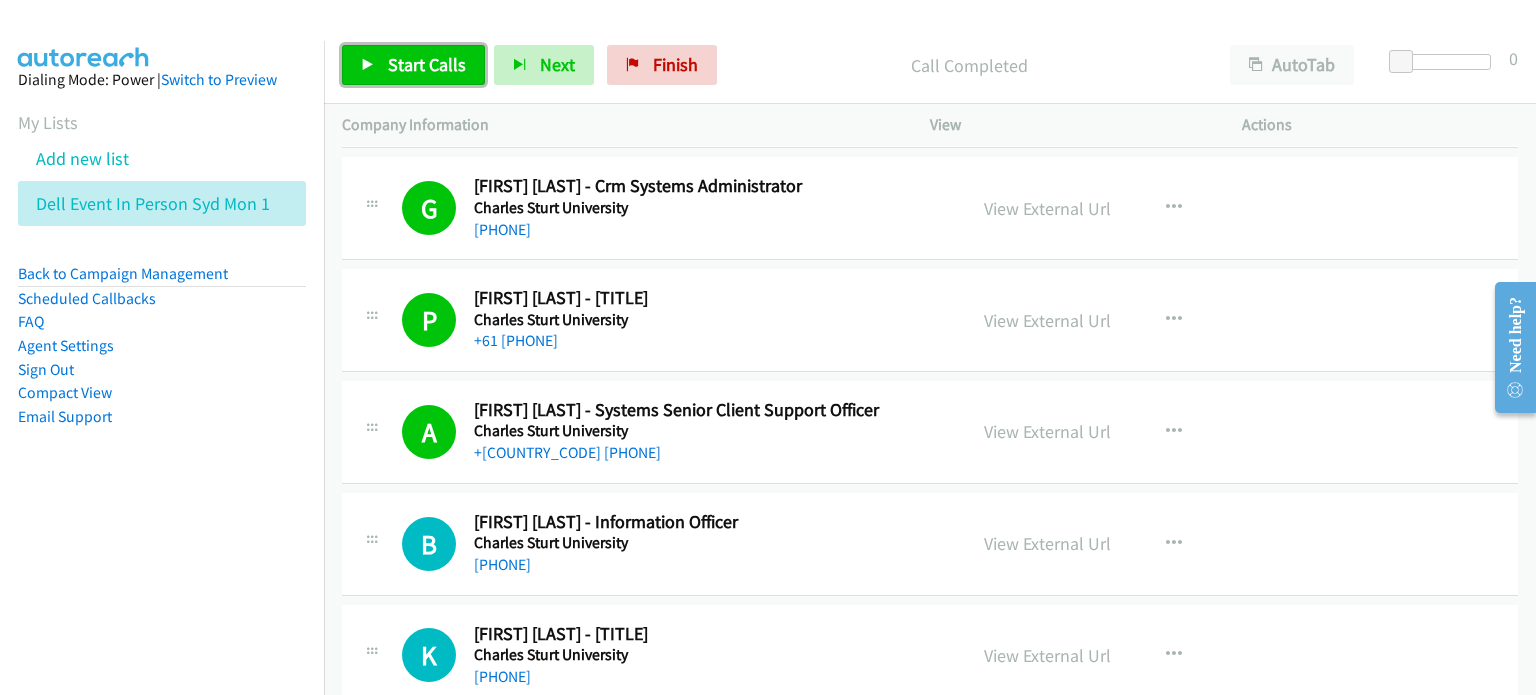 click on "Start Calls" at bounding box center (427, 64) 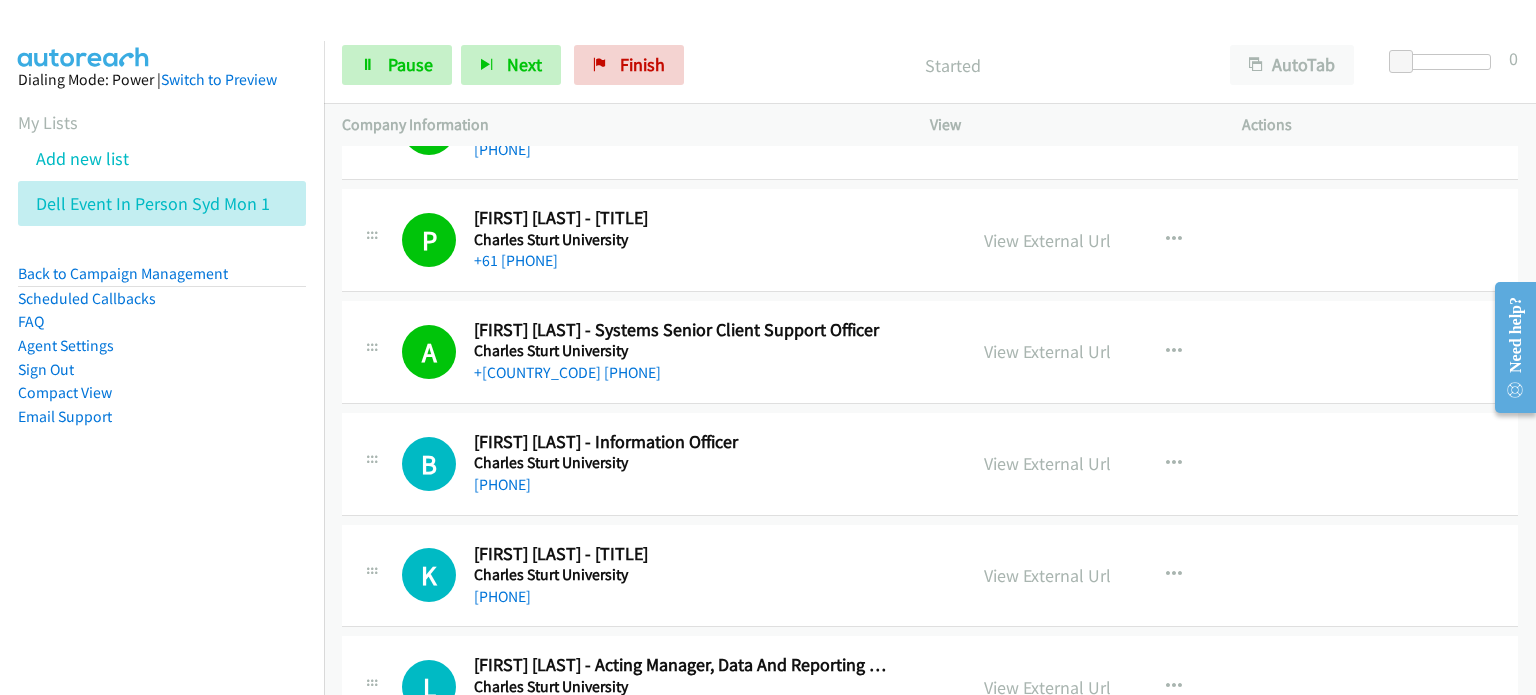 scroll, scrollTop: 17700, scrollLeft: 0, axis: vertical 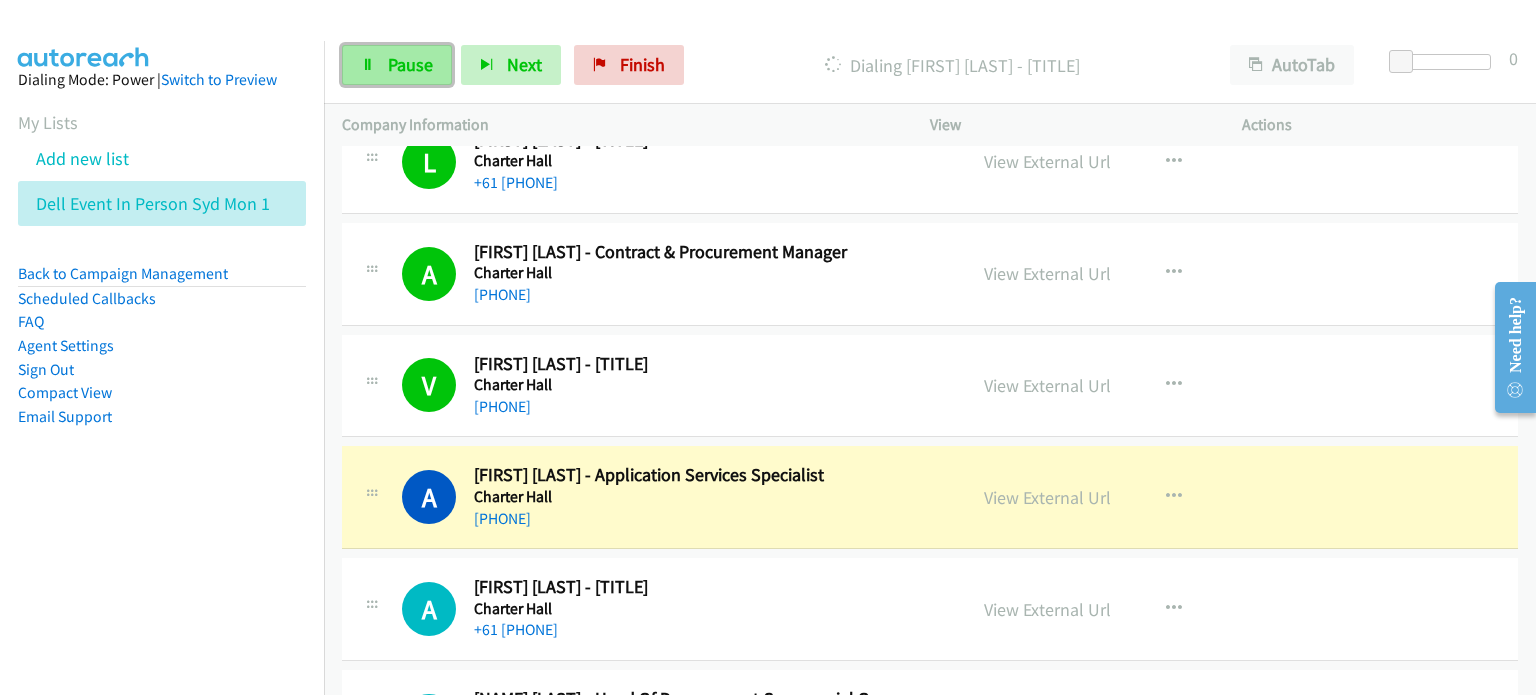 click on "Pause" at bounding box center (410, 64) 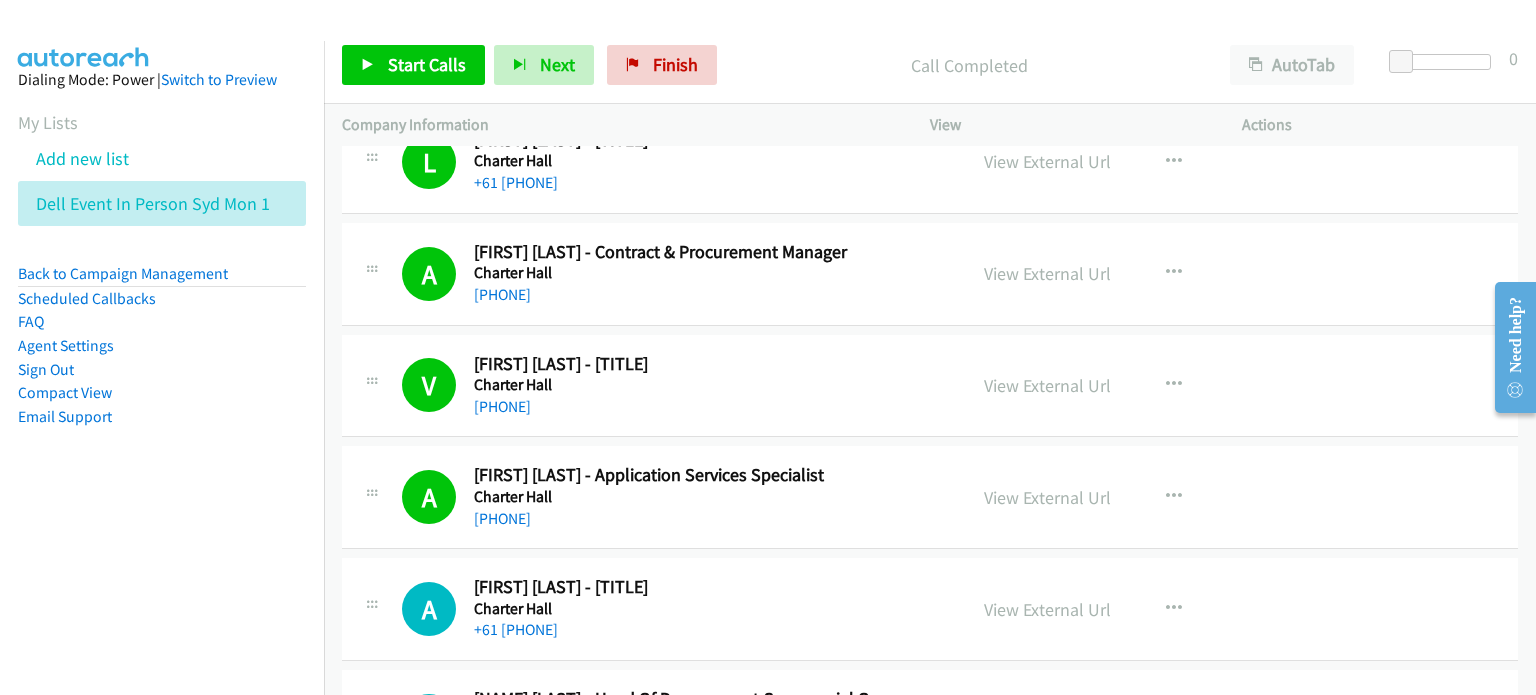 click on "Call Completed" at bounding box center (969, 65) 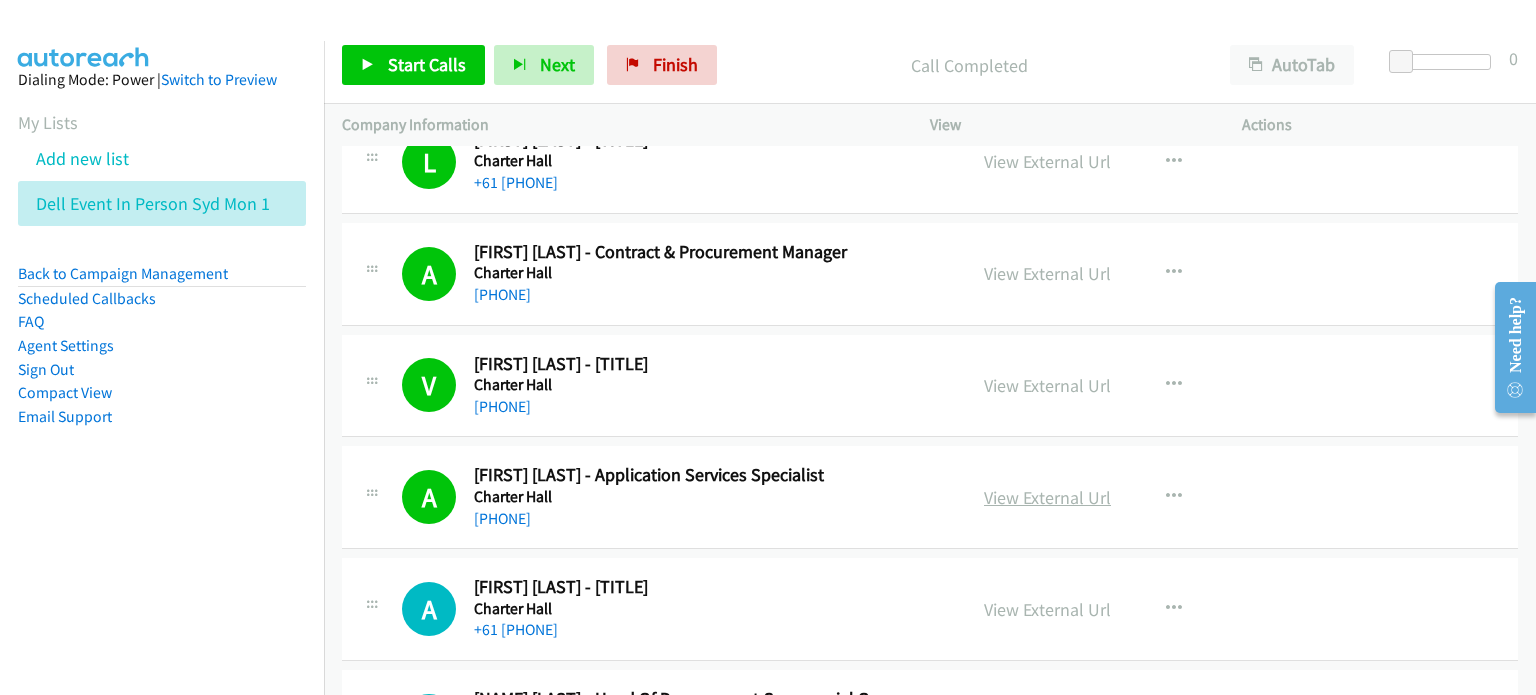 click on "View External Url" at bounding box center (1047, 497) 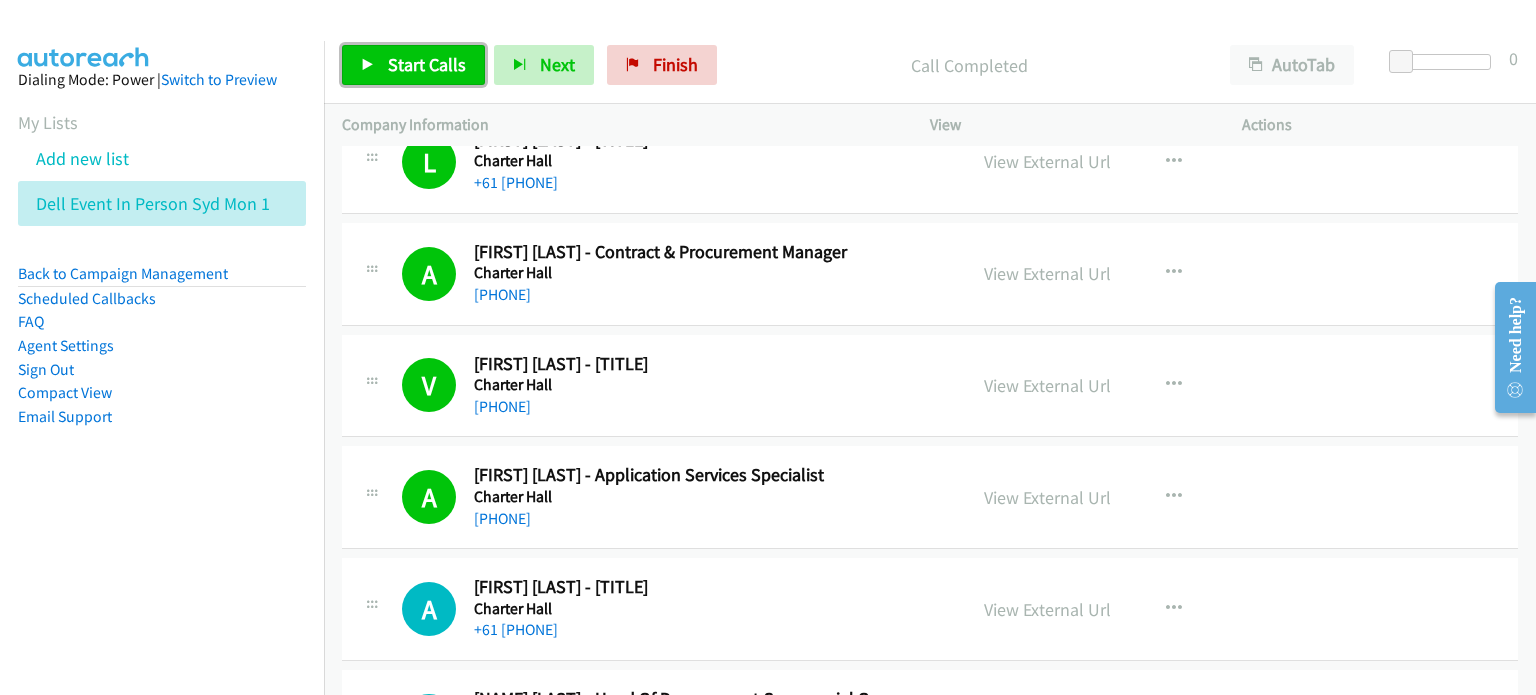 click on "Start Calls" at bounding box center [427, 64] 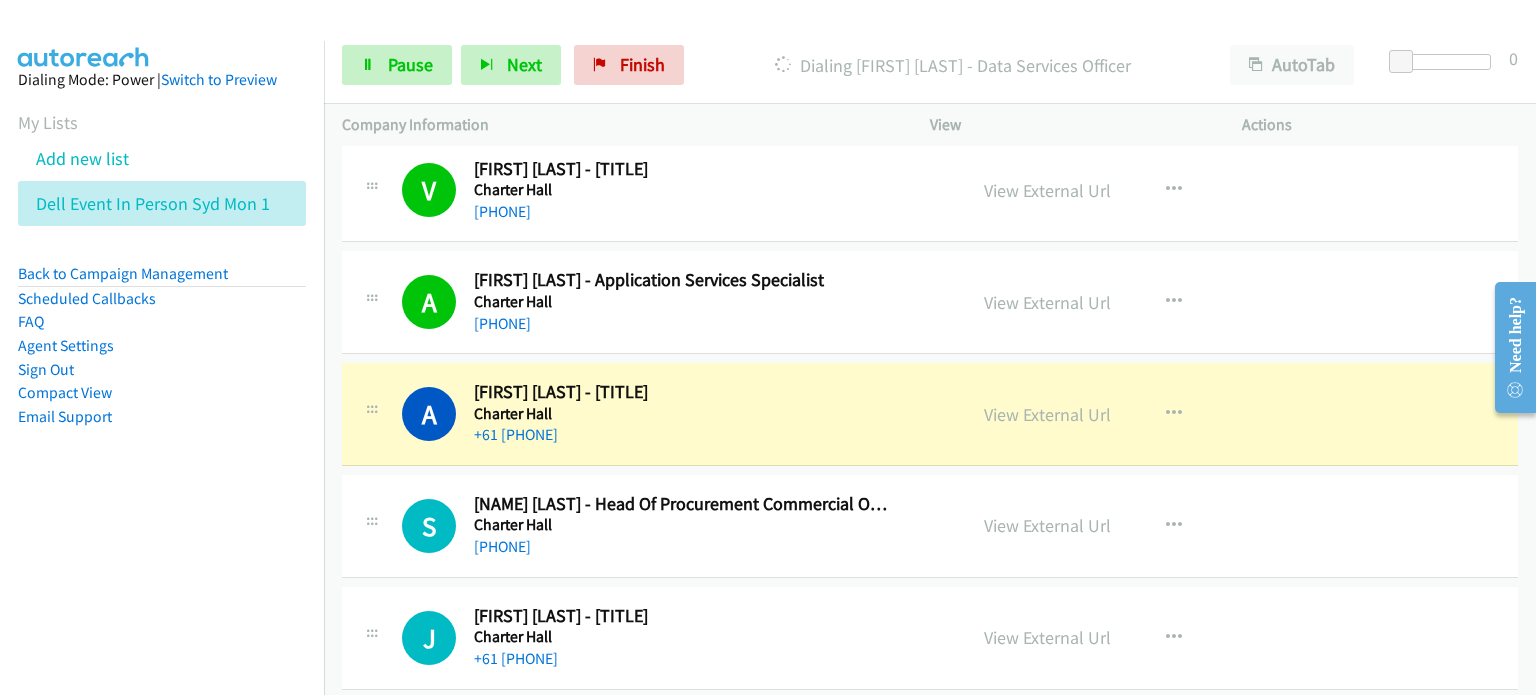 scroll, scrollTop: 19200, scrollLeft: 0, axis: vertical 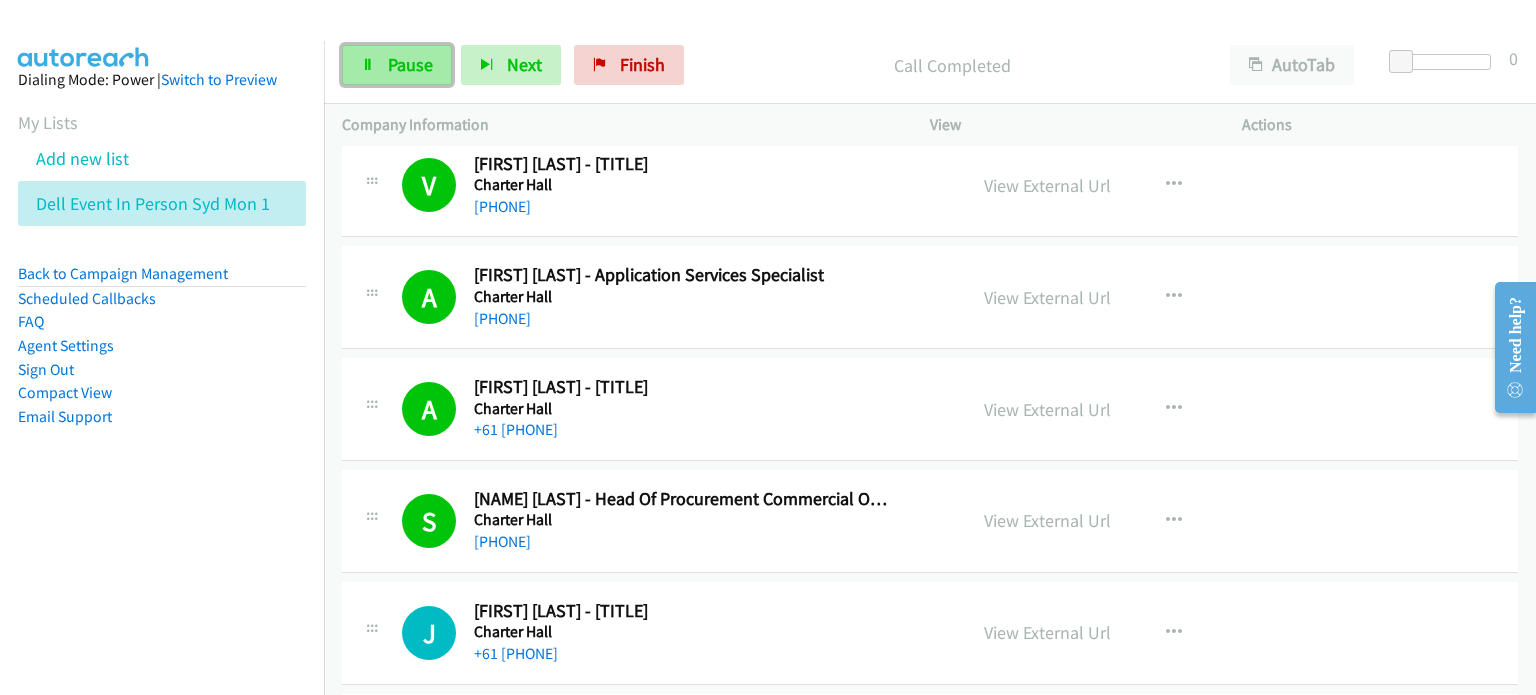click on "Pause" at bounding box center [410, 64] 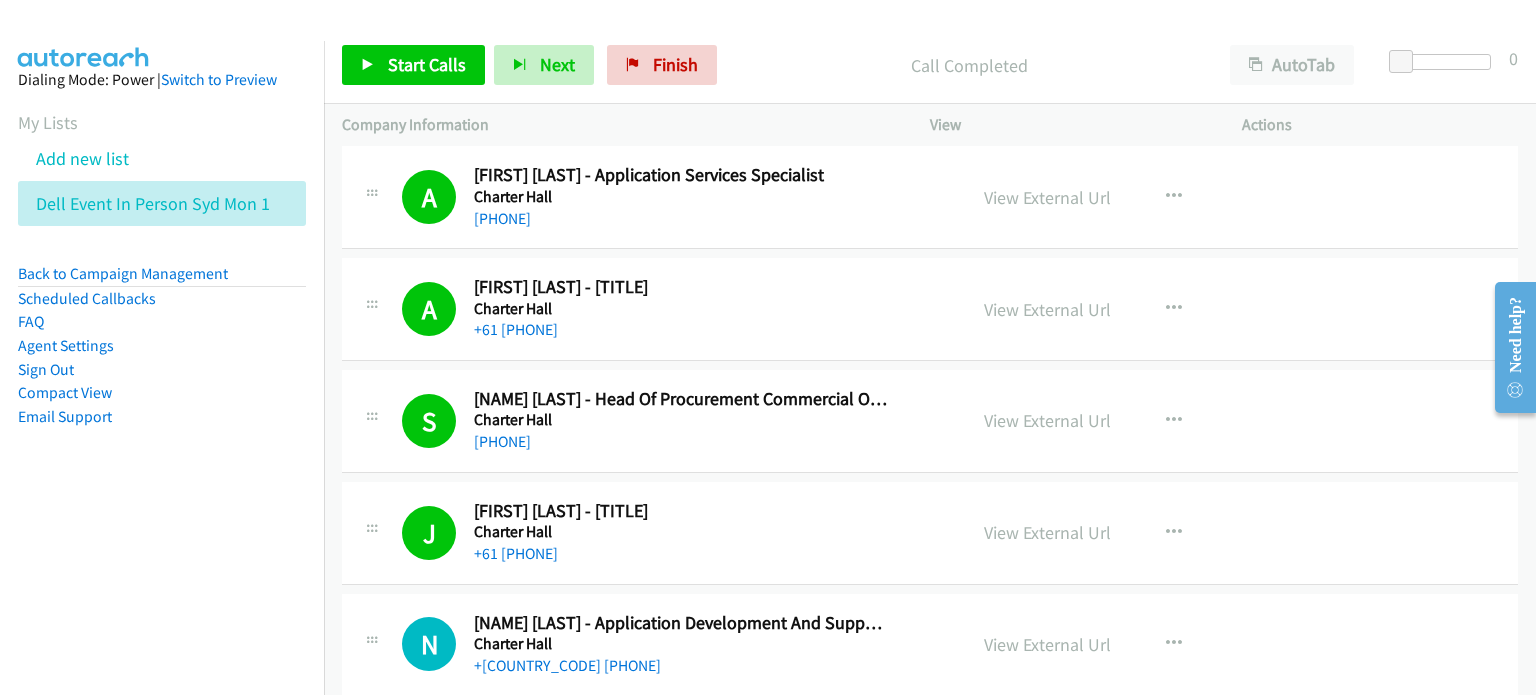 scroll, scrollTop: 19400, scrollLeft: 0, axis: vertical 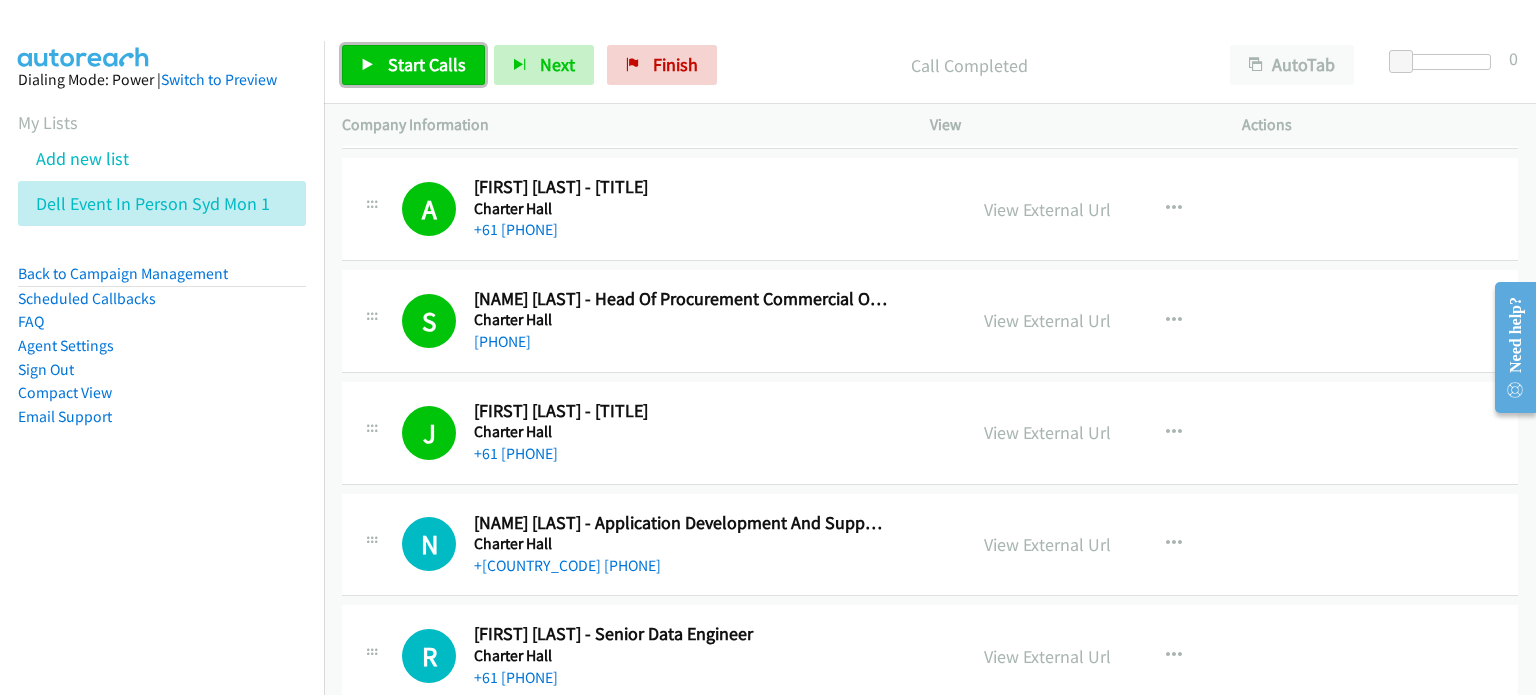 click on "Start Calls" at bounding box center (427, 64) 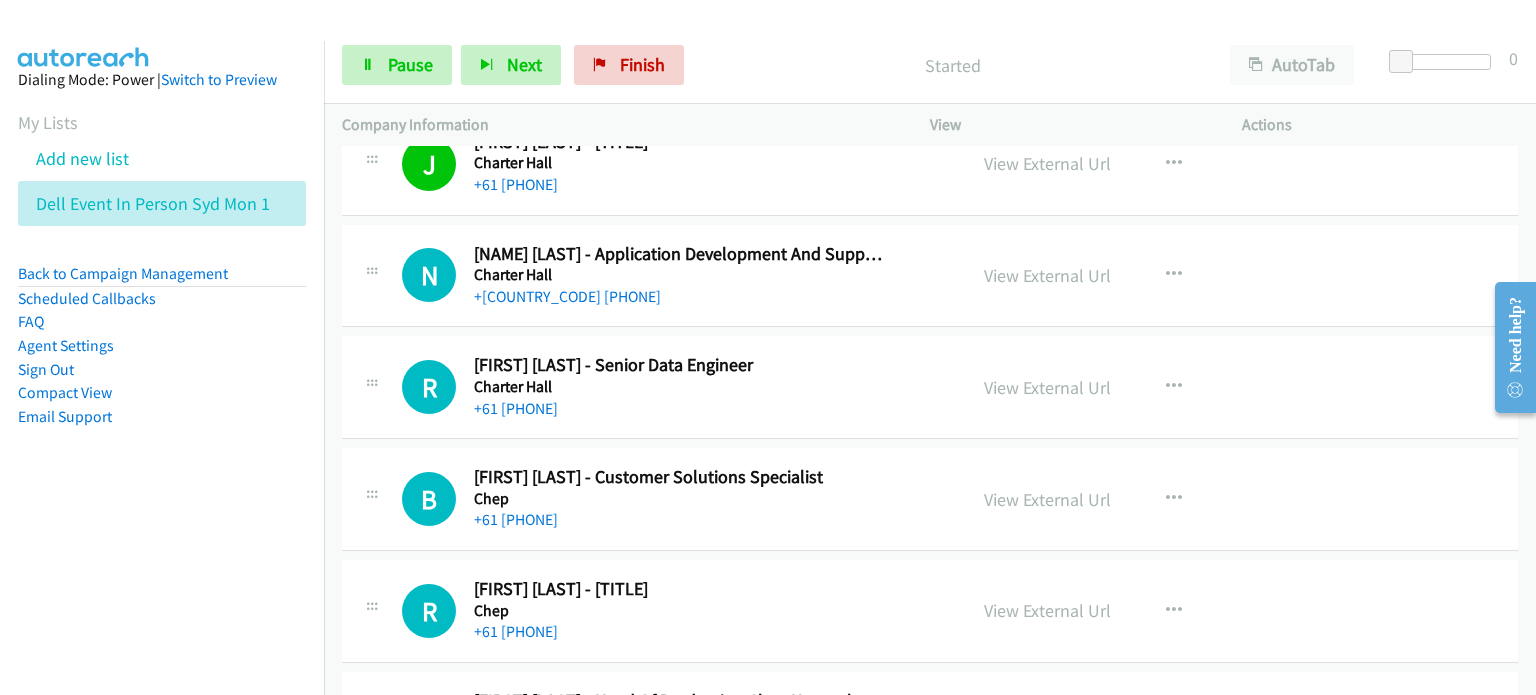 scroll, scrollTop: 19700, scrollLeft: 0, axis: vertical 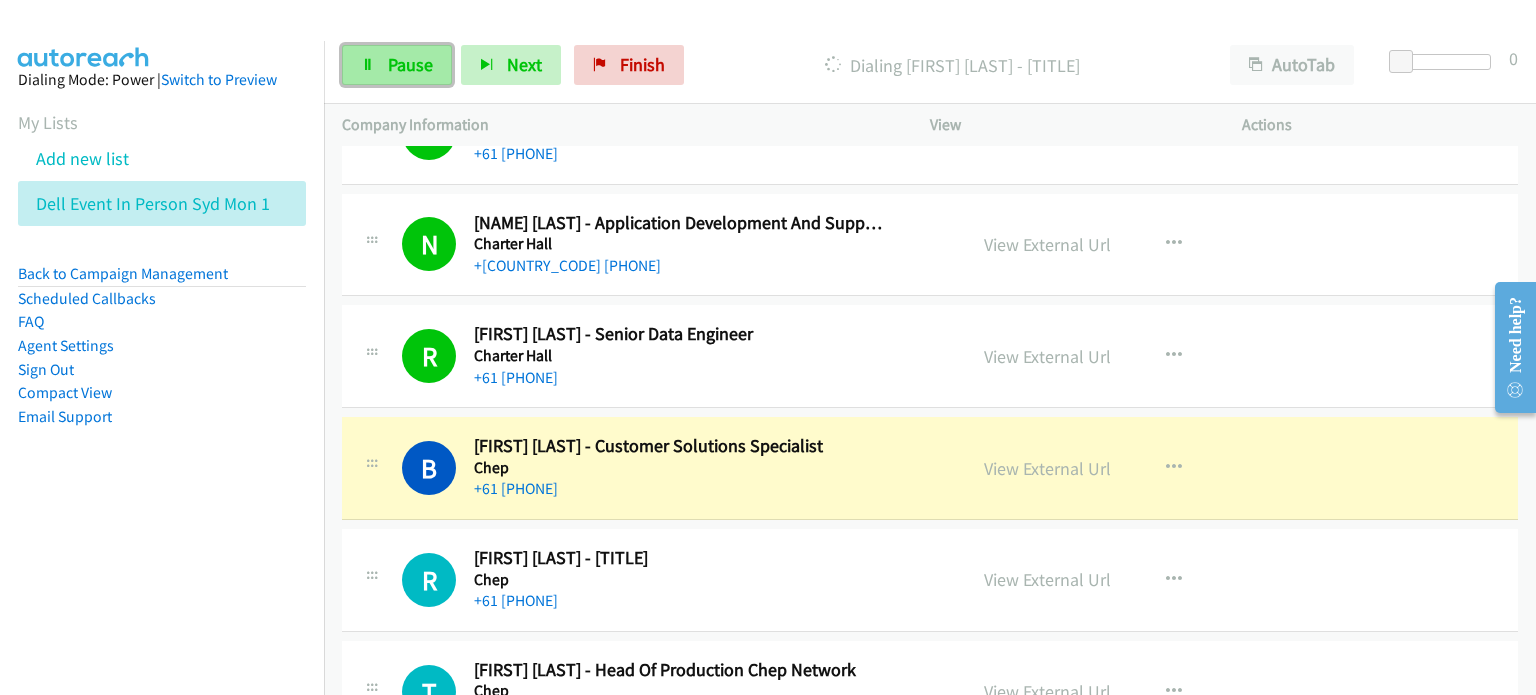 click on "Pause" at bounding box center (410, 64) 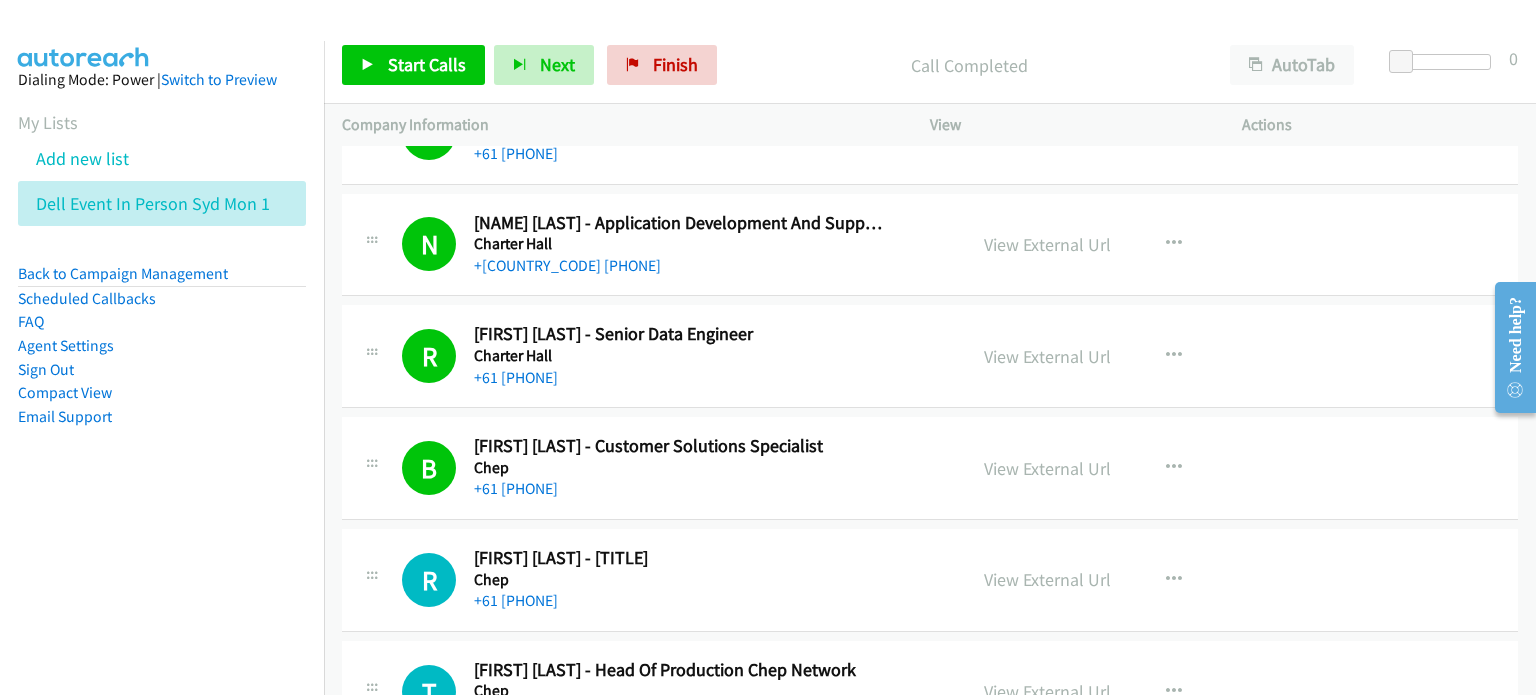 click on "Start Calls
Pause
Next
Finish
Call Completed
AutoTab
AutoTab
0" at bounding box center (930, 65) 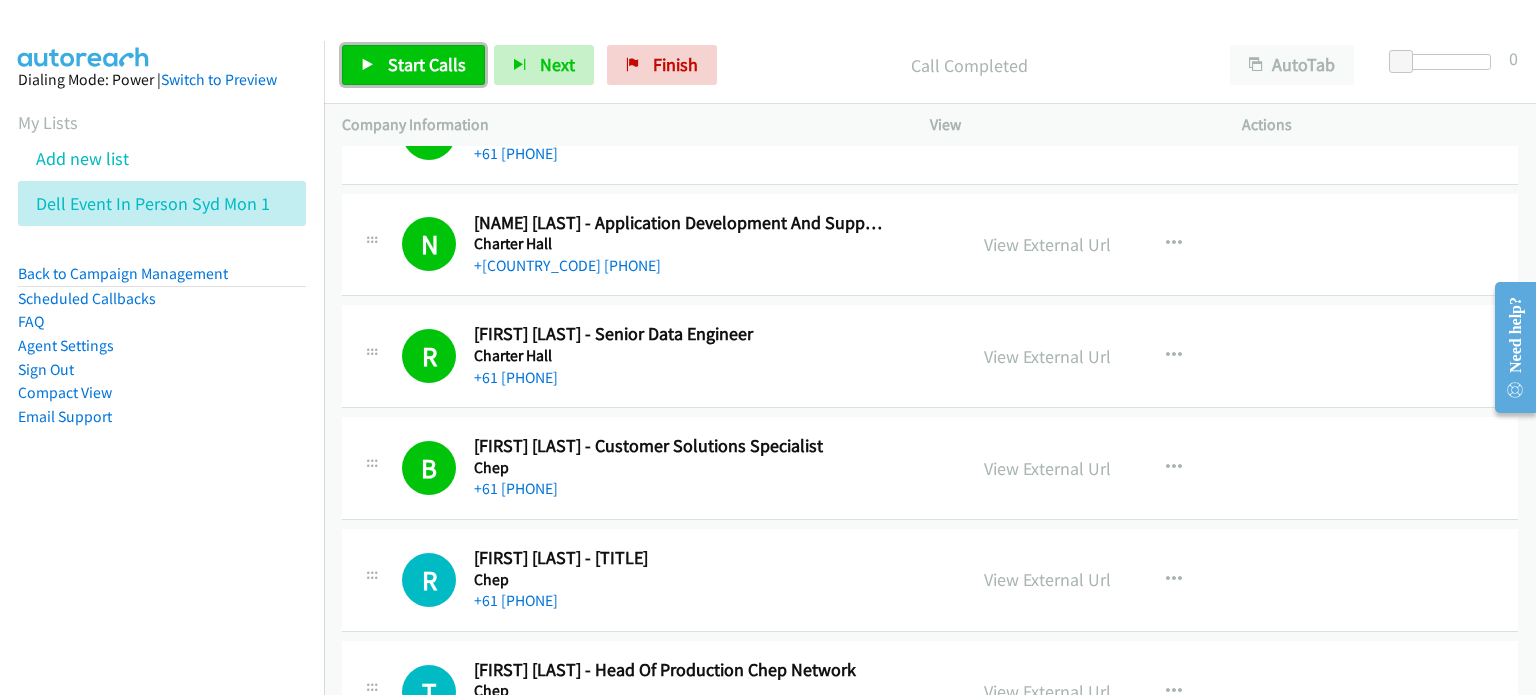 click on "Start Calls" at bounding box center (427, 64) 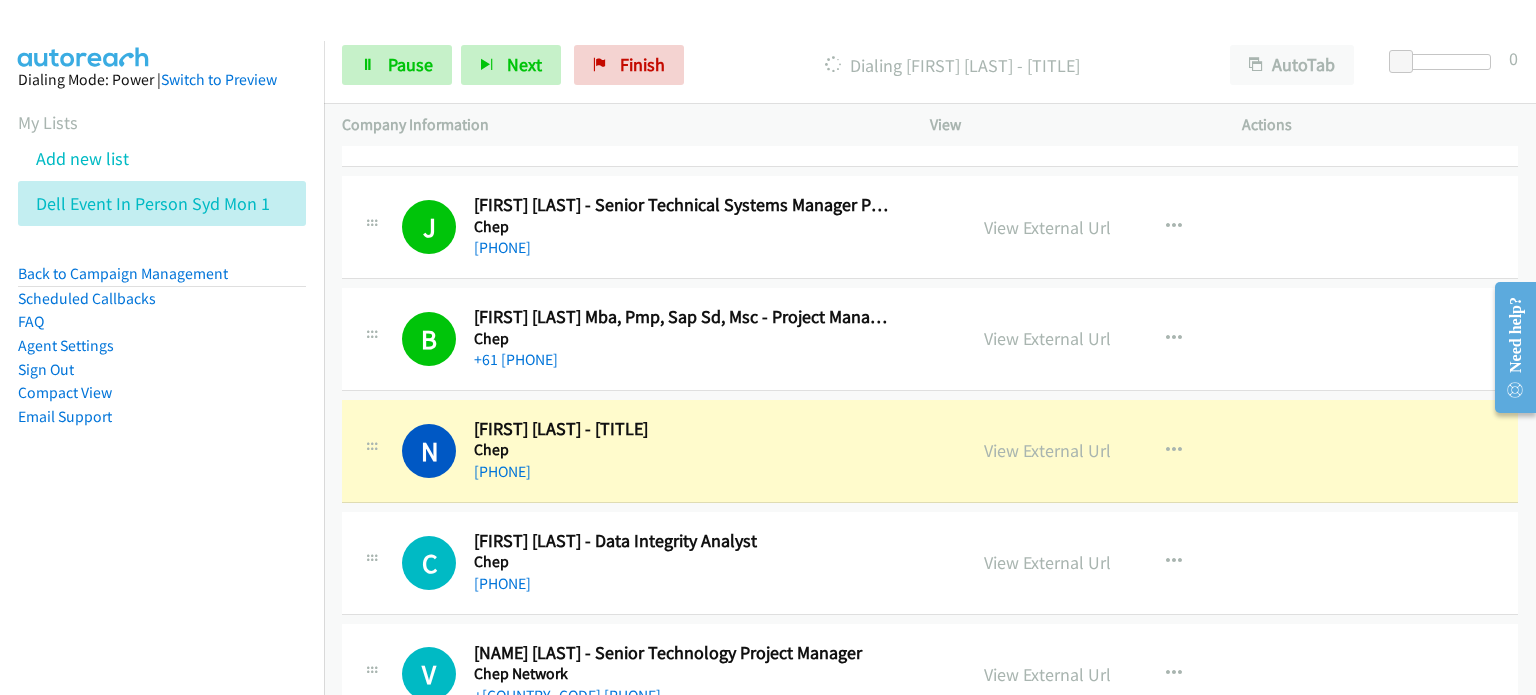 scroll, scrollTop: 20600, scrollLeft: 0, axis: vertical 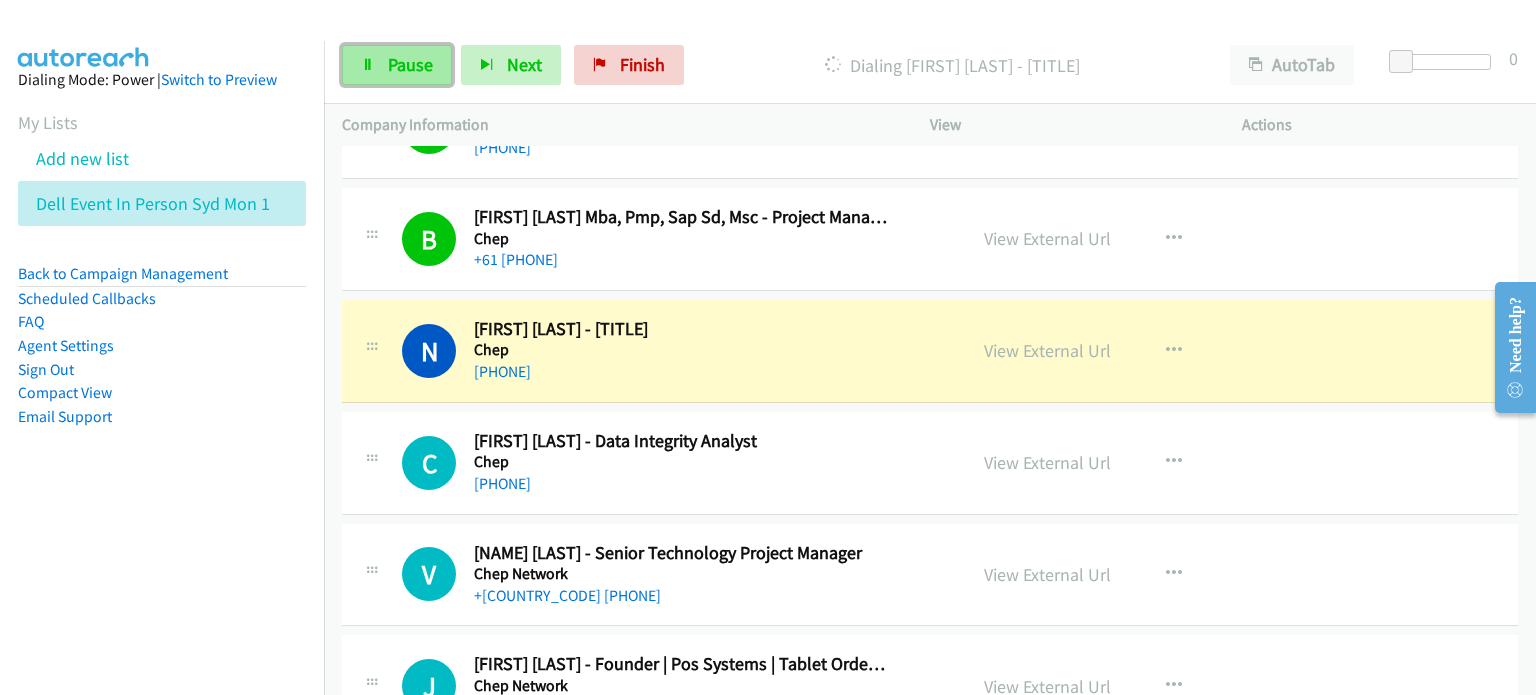 click on "Pause" at bounding box center [410, 64] 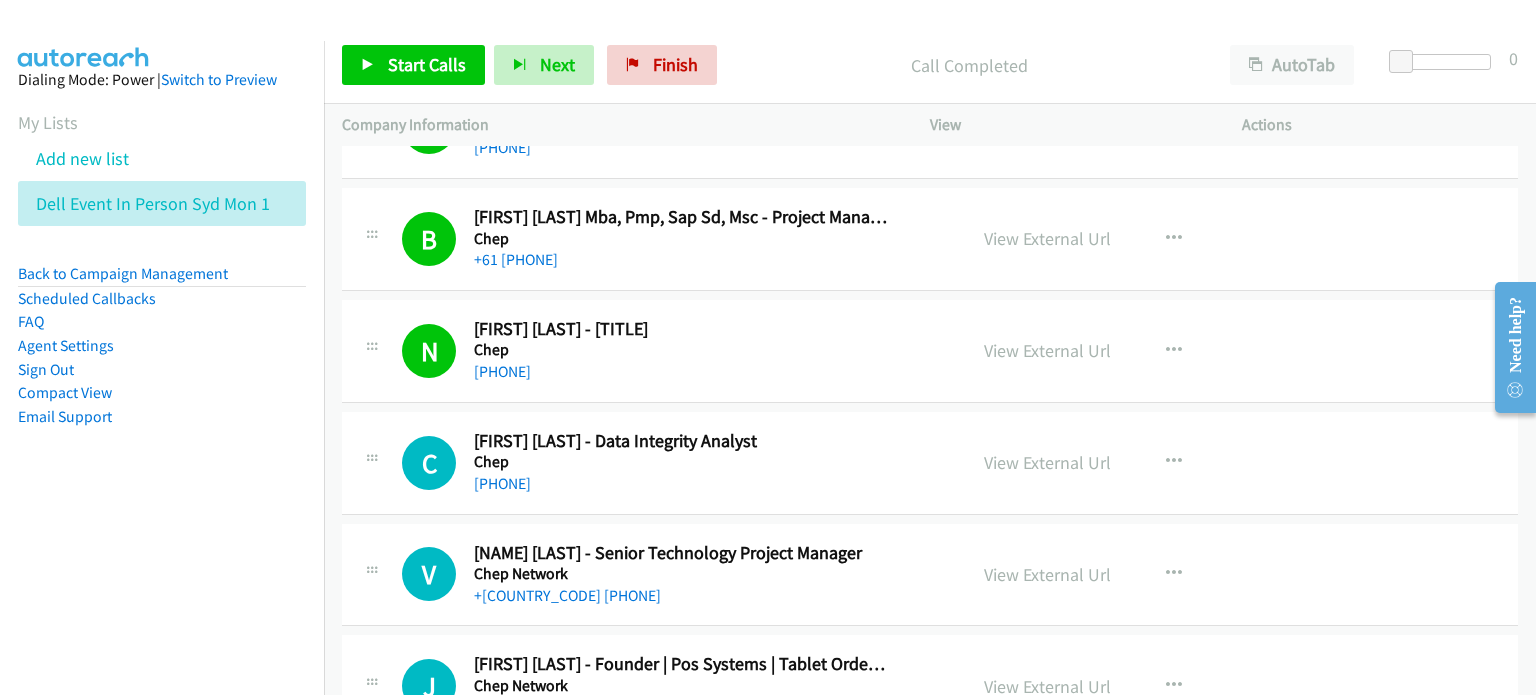 click on "Start Calls
Pause
Next
Finish
Call Completed
AutoTab
AutoTab
0" at bounding box center [930, 65] 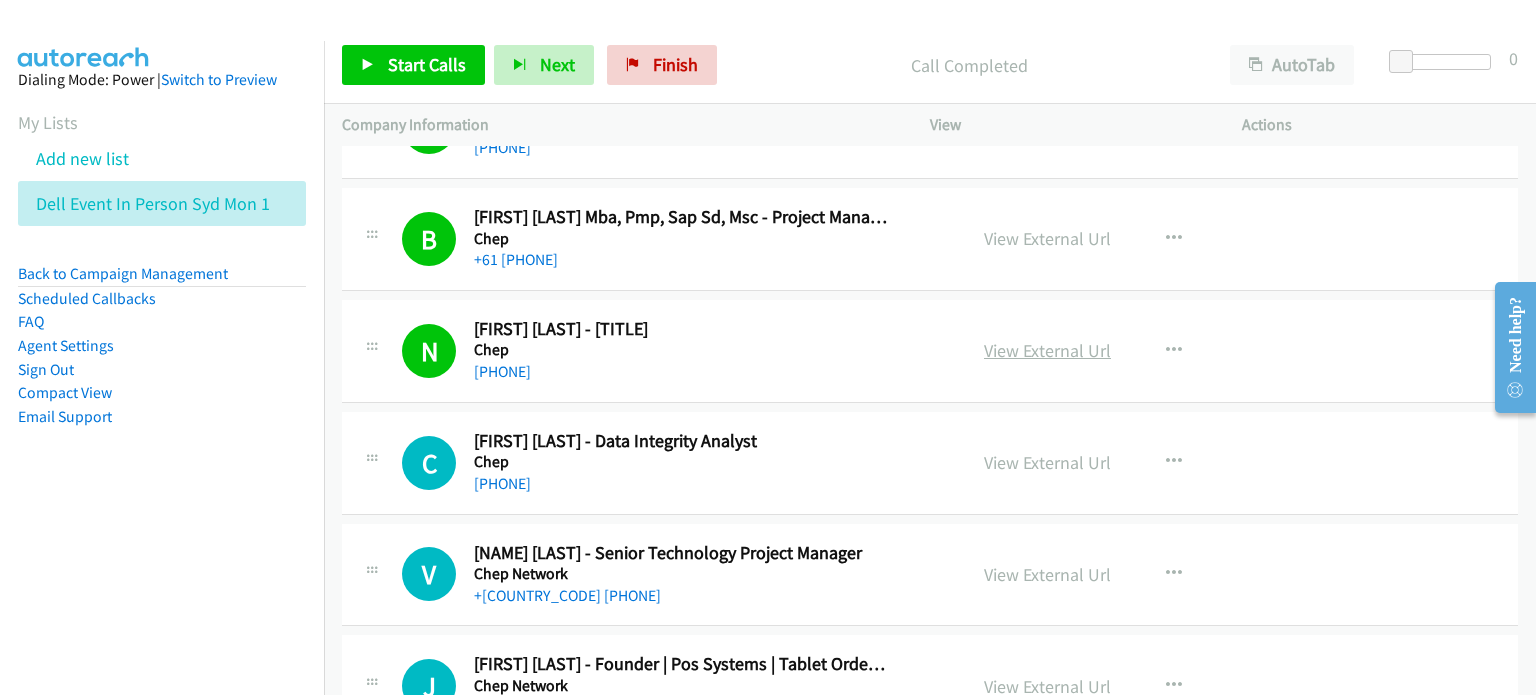 click on "View External Url" at bounding box center [1047, 350] 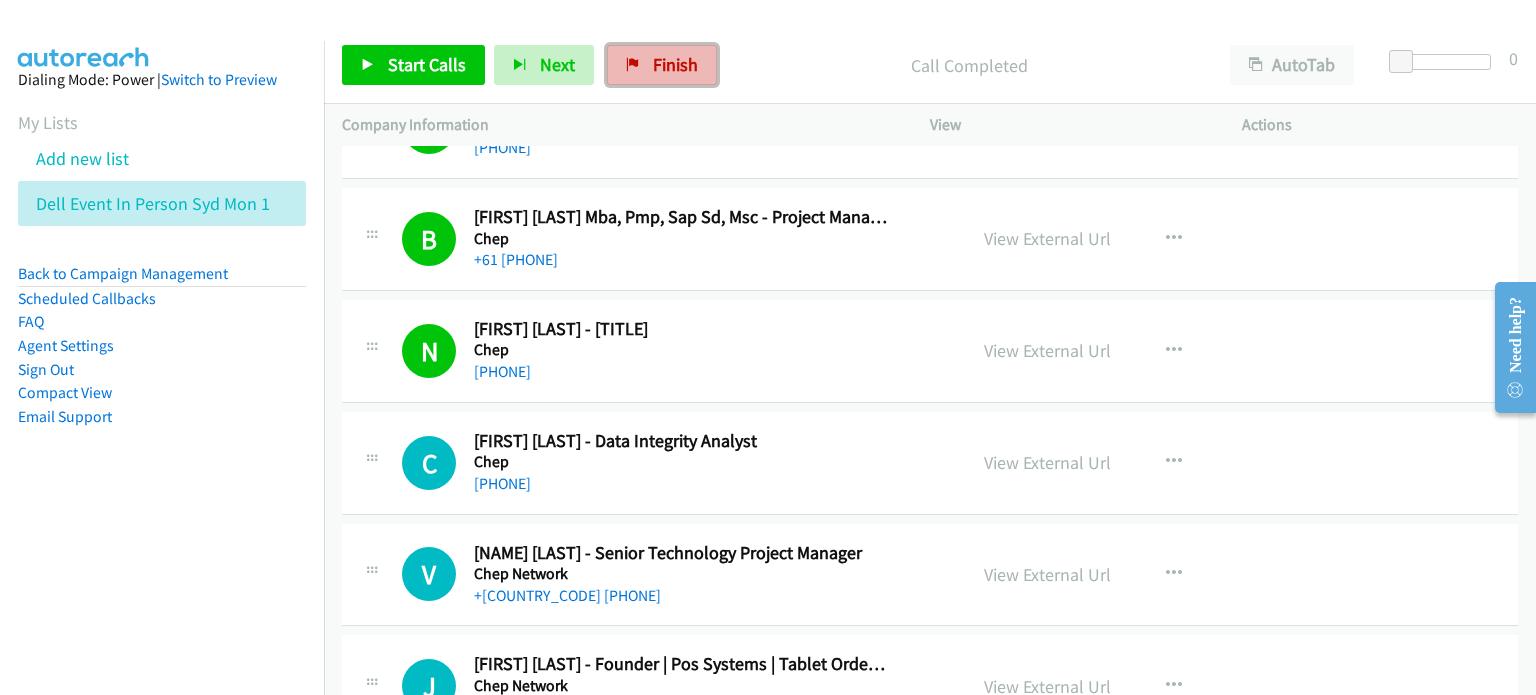 click on "Finish" at bounding box center [675, 64] 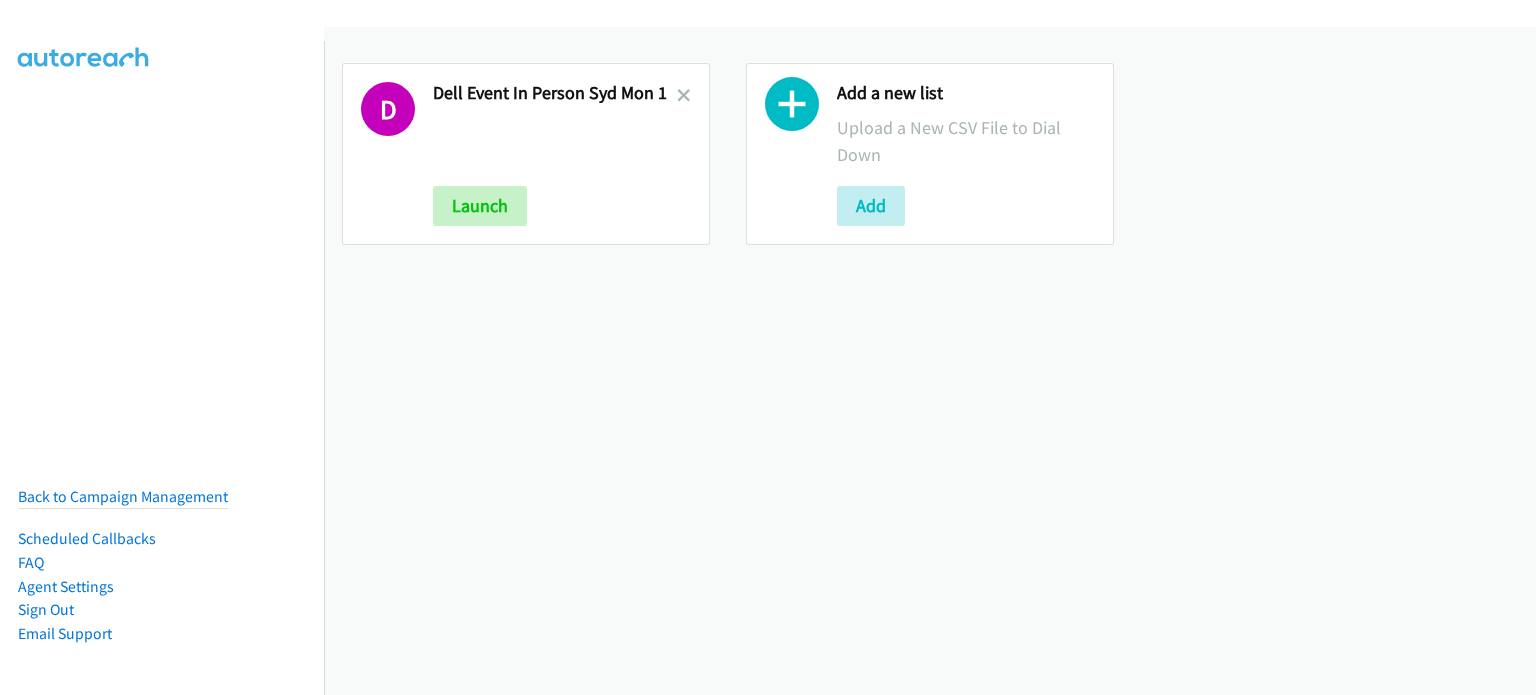 scroll, scrollTop: 0, scrollLeft: 0, axis: both 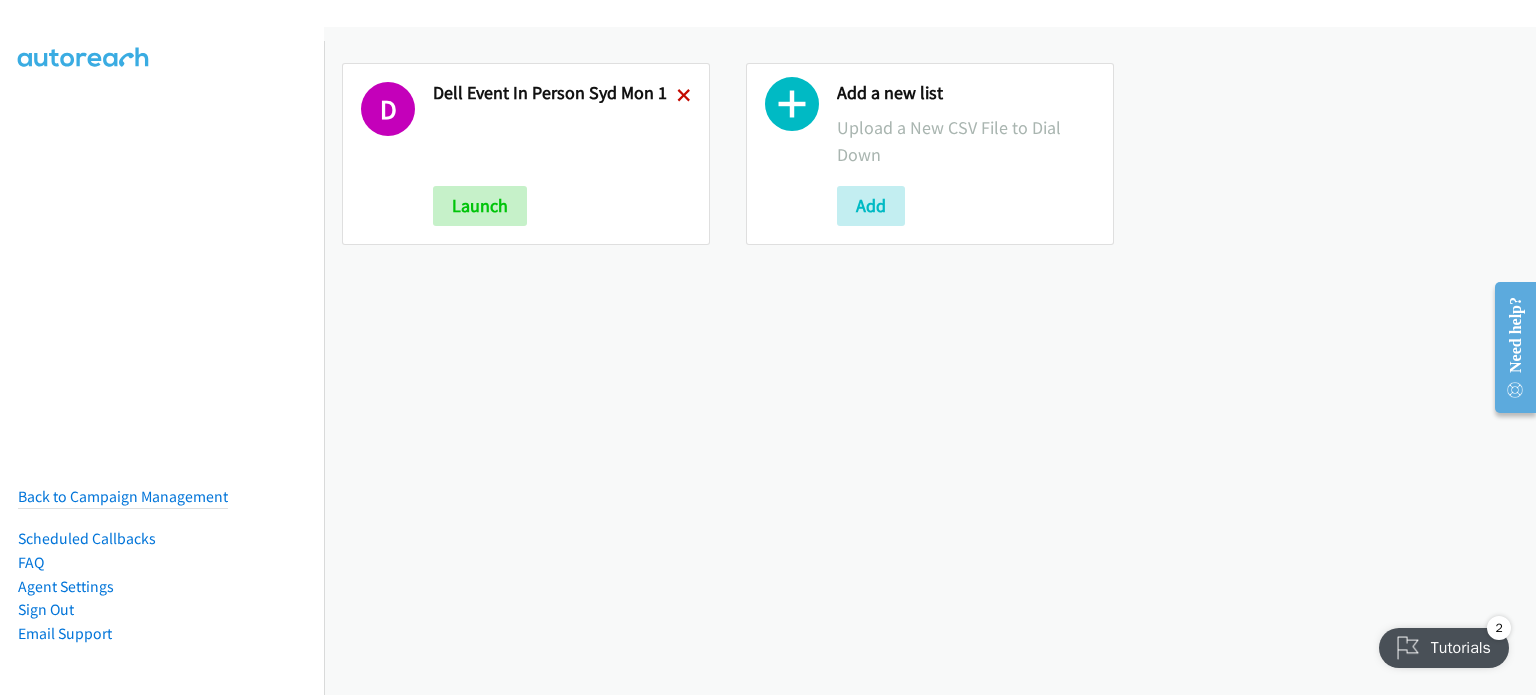 click at bounding box center (684, 97) 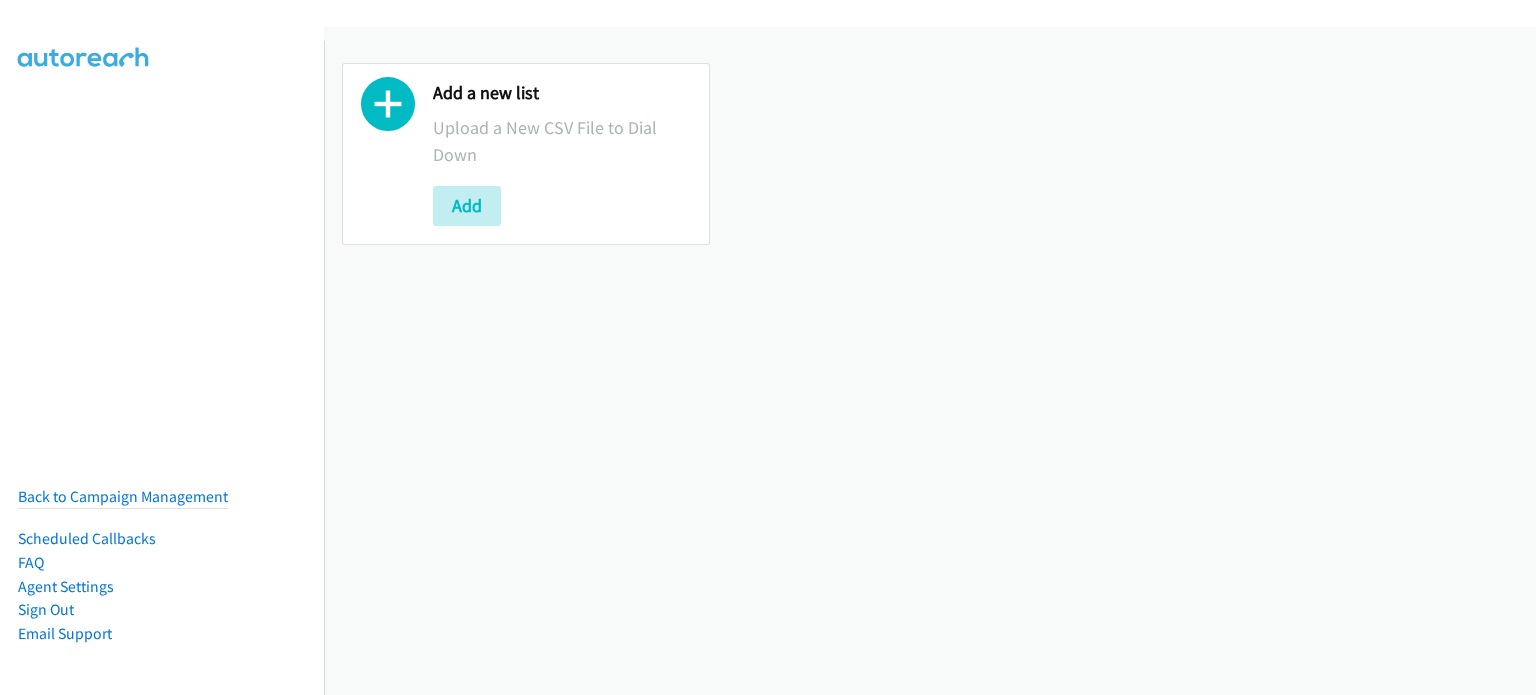 scroll, scrollTop: 0, scrollLeft: 0, axis: both 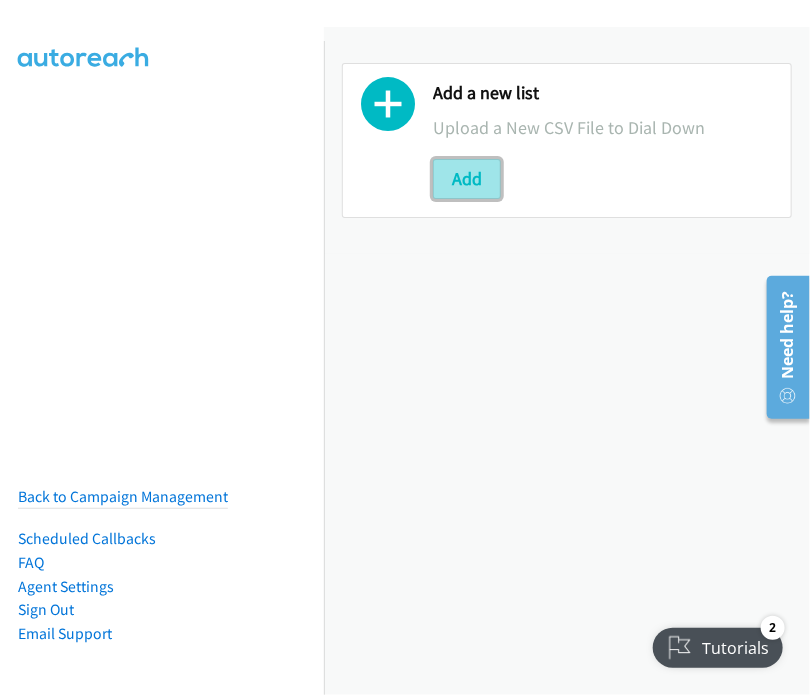 click on "Add" at bounding box center (467, 179) 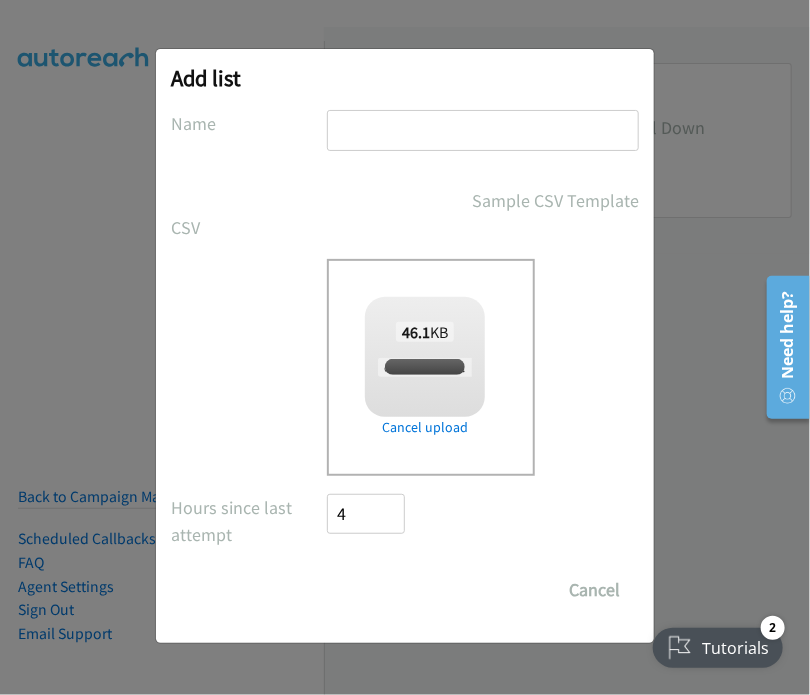 checkbox on "true" 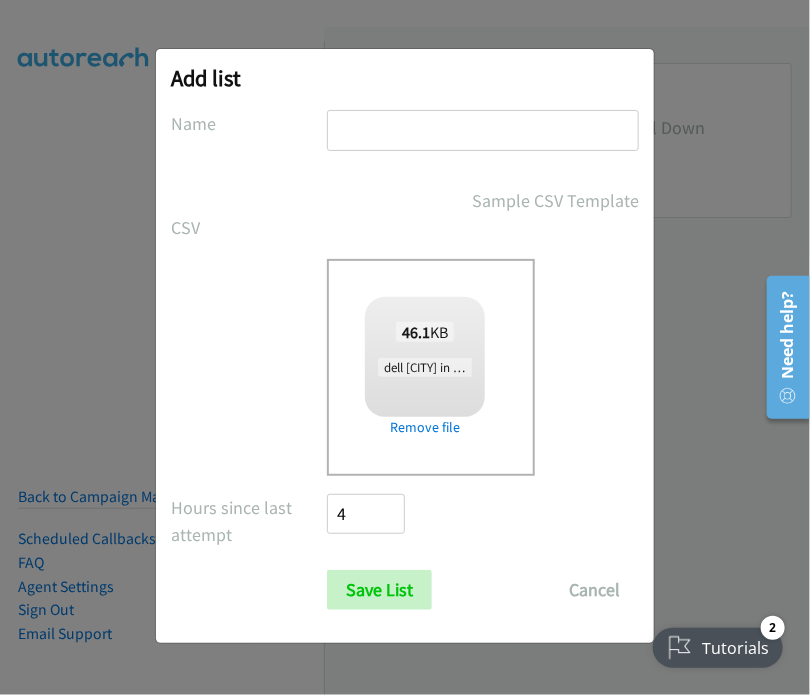 click at bounding box center [483, 130] 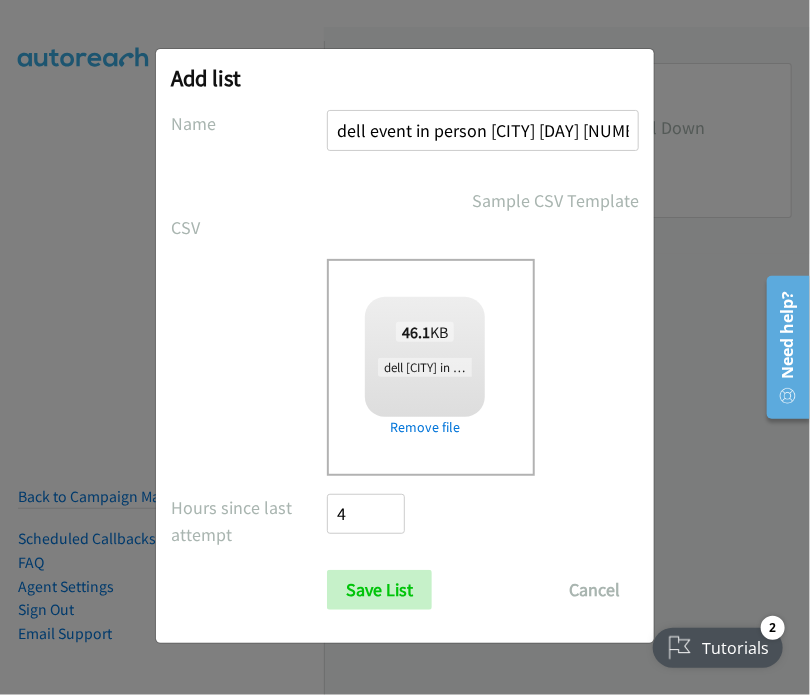 drag, startPoint x: 571, startPoint y: 126, endPoint x: 516, endPoint y: 131, distance: 55.226807 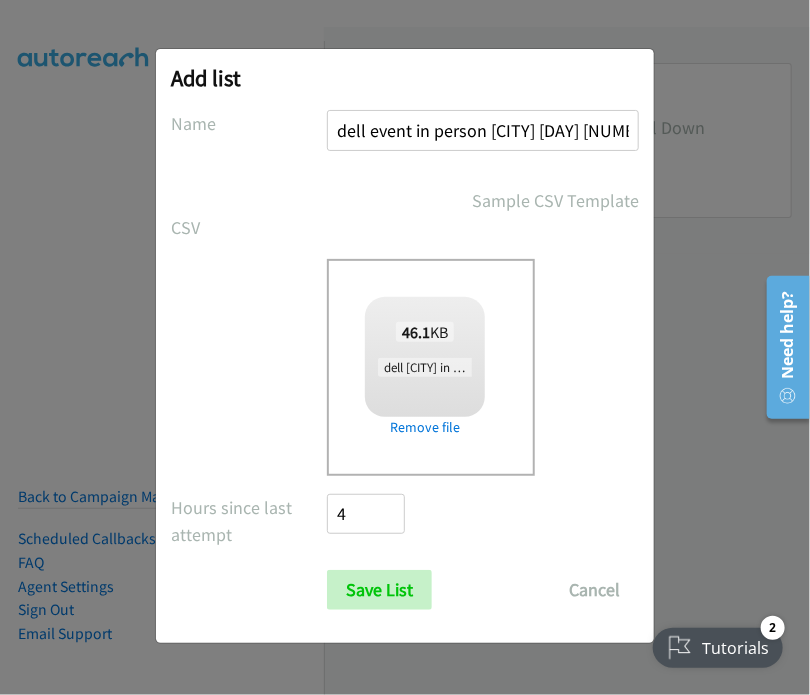 click on "dell event in person [CITY] [DAY] [NUMBER]" at bounding box center [483, 130] 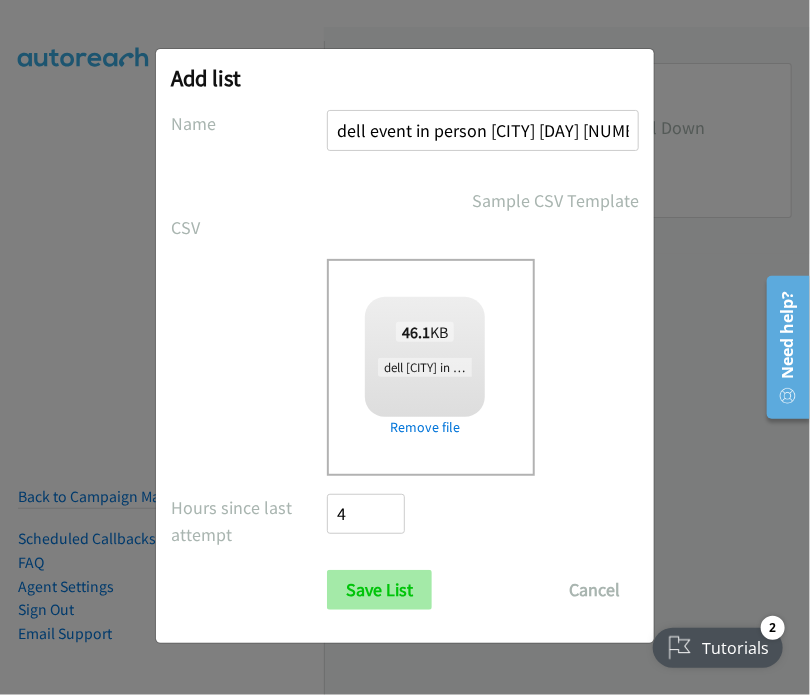 type on "dell event in person [CITY] [DAY] [NUMBER]" 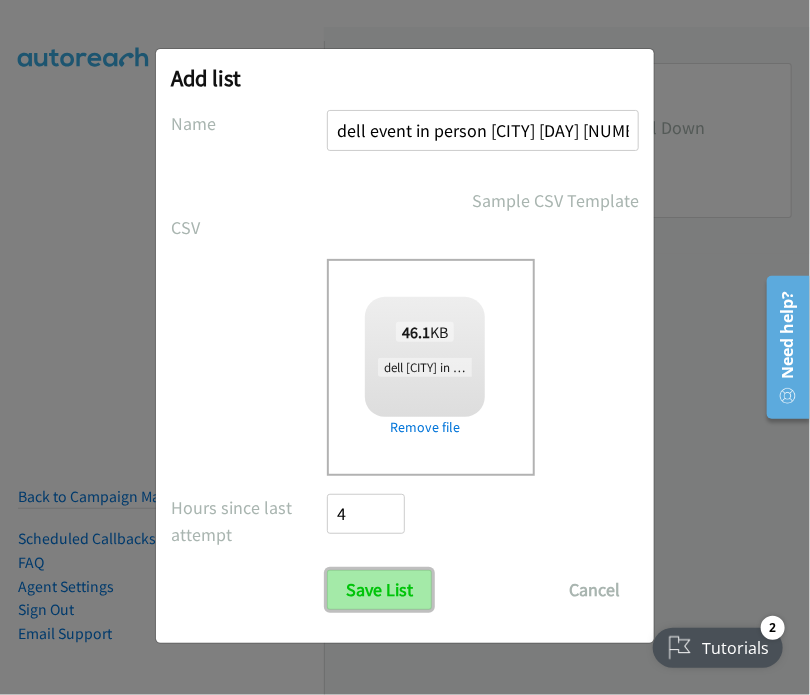 click on "Save List" at bounding box center (379, 590) 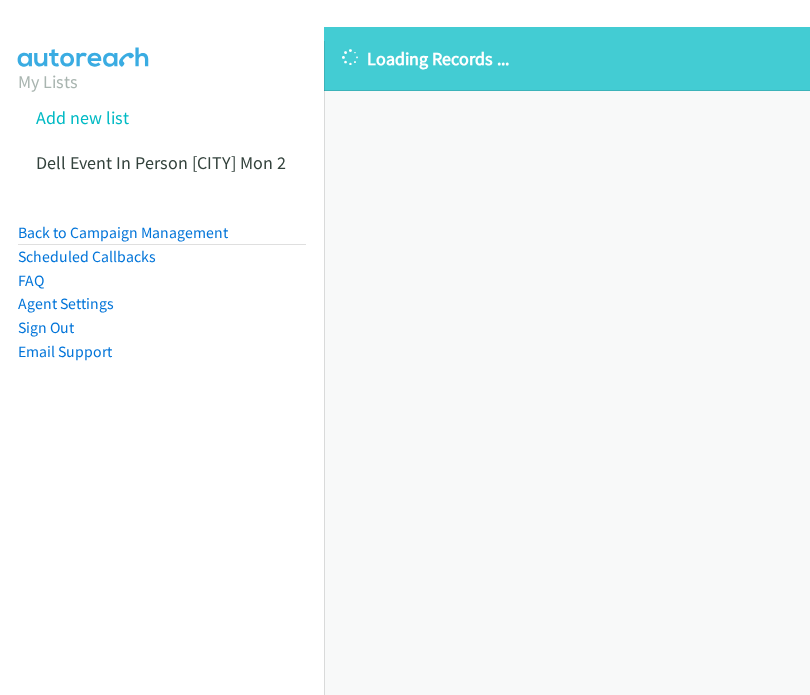 scroll, scrollTop: 0, scrollLeft: 0, axis: both 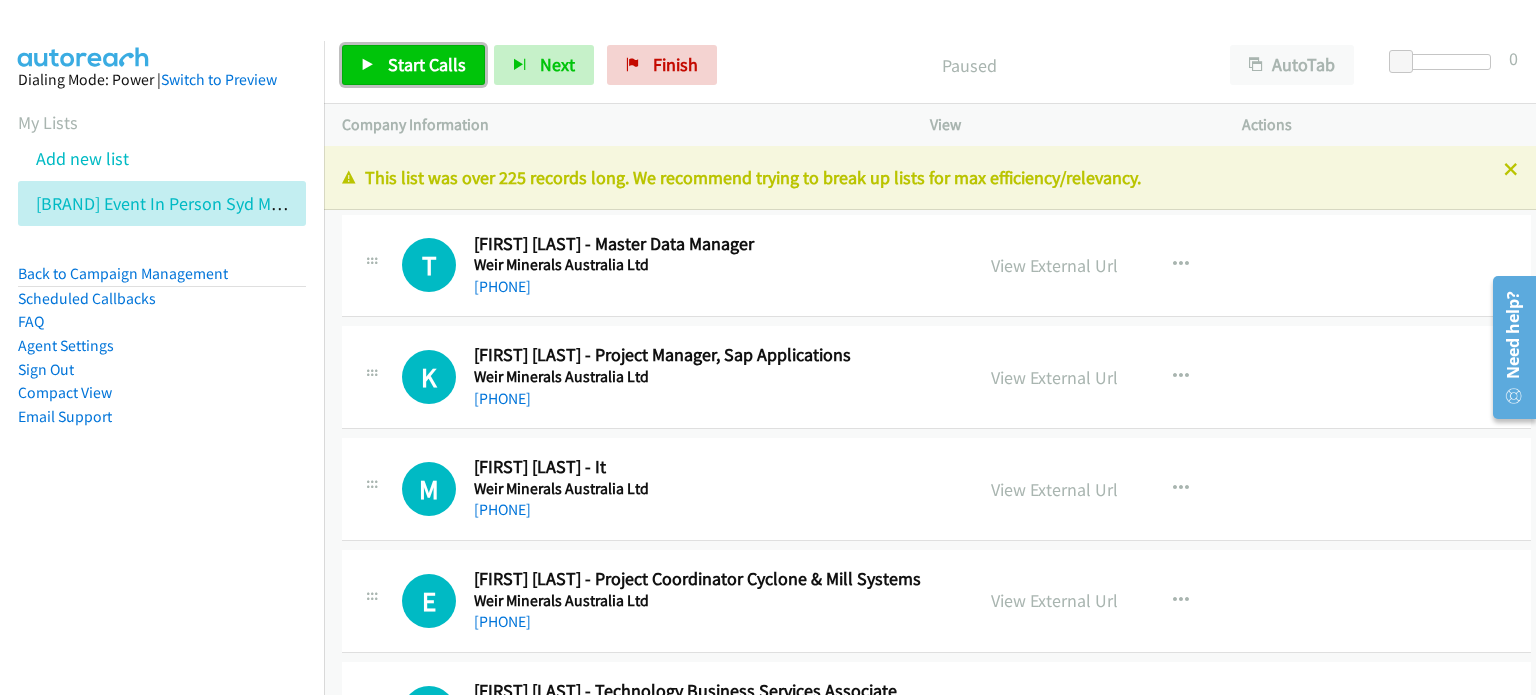 click on "Start Calls" at bounding box center (427, 64) 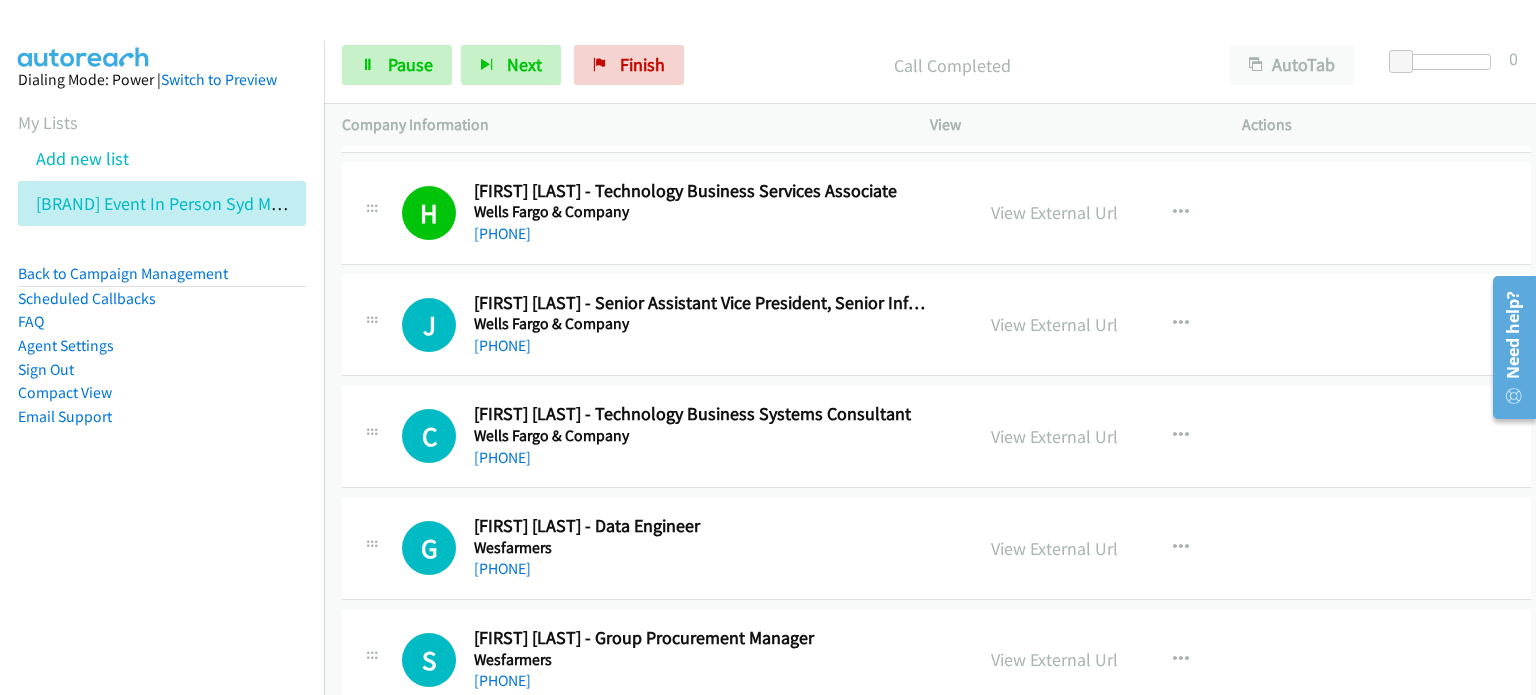 scroll, scrollTop: 600, scrollLeft: 0, axis: vertical 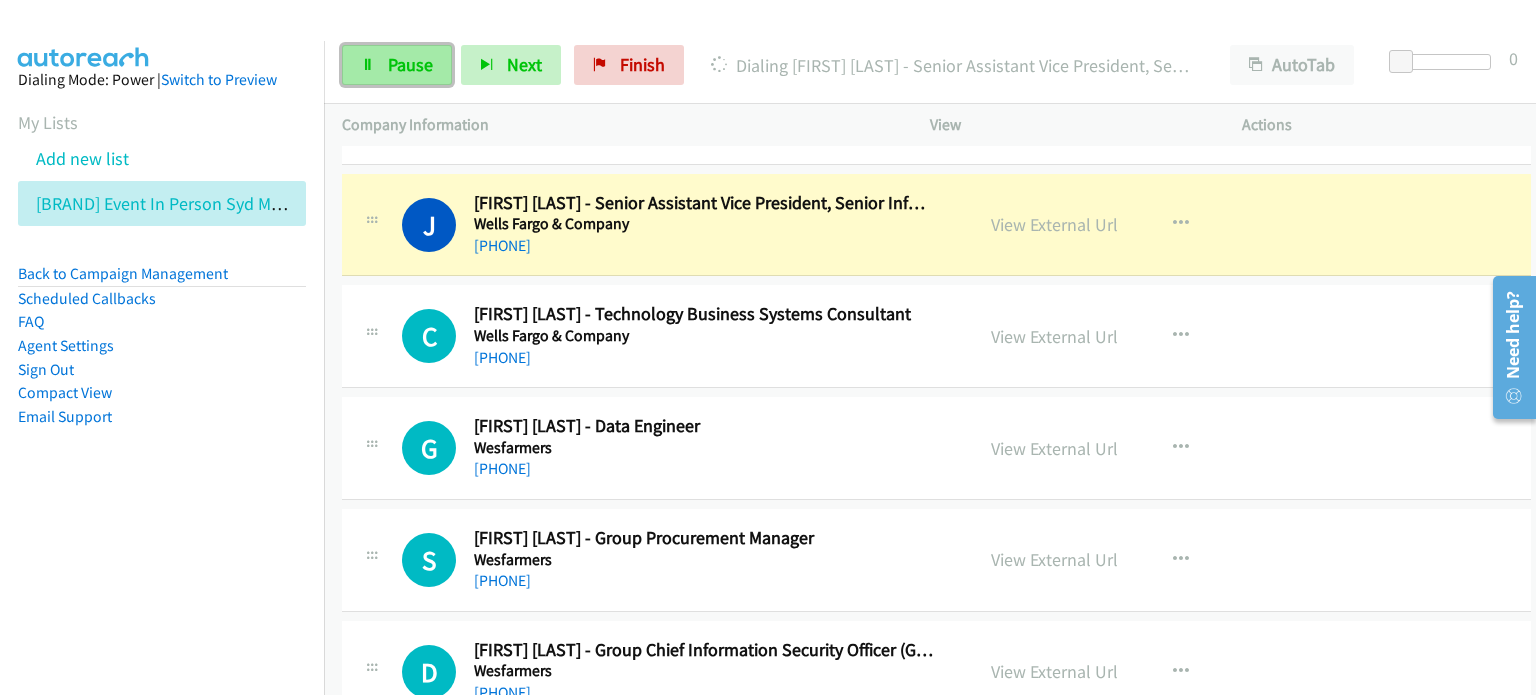 click on "Pause" at bounding box center (397, 65) 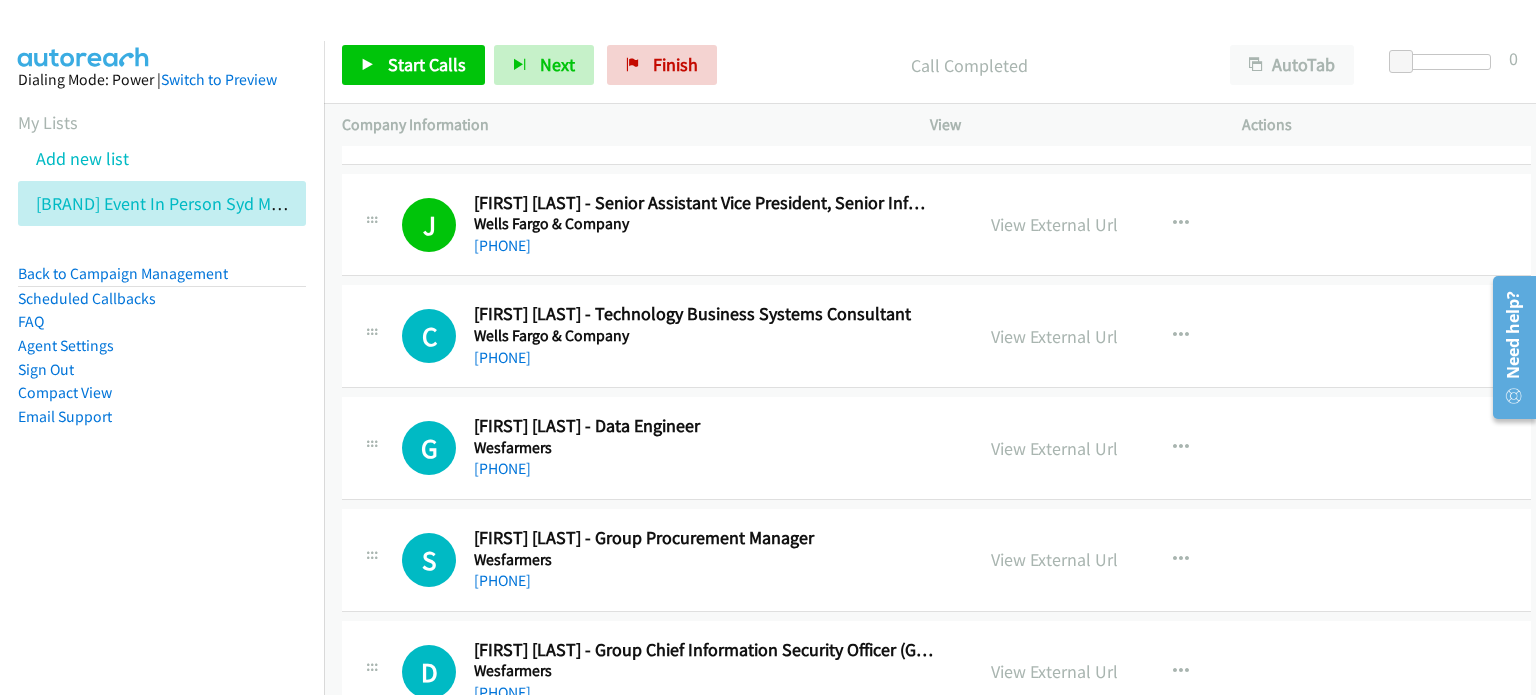 click on "Call Completed" at bounding box center (969, 65) 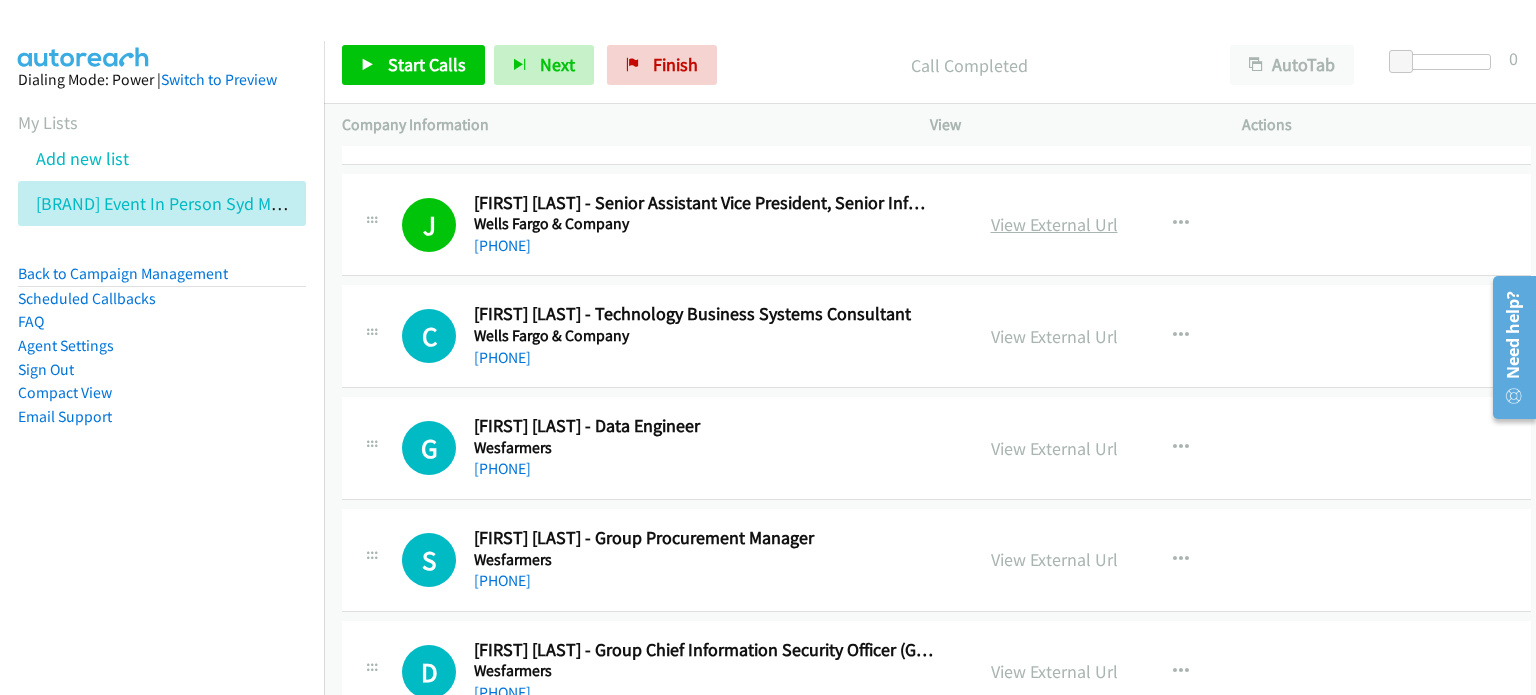 click on "View External Url" at bounding box center (1054, 224) 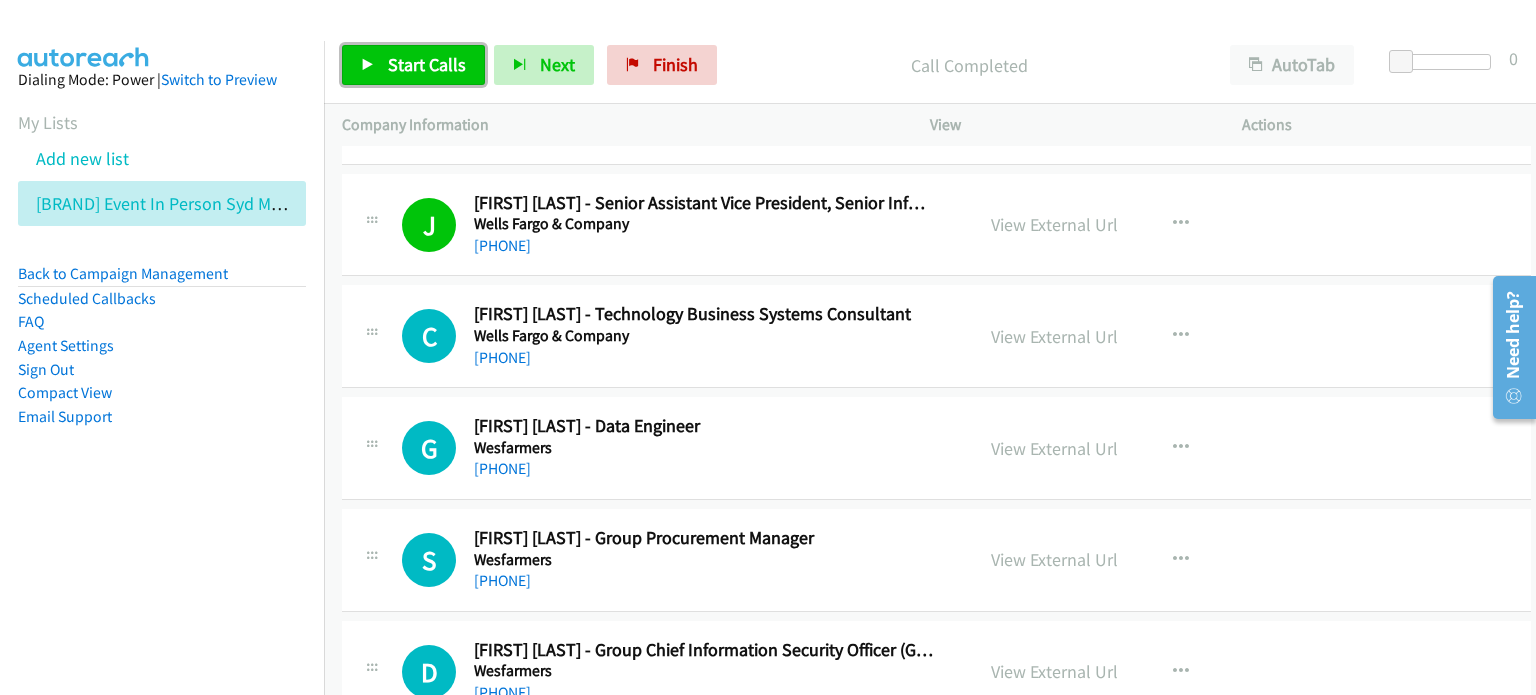 click on "Start Calls" at bounding box center [427, 64] 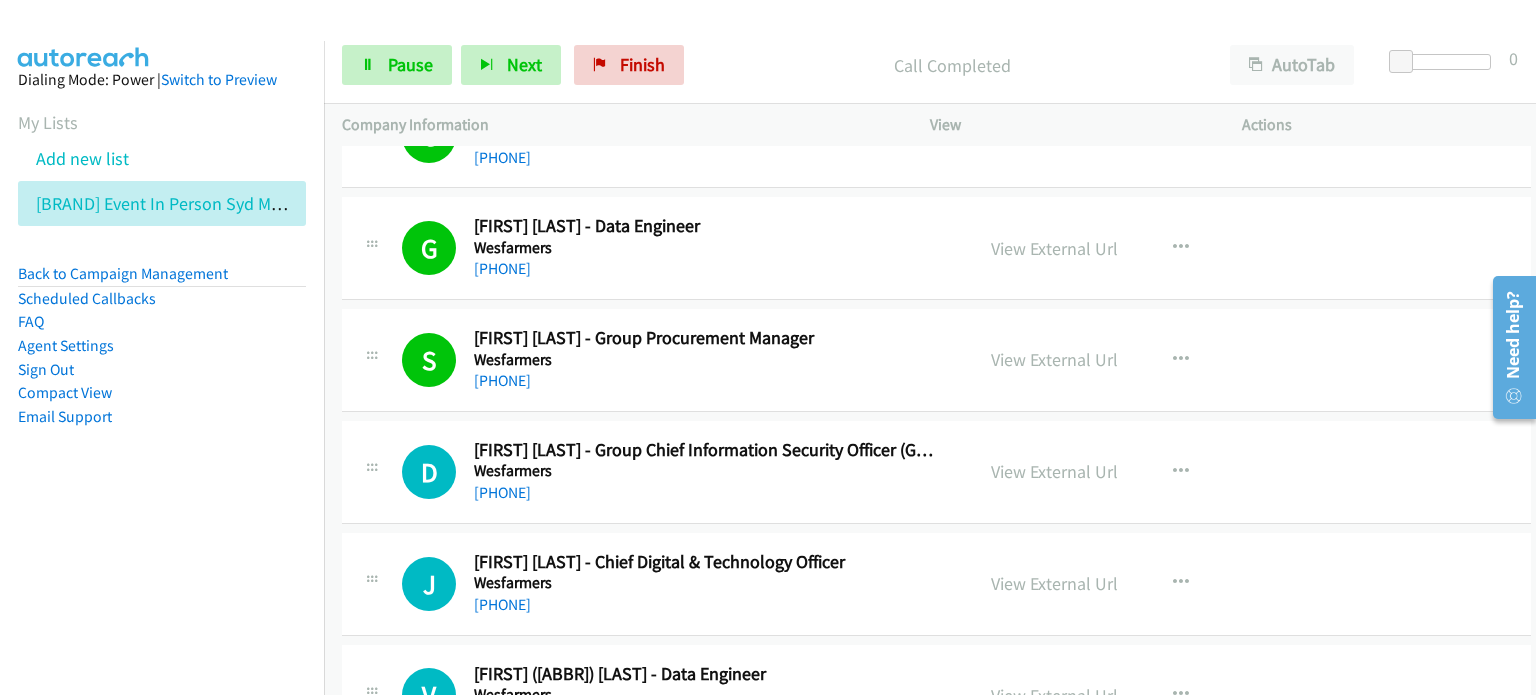 scroll, scrollTop: 900, scrollLeft: 0, axis: vertical 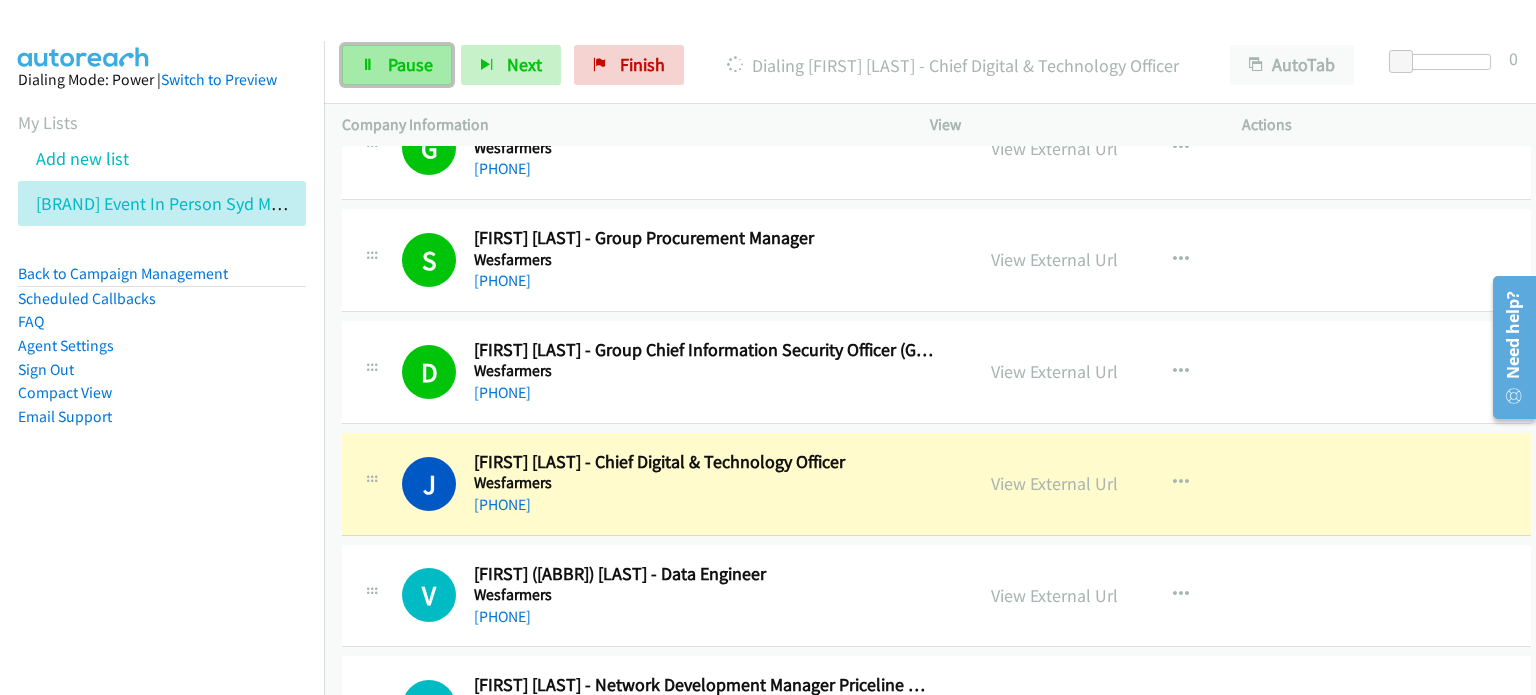 click on "Pause" at bounding box center (410, 64) 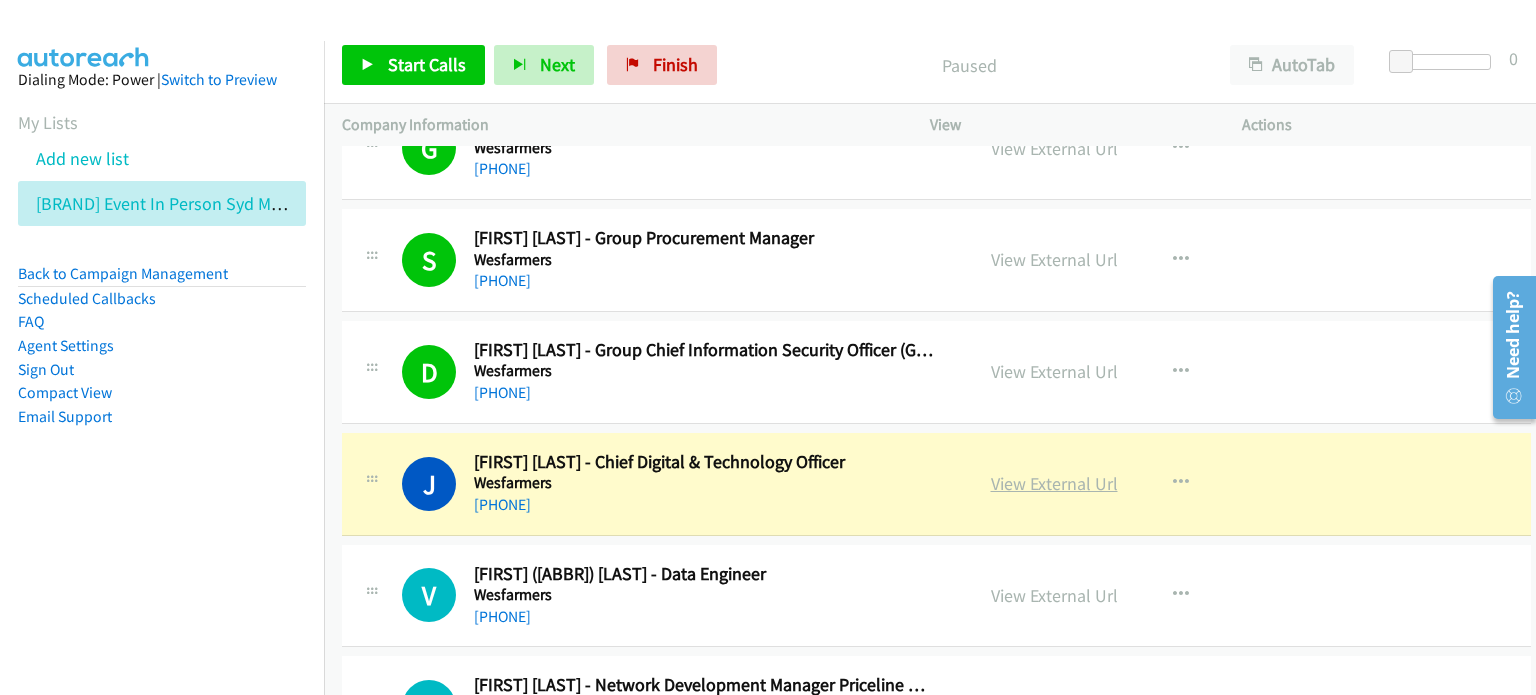 click on "View External Url" at bounding box center (1054, 483) 